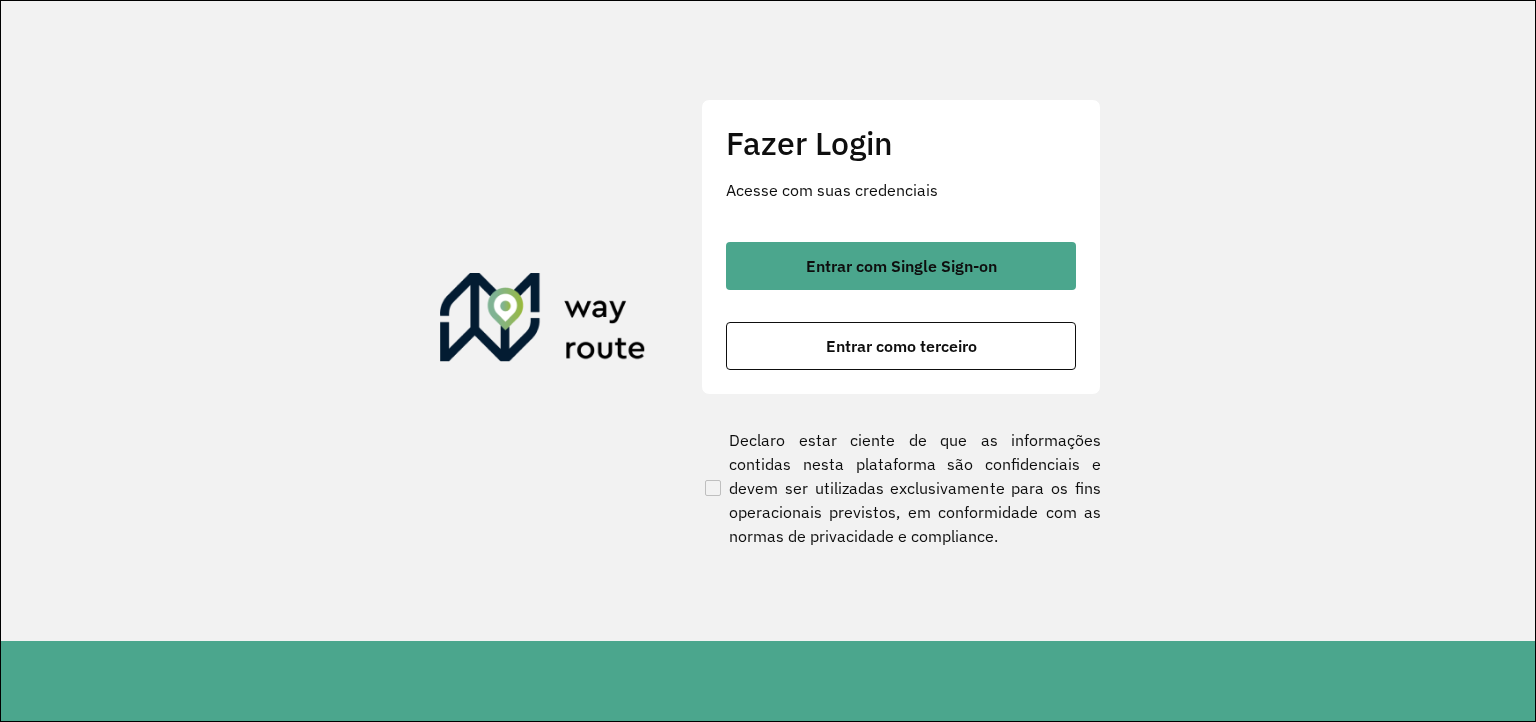 scroll, scrollTop: 0, scrollLeft: 0, axis: both 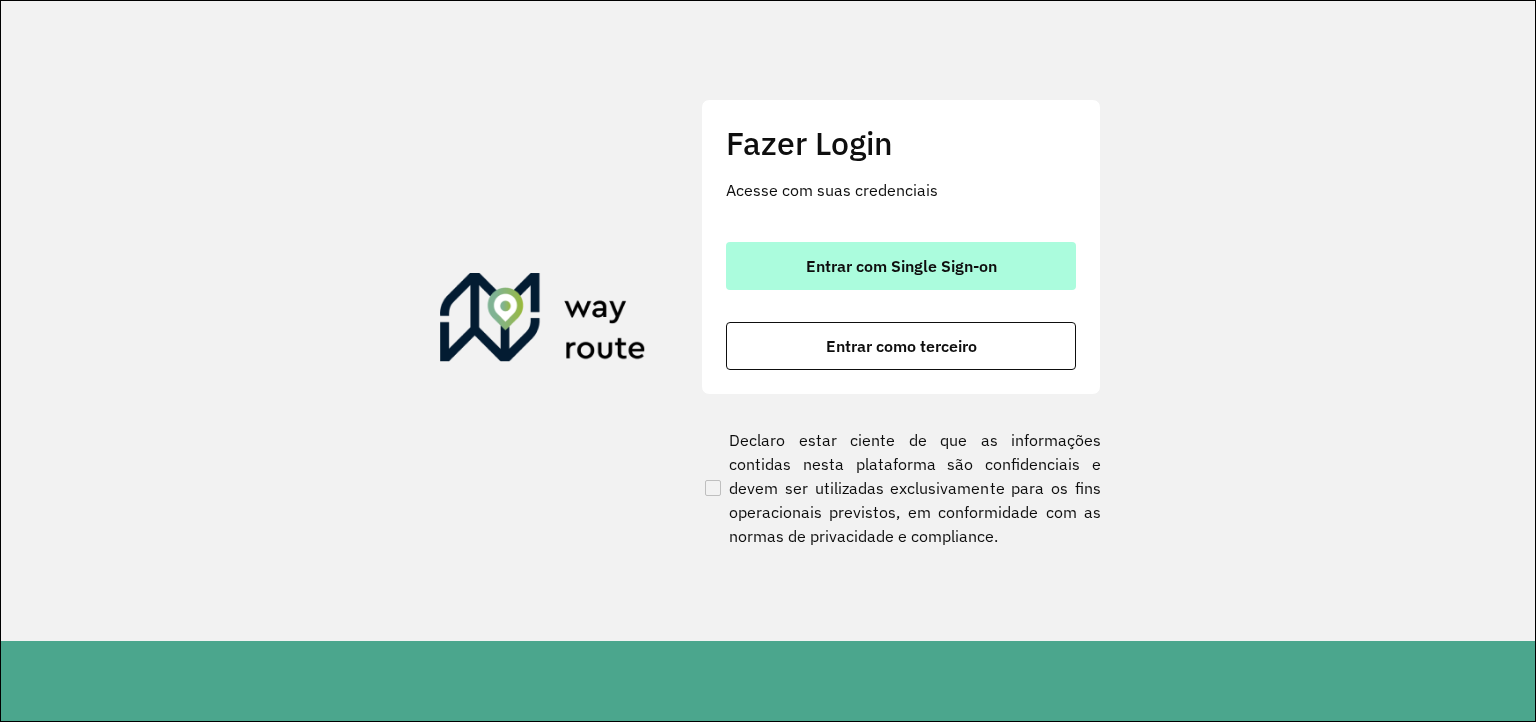 click on "Entrar com Single Sign-on" at bounding box center [901, 266] 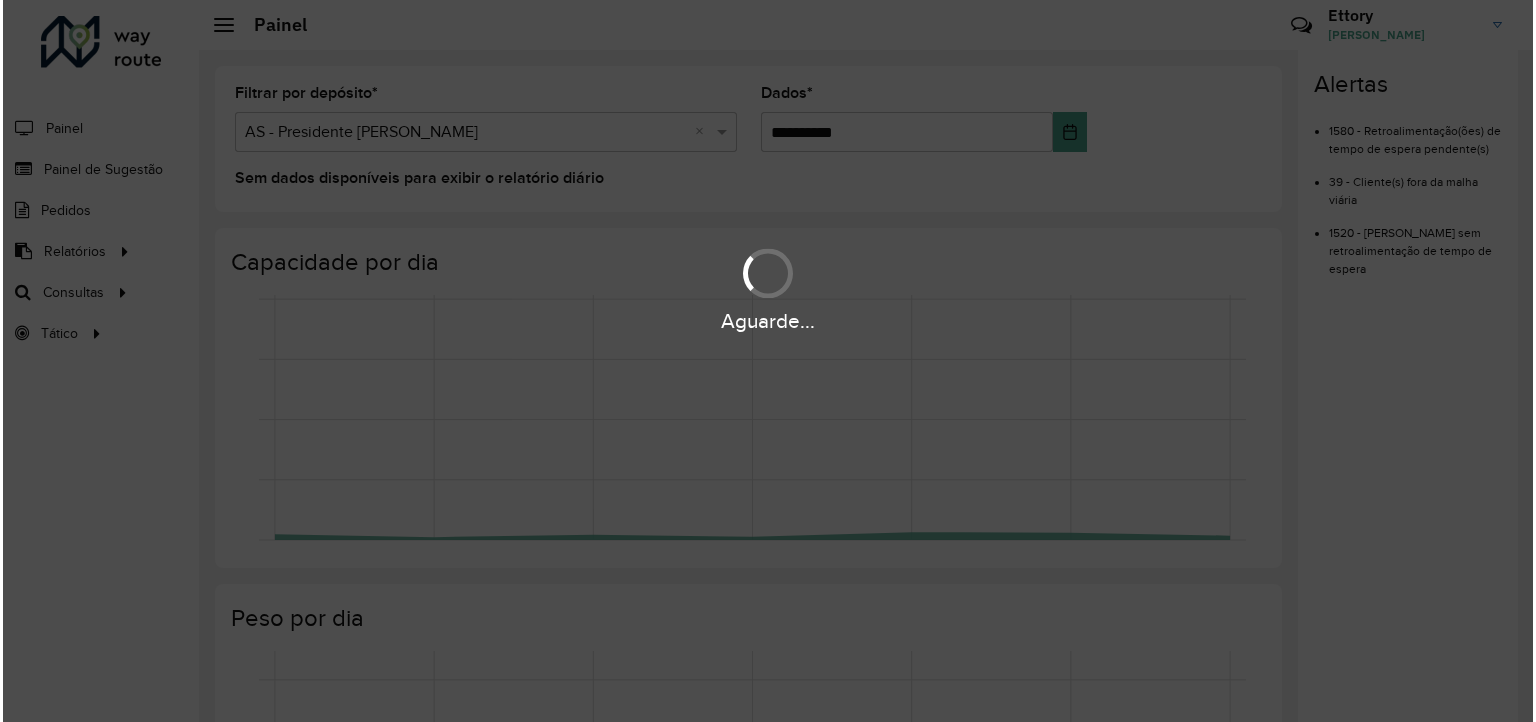 scroll, scrollTop: 0, scrollLeft: 0, axis: both 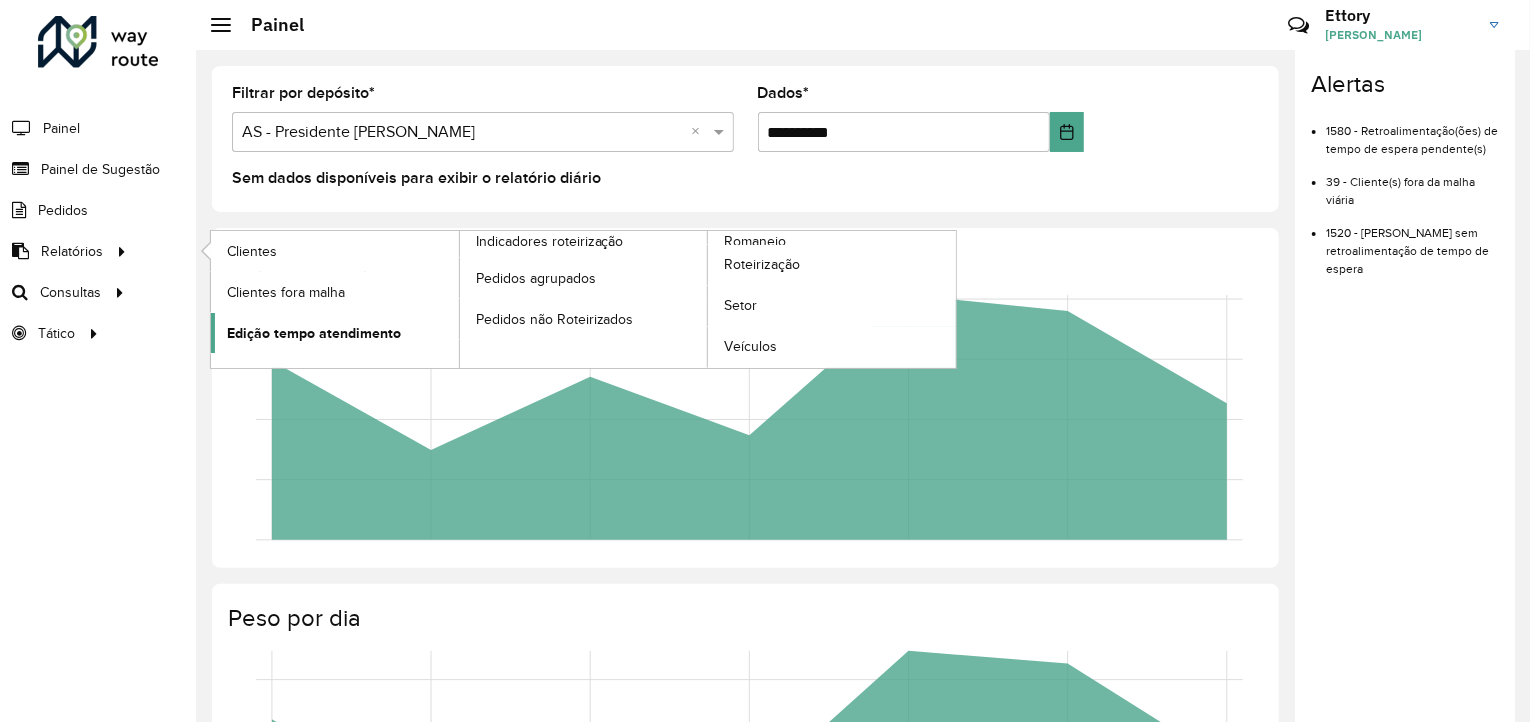 click on "Edição tempo atendimento" 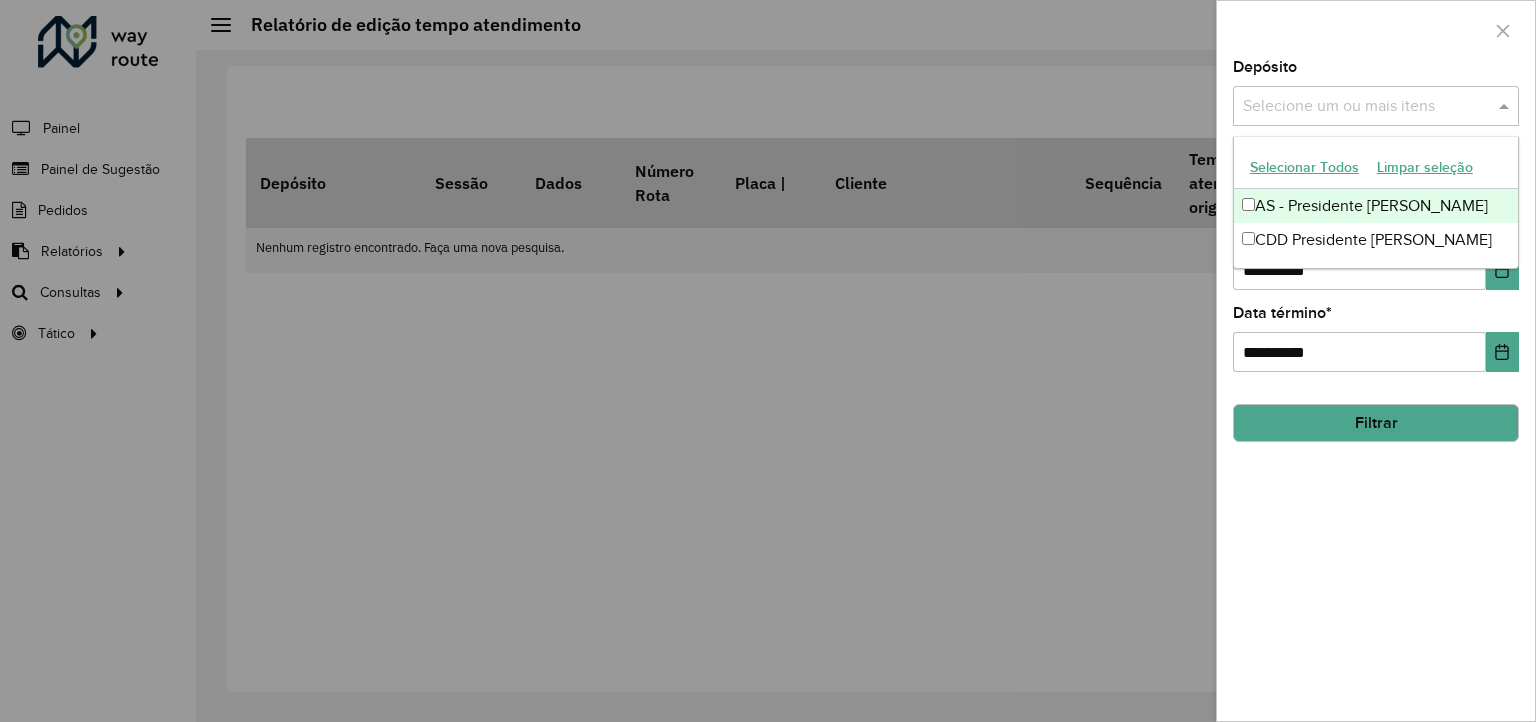 click at bounding box center (1366, 107) 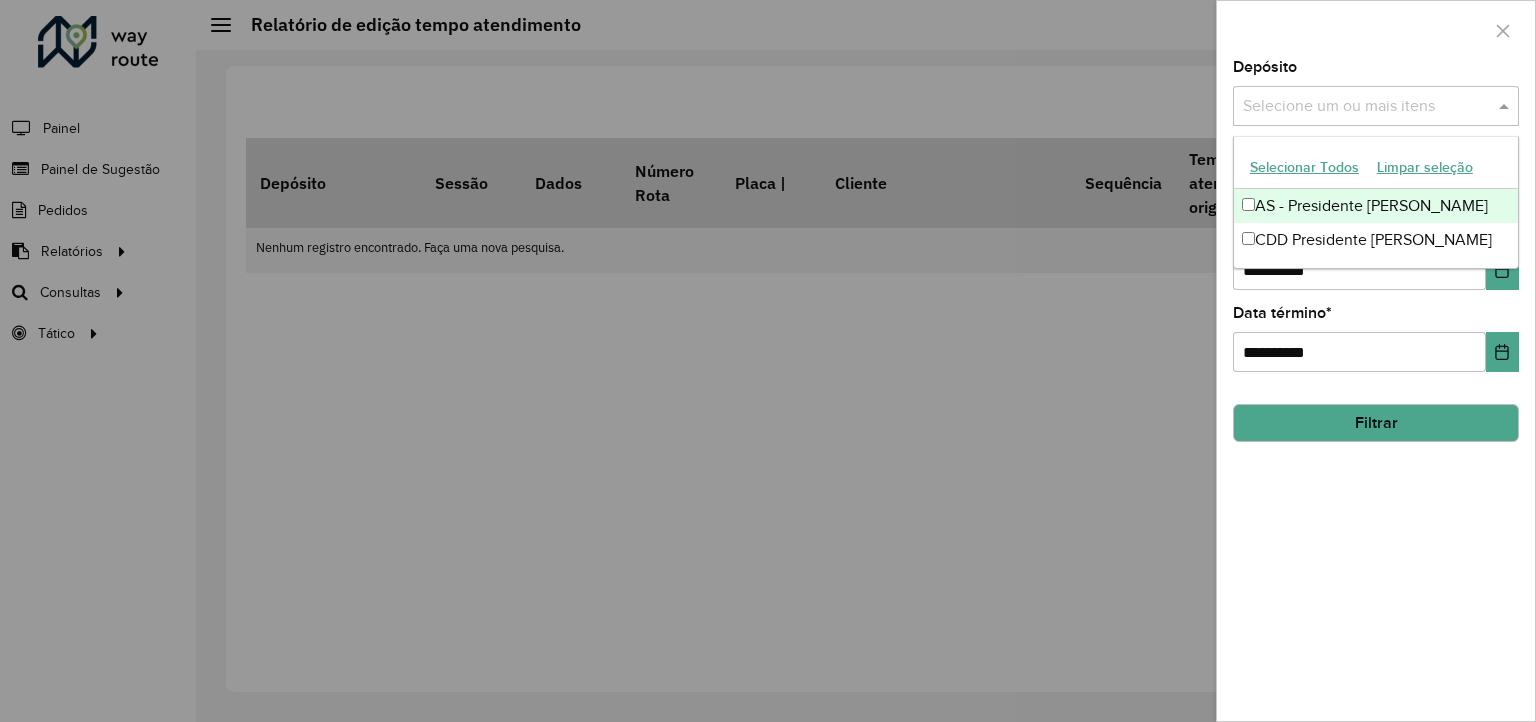 click on "Selecionar Todos" at bounding box center (1304, 167) 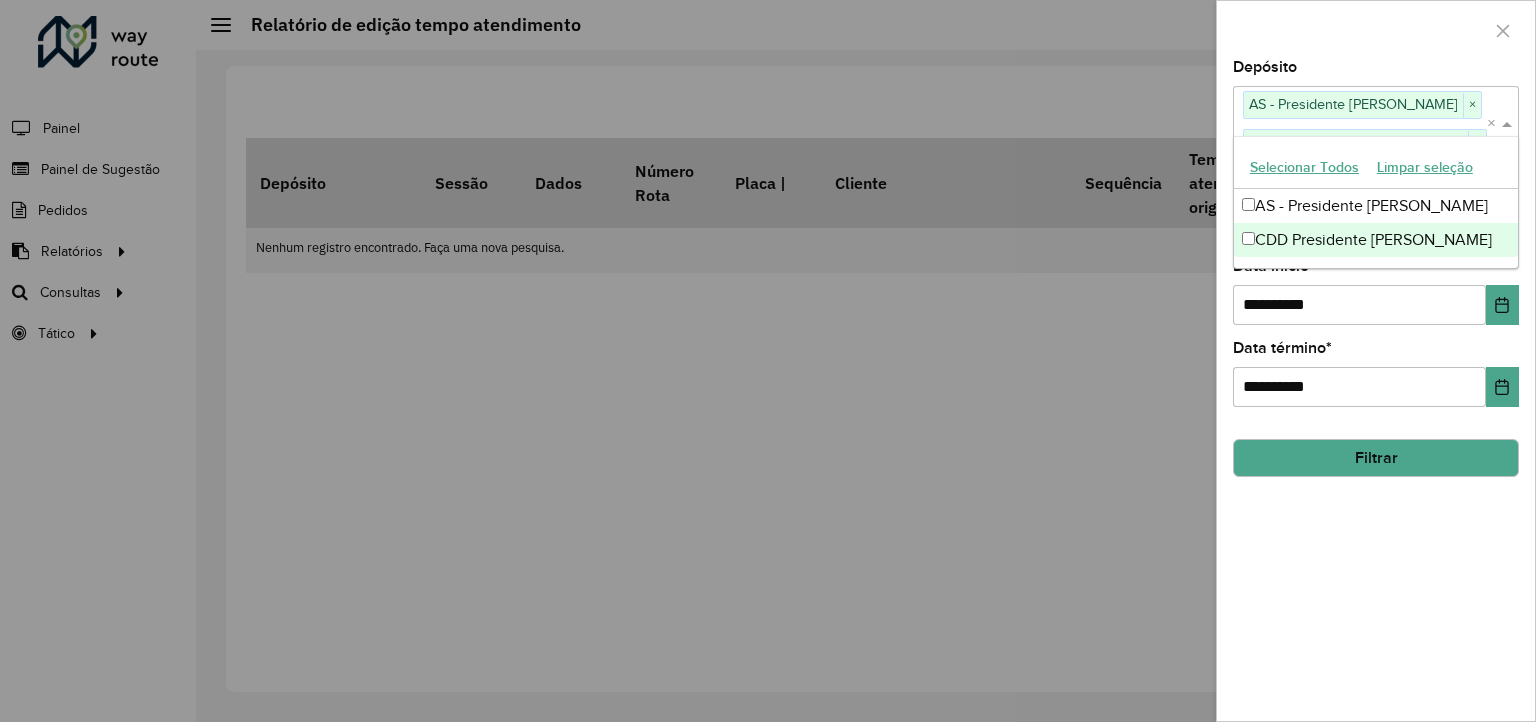 click on "**********" 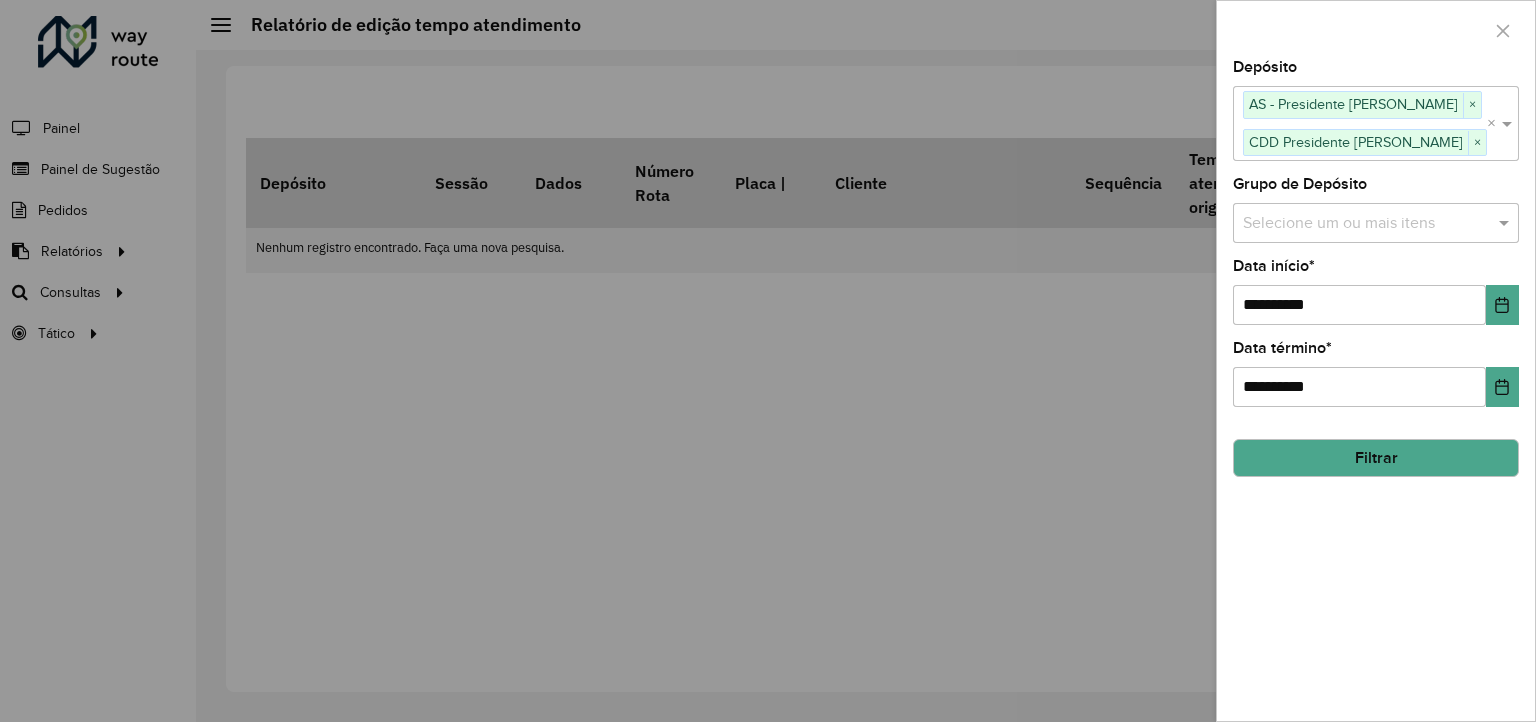click at bounding box center (1366, 223) 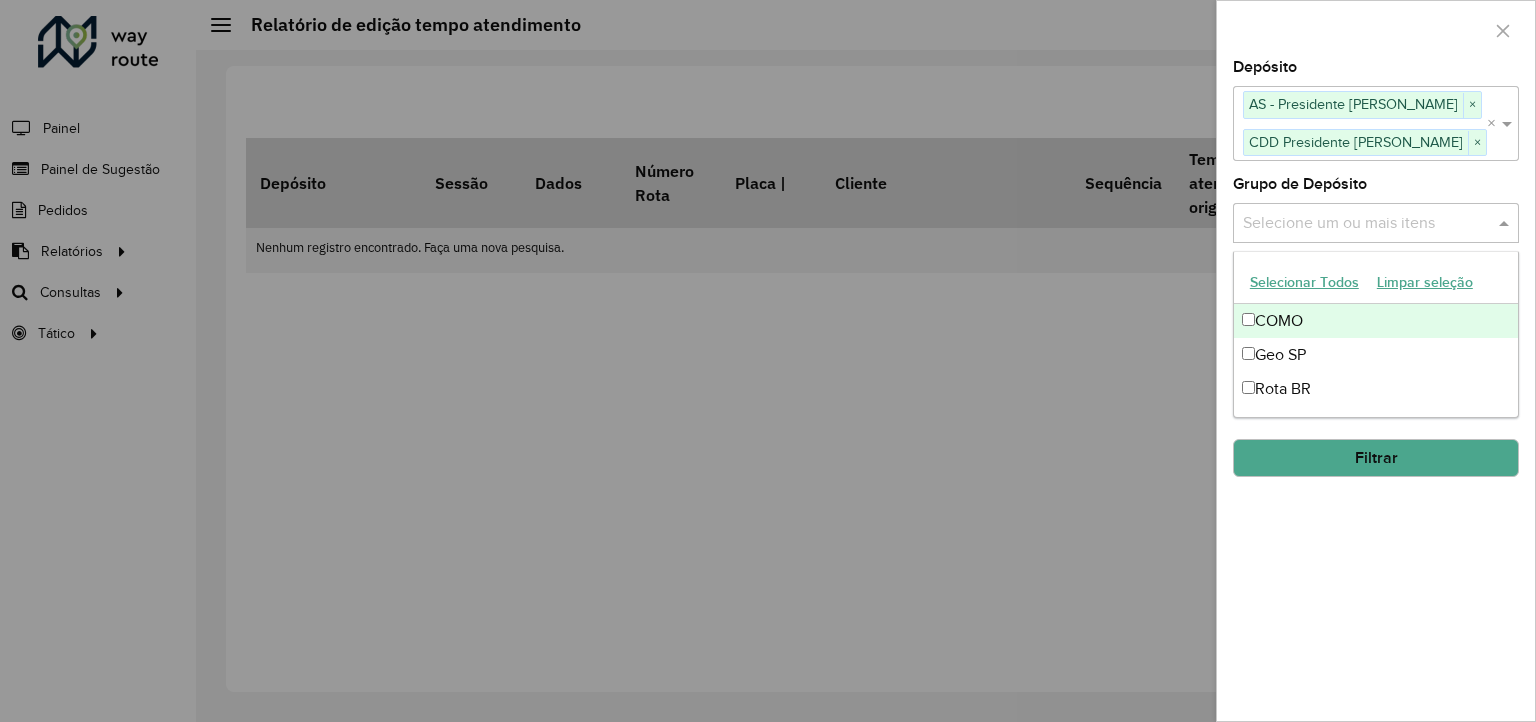click on "Selecionar Todos" at bounding box center (1304, 282) 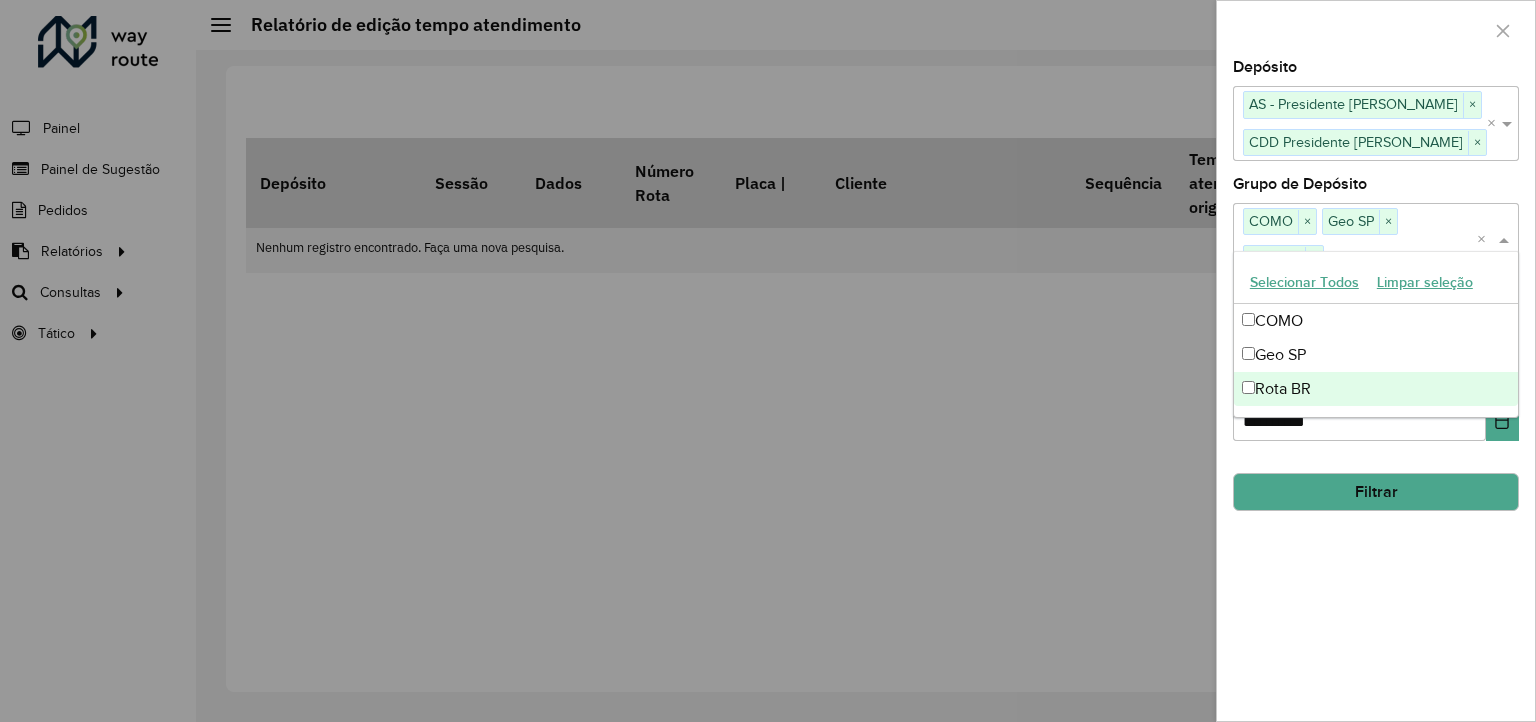 click on "Filtrar" 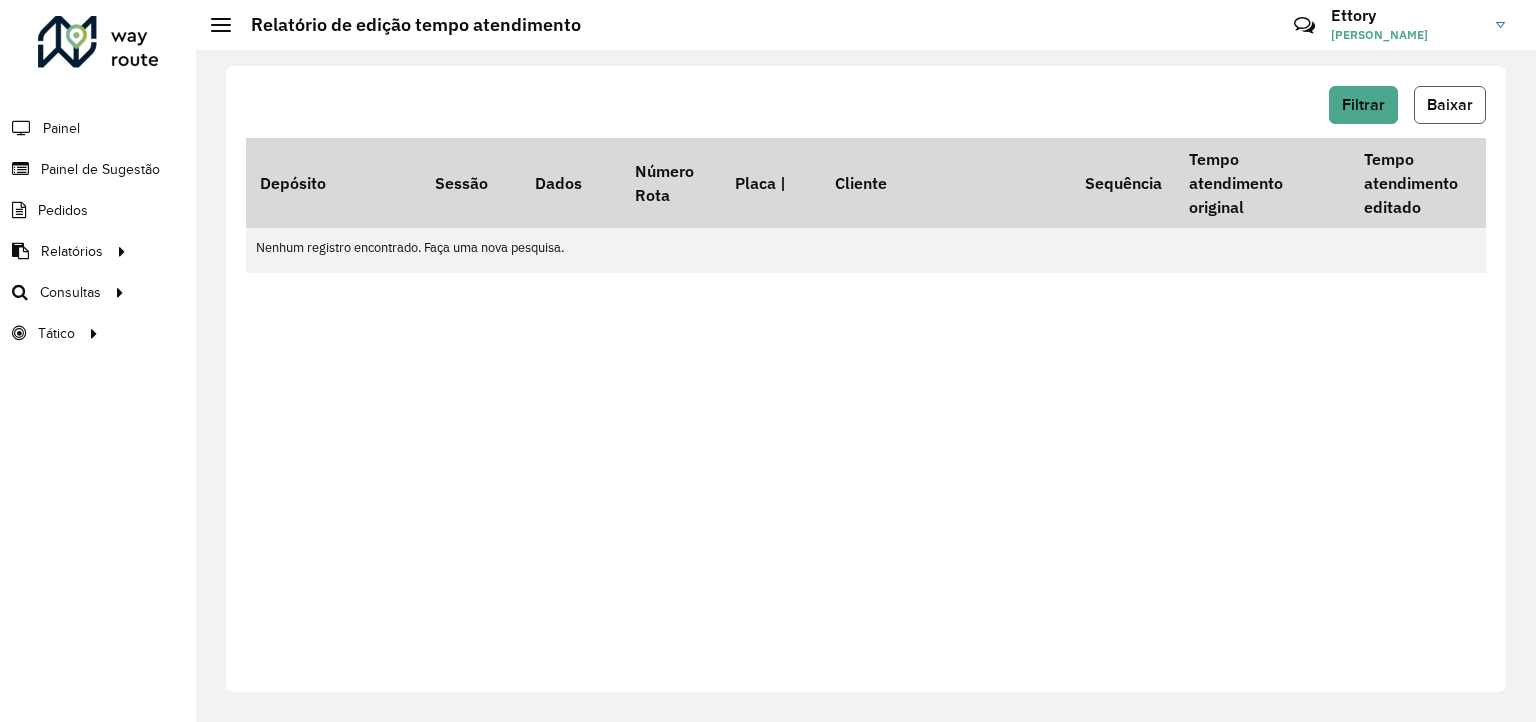 click on "Baixar" 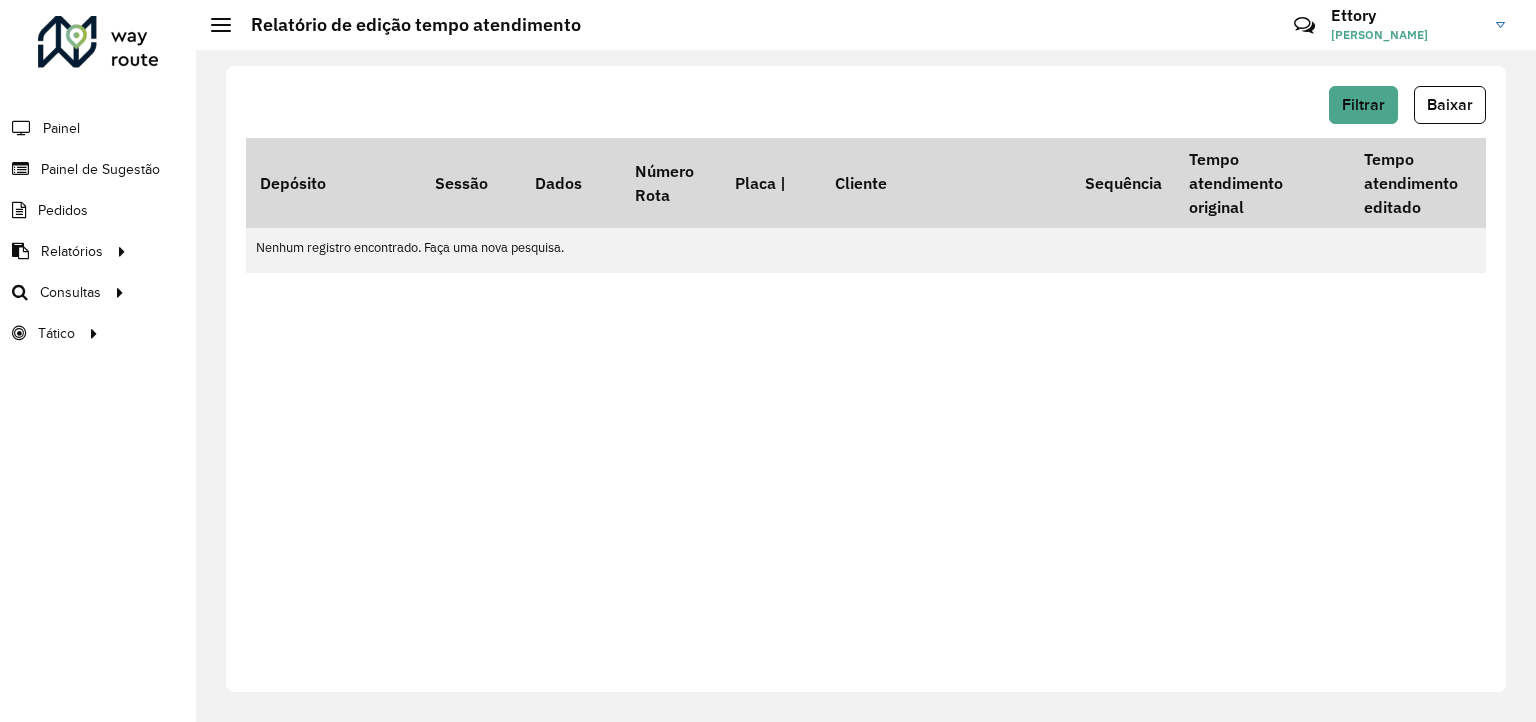 click on "Filtrar   Baixar   Depósito   Sessão   Dados   Número Rota  Placa |  Cliente  Sequência  Tempo atendimento original   Tempo atendimento editado   % Ajuste Rota   % ajuste rota original   Variação % ajuste   Tempo total rota  Nenhum registro encontrado. Faça uma nova pesquisa." 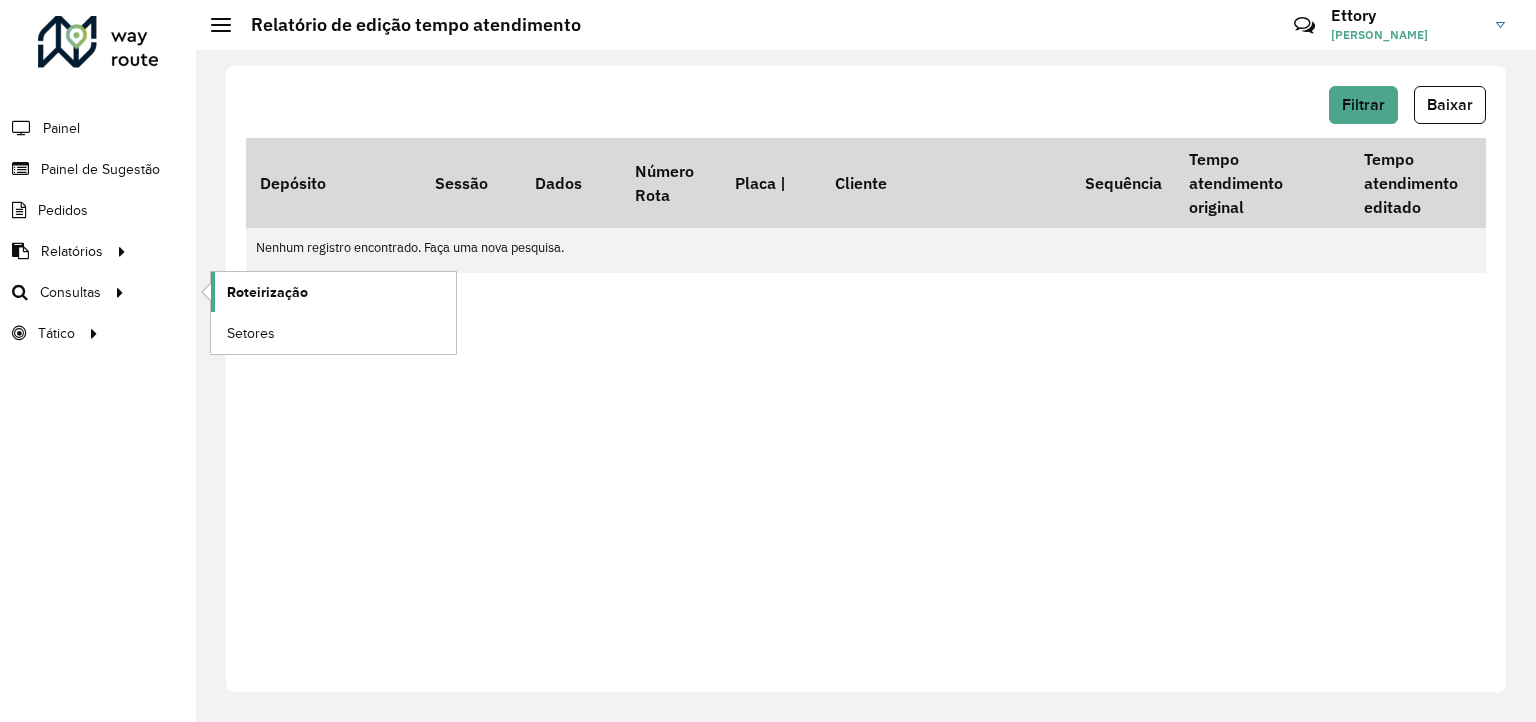 click on "Roteirização" 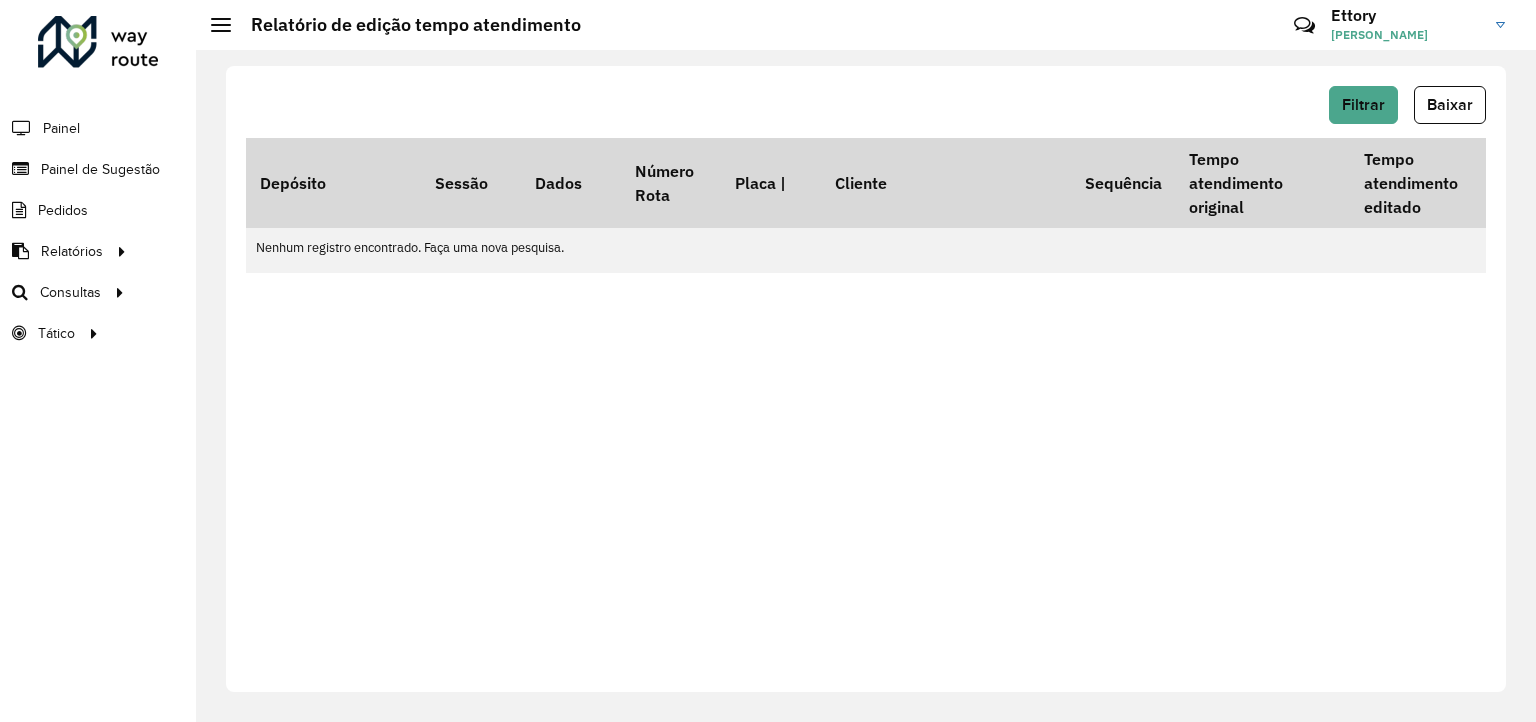 click on "Filtrar   Baixar" 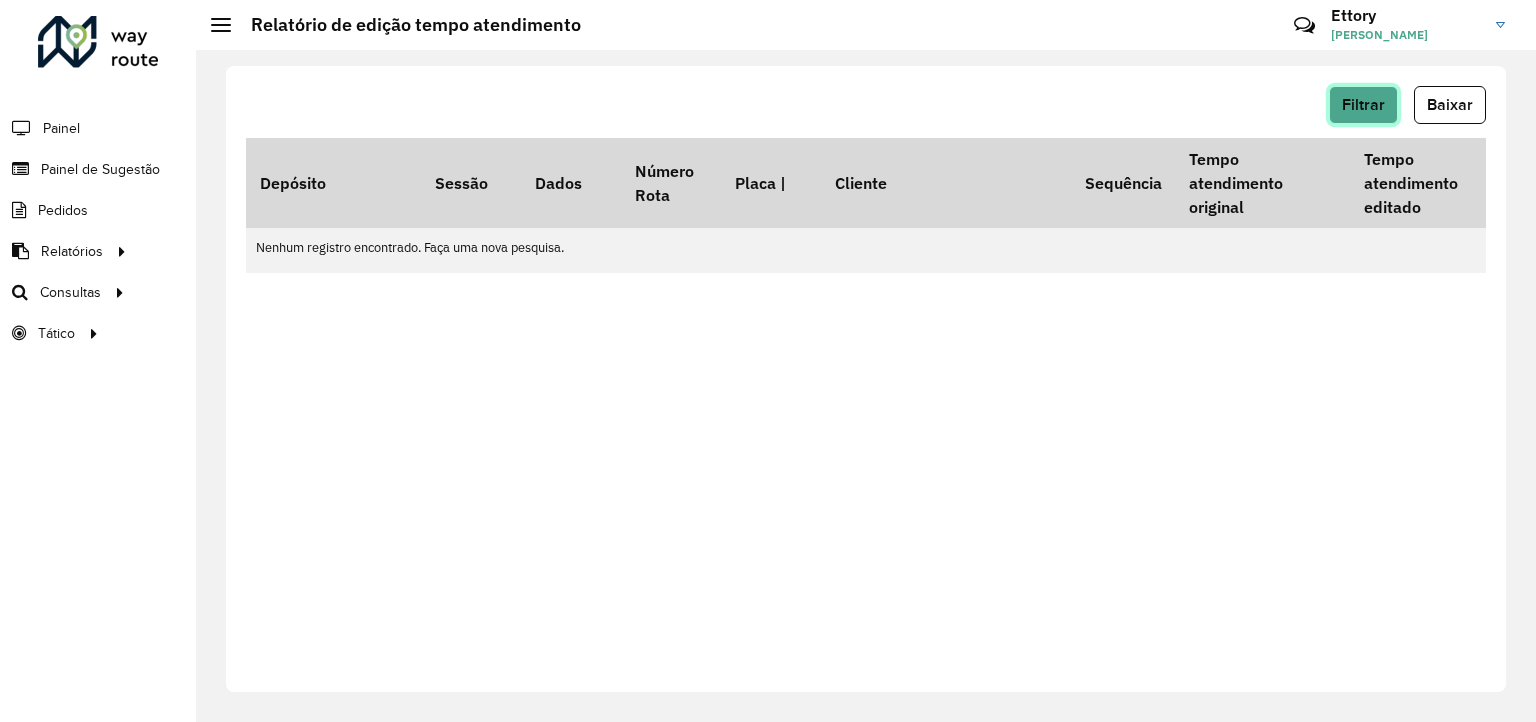 click on "Filtrar" 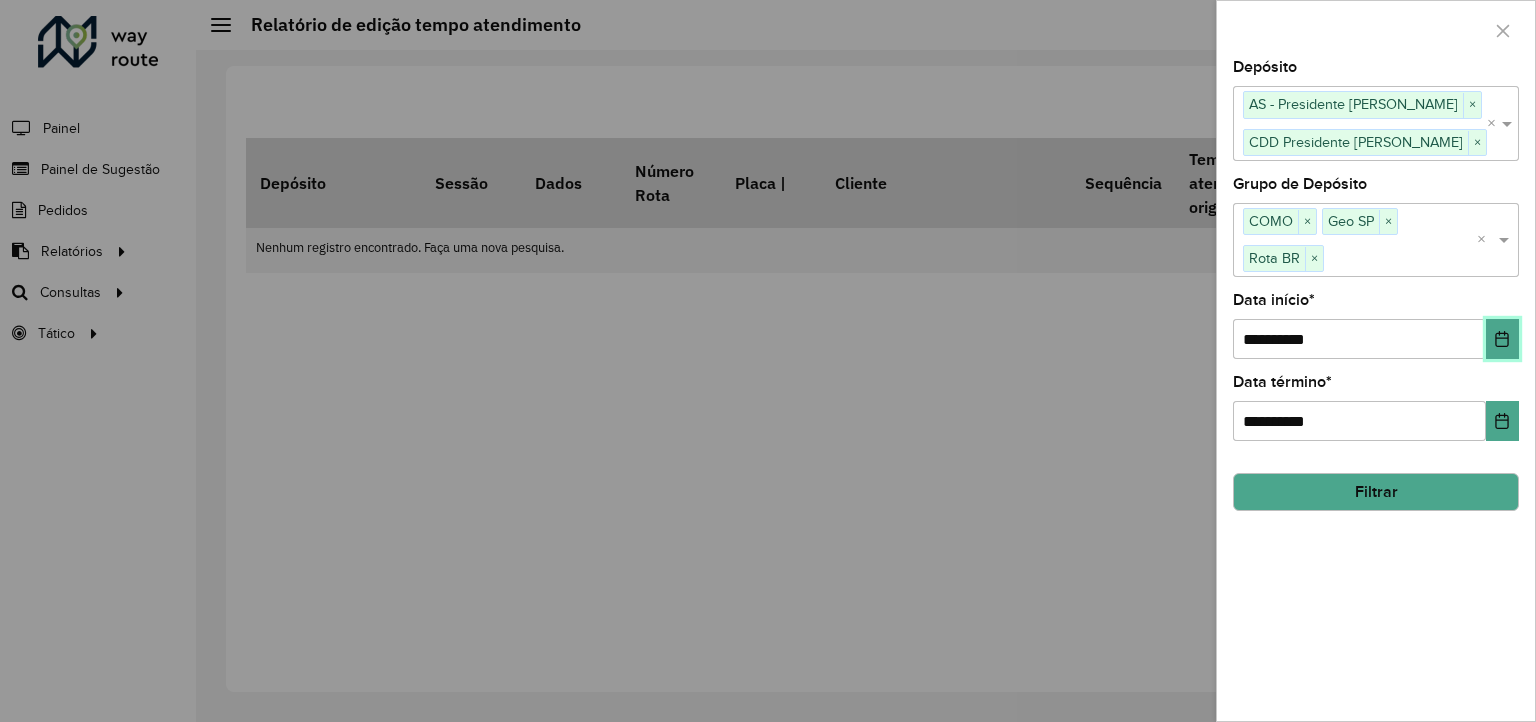 click 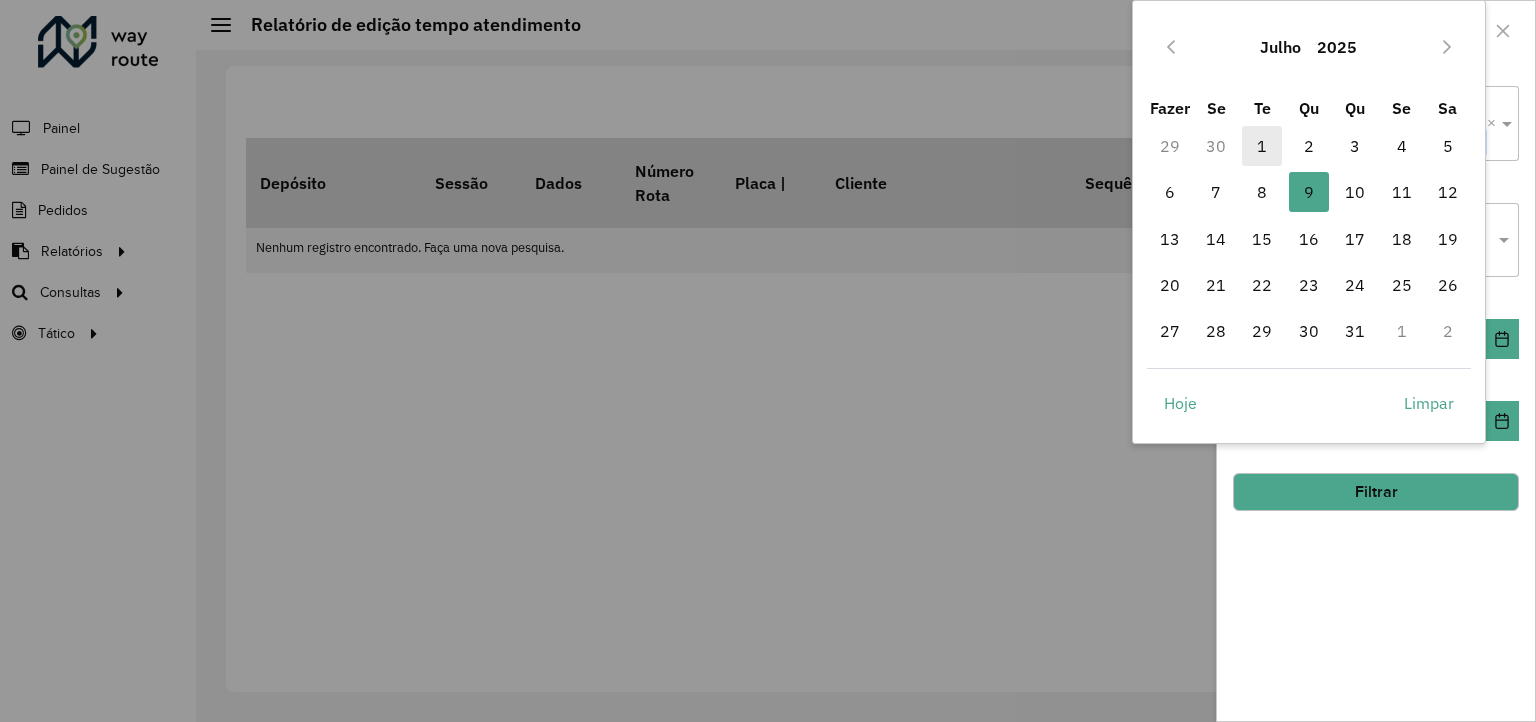 click on "1" at bounding box center [1262, 146] 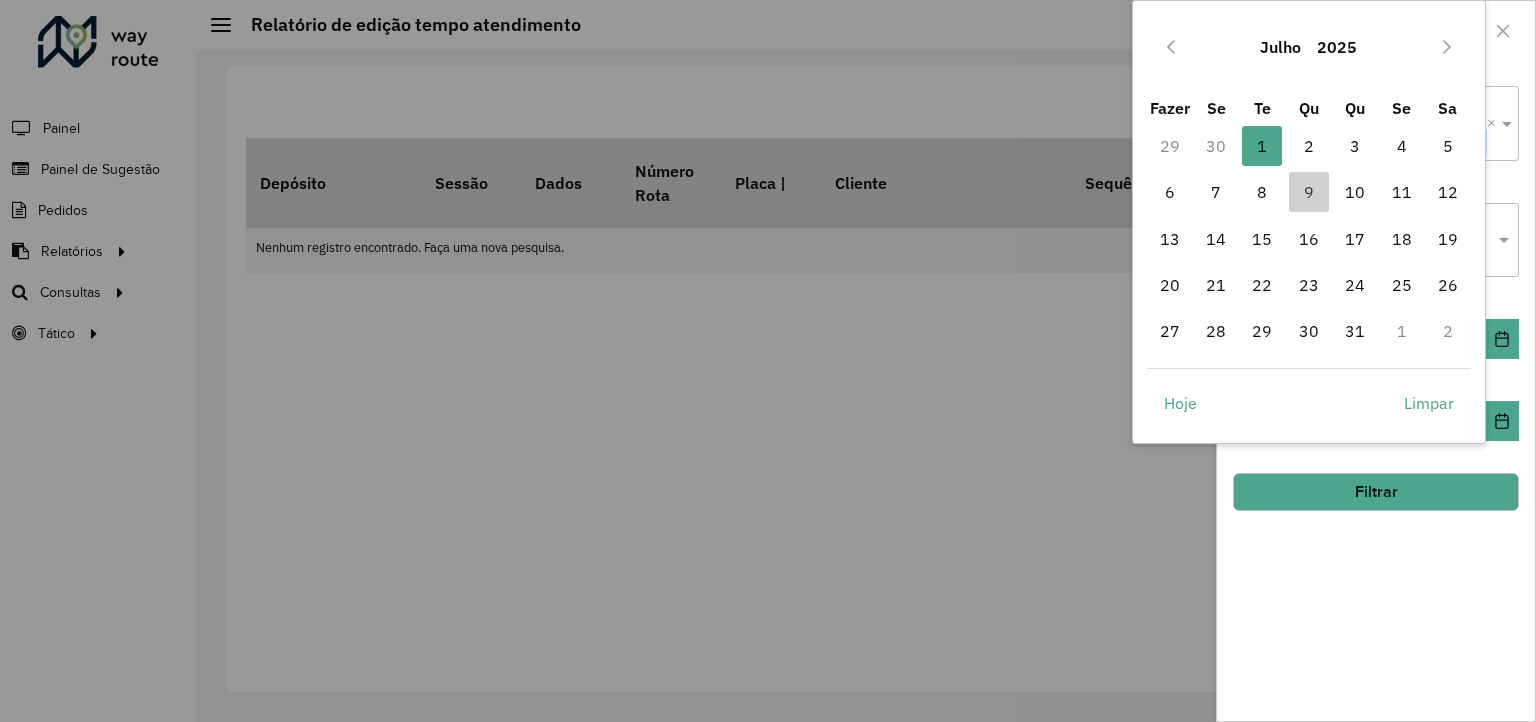 type on "**********" 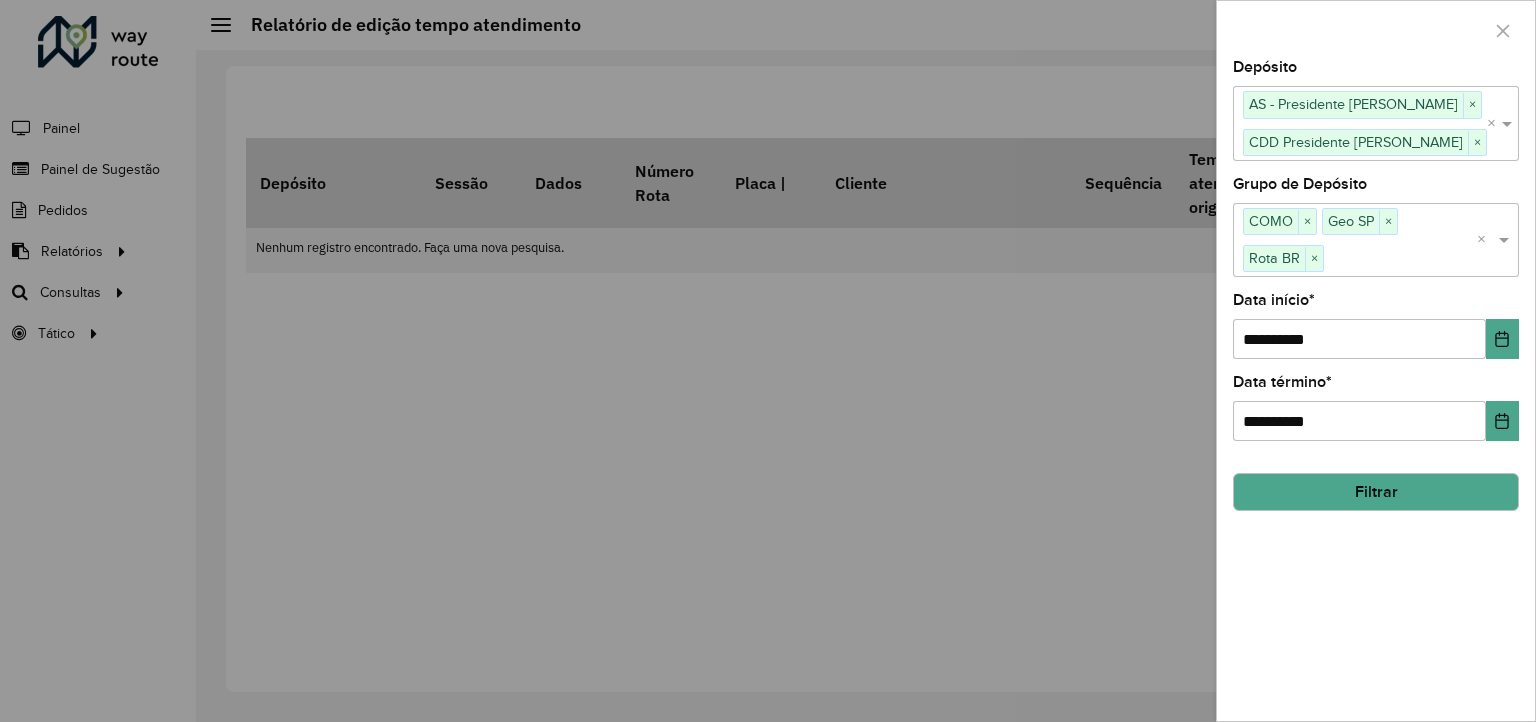 click on "Filtrar" 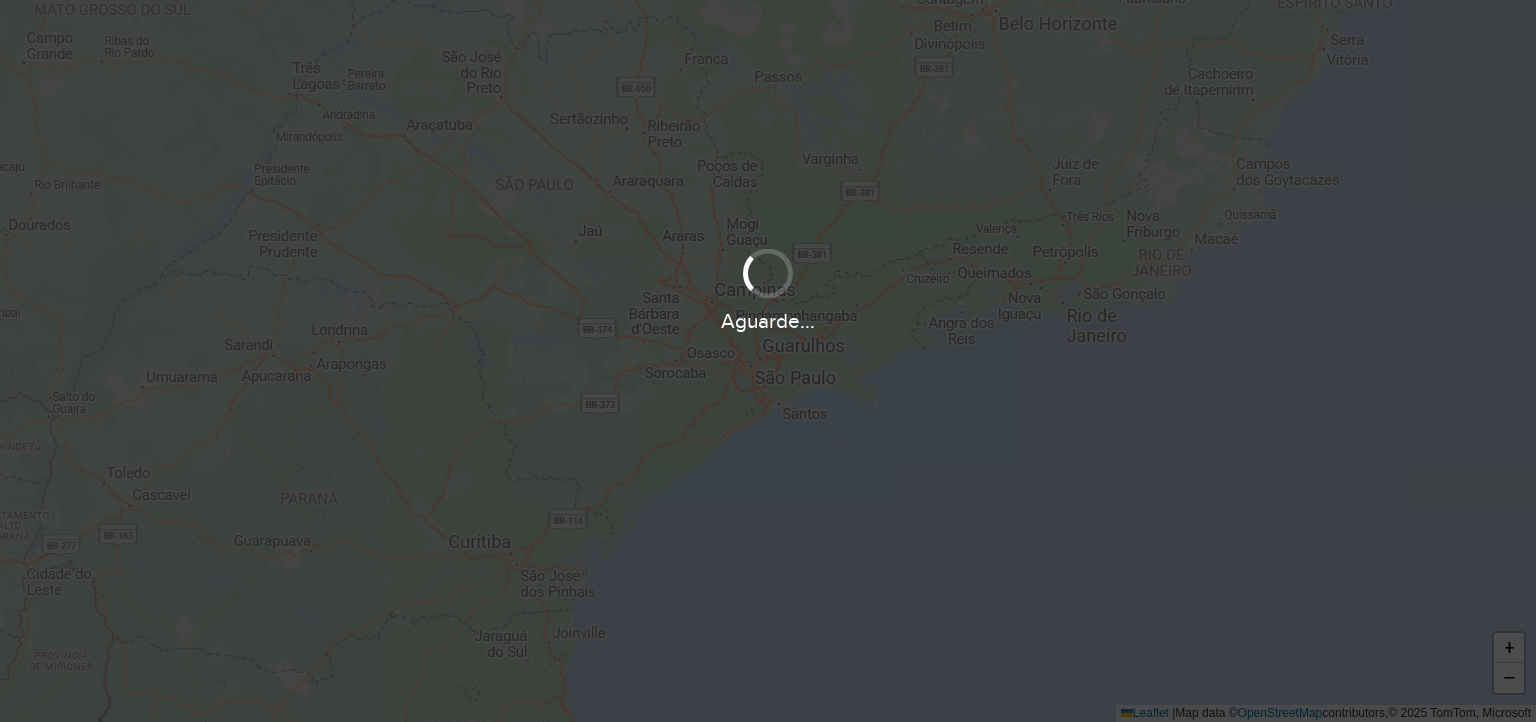 scroll, scrollTop: 0, scrollLeft: 0, axis: both 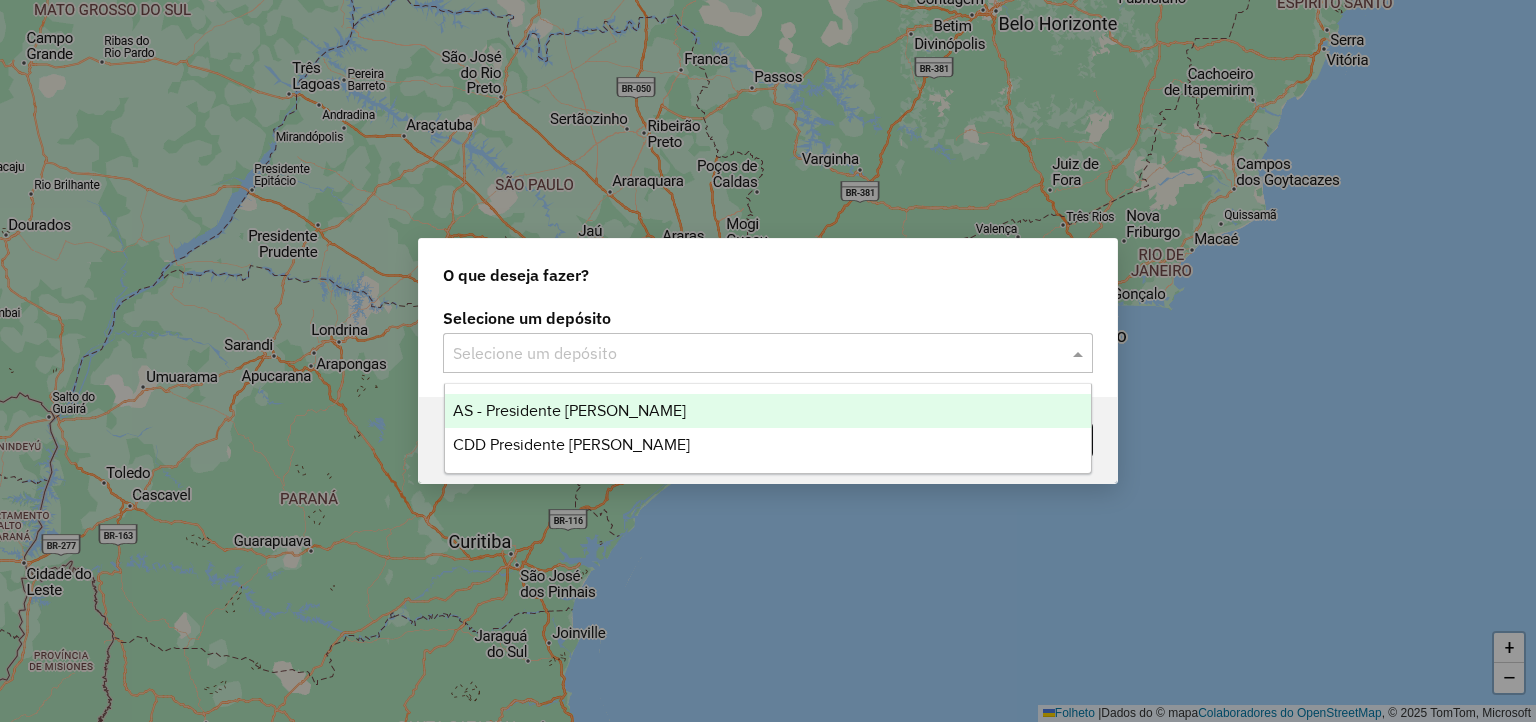 click 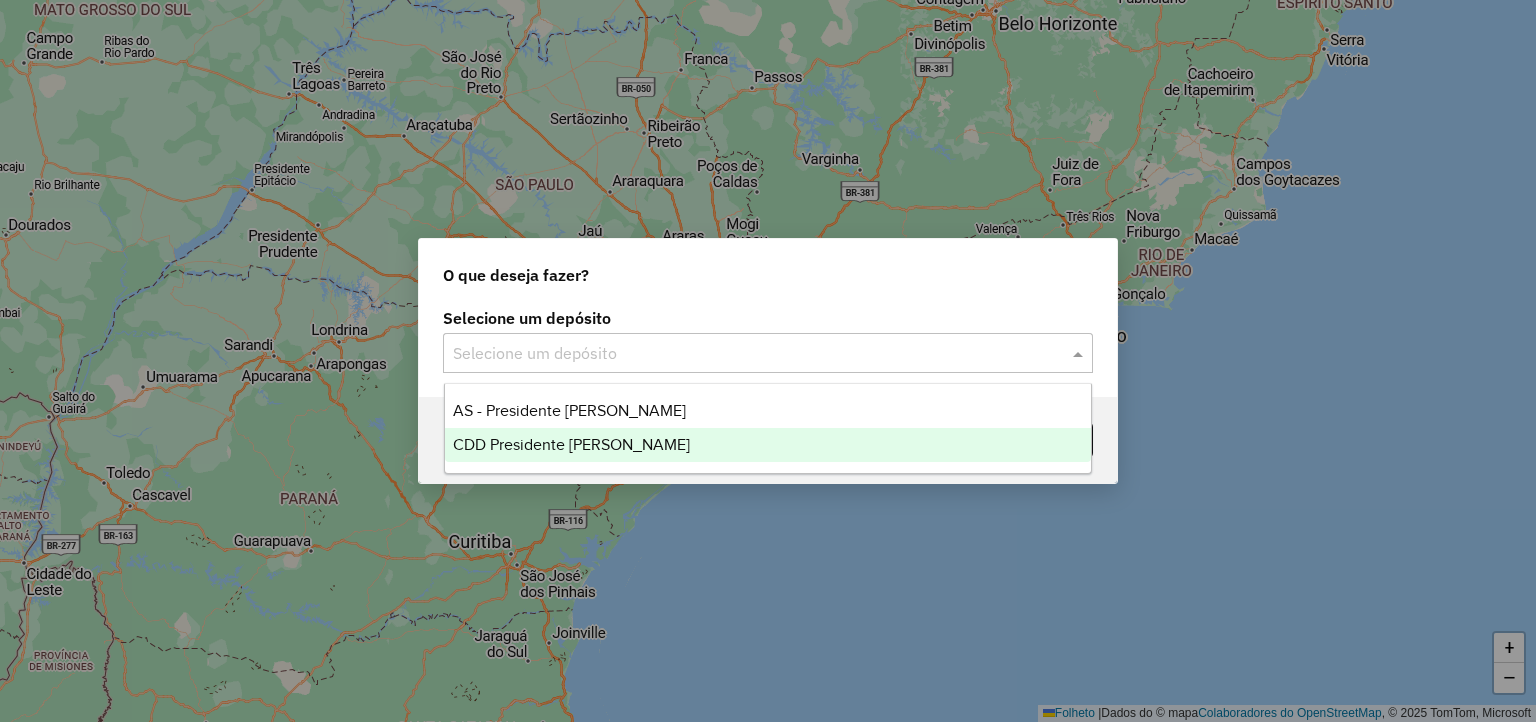 click on "CDD Presidente [PERSON_NAME]" at bounding box center (571, 444) 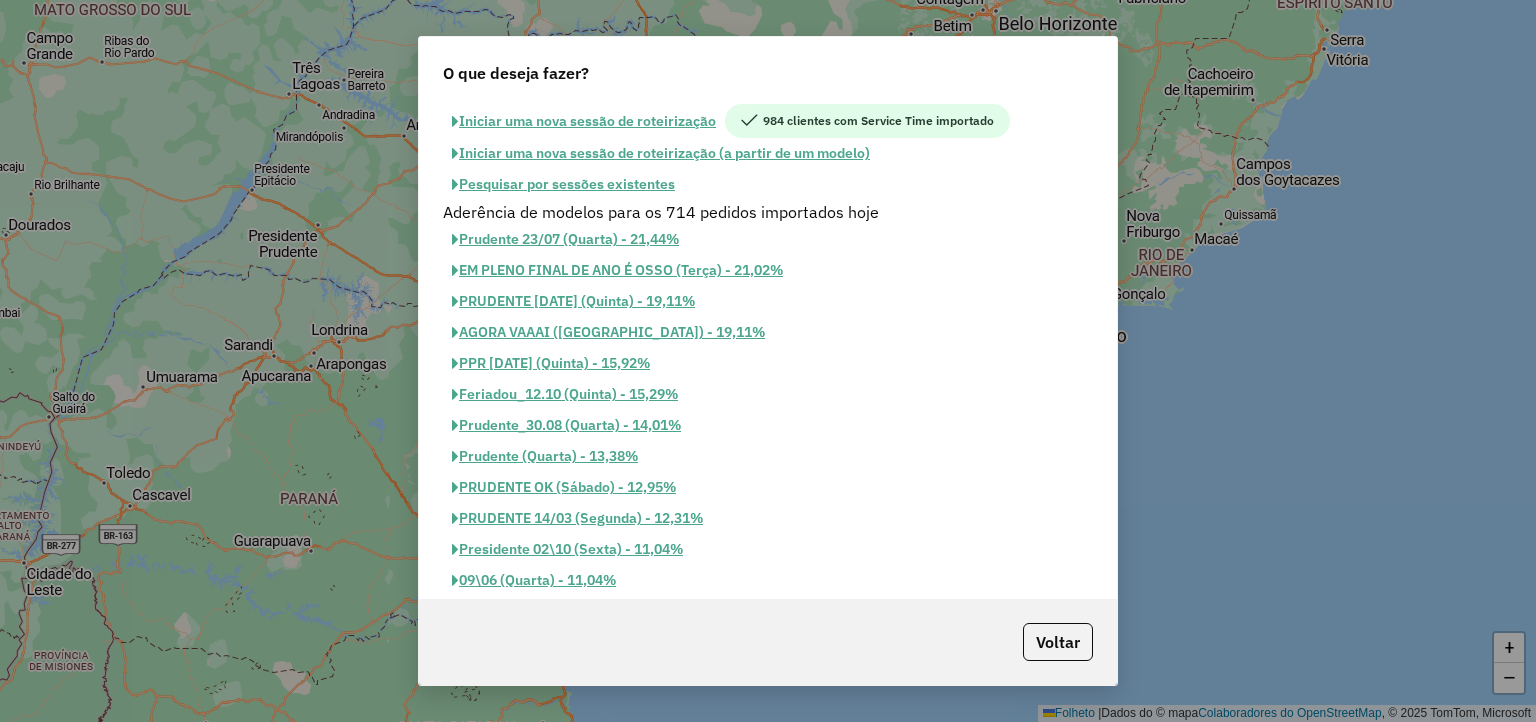 scroll, scrollTop: 0, scrollLeft: 0, axis: both 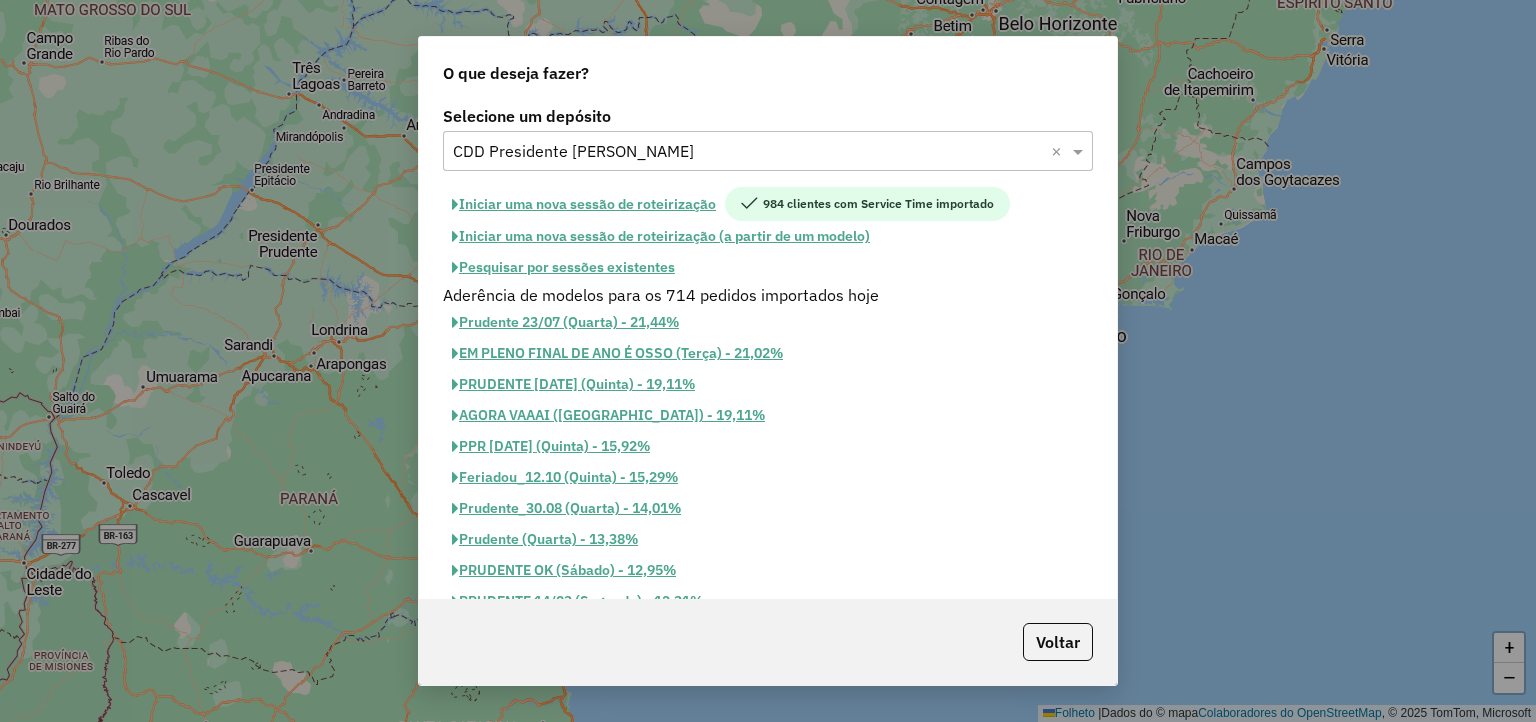 click on "Pesquisar por sessões existentes" 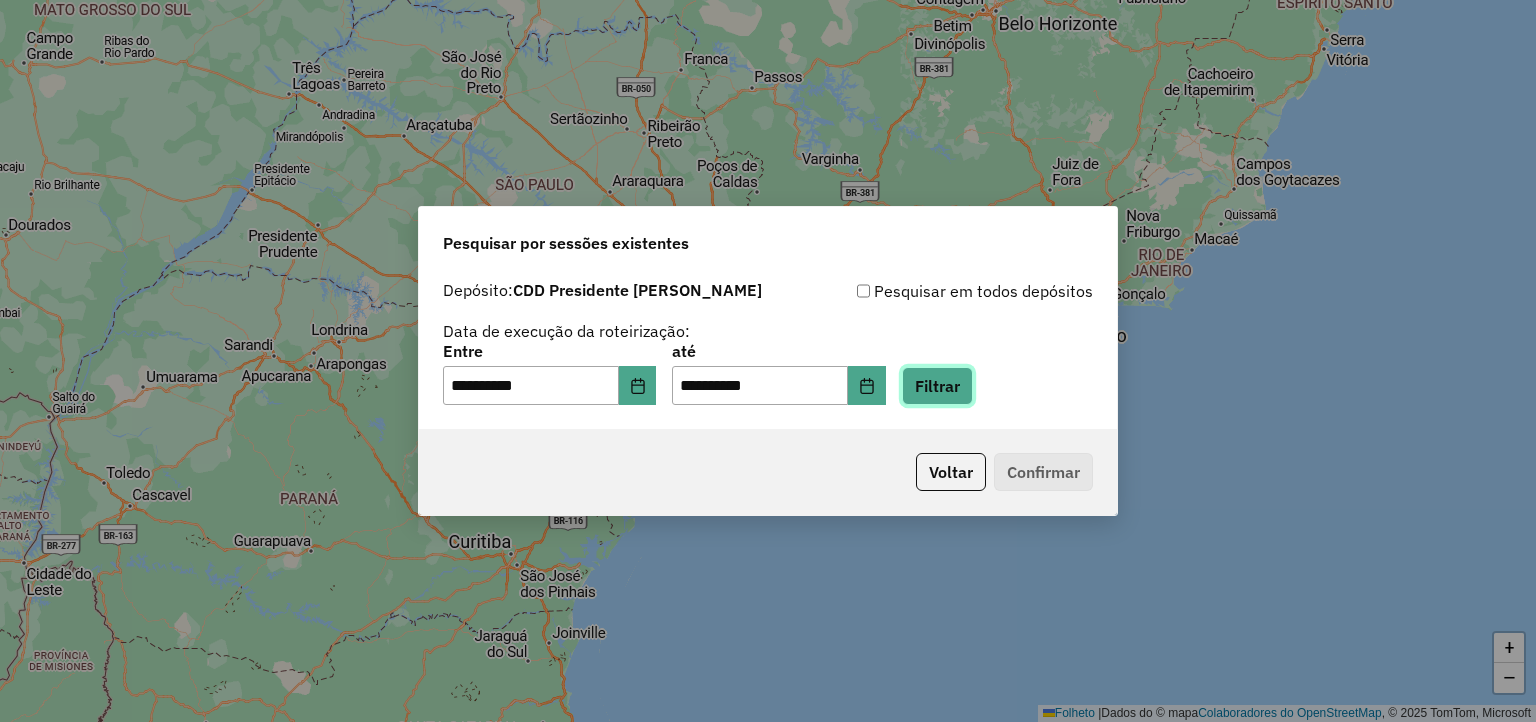 click on "Filtrar" 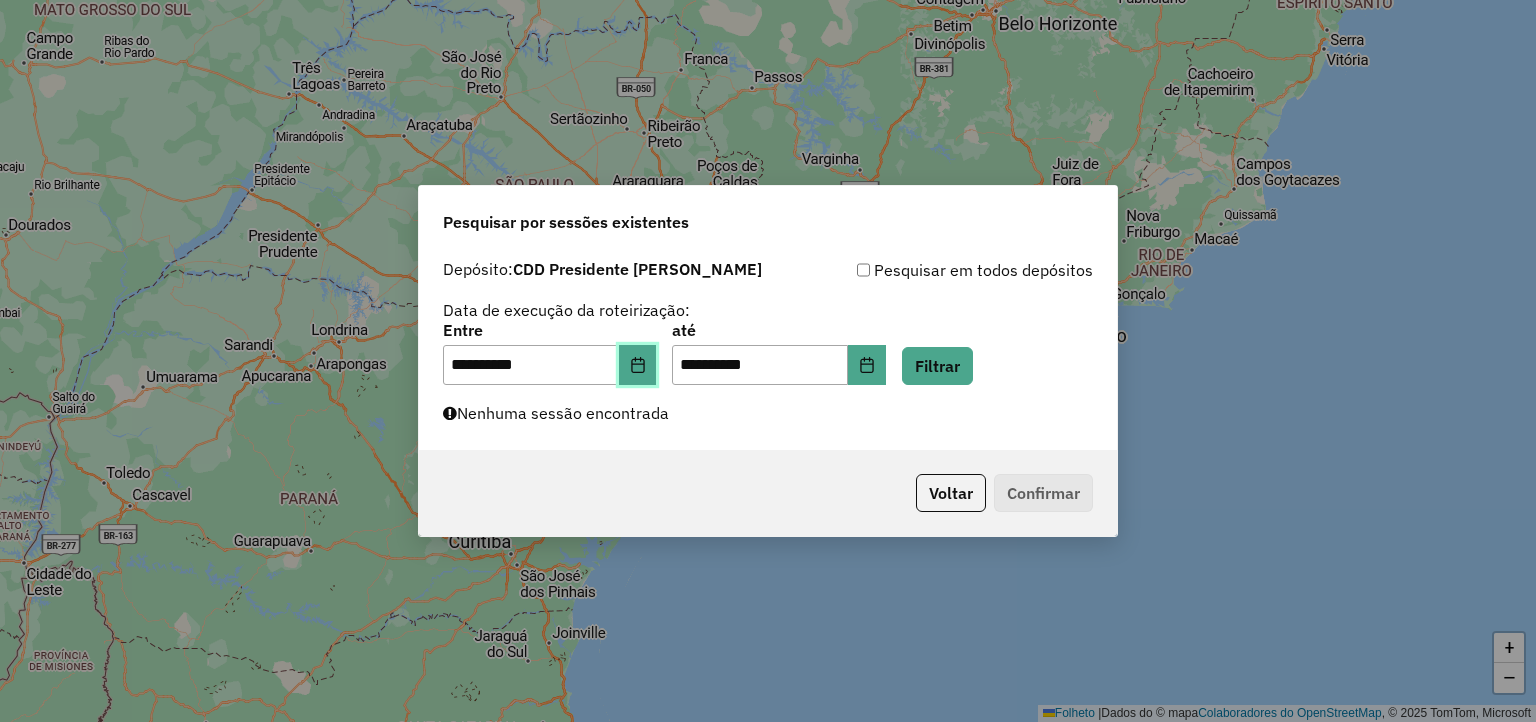 click at bounding box center (638, 365) 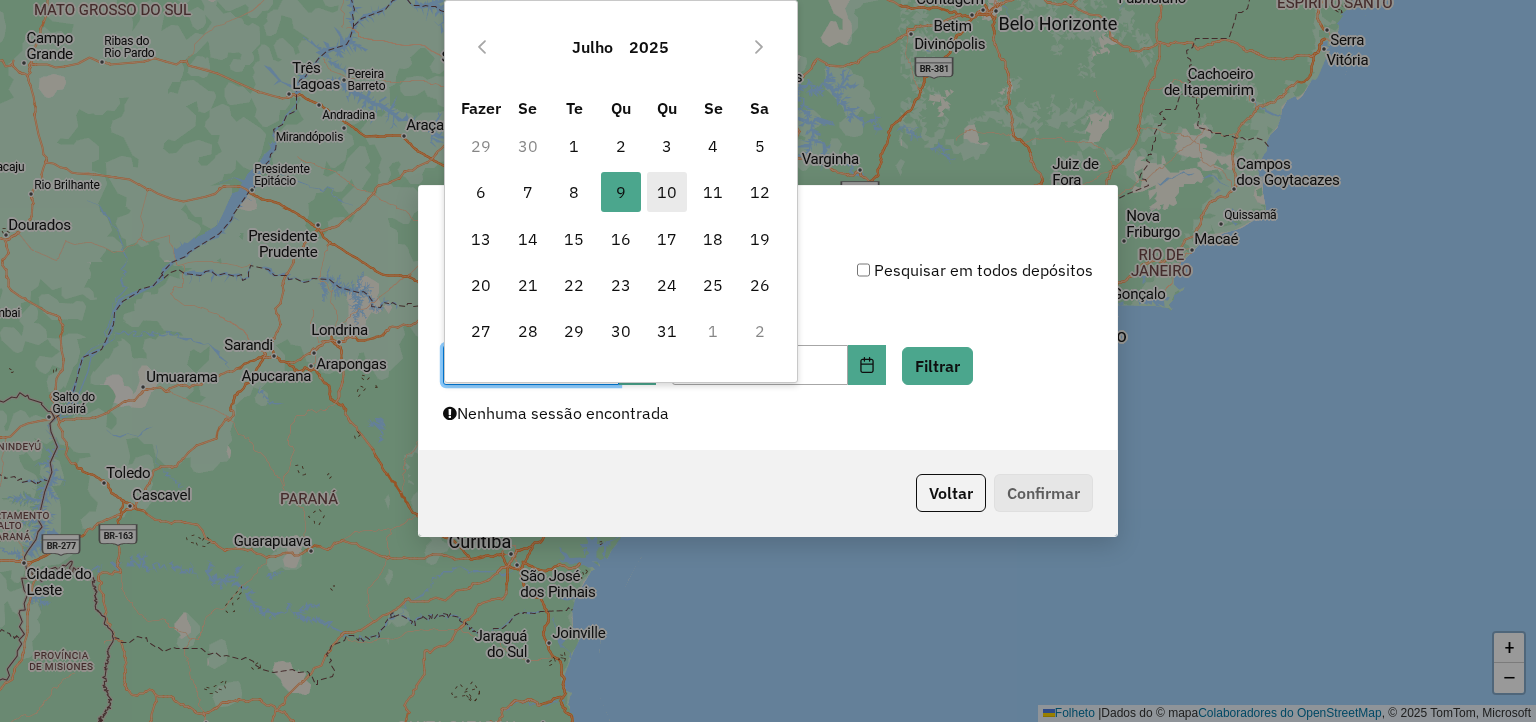 click on "10" at bounding box center (667, 192) 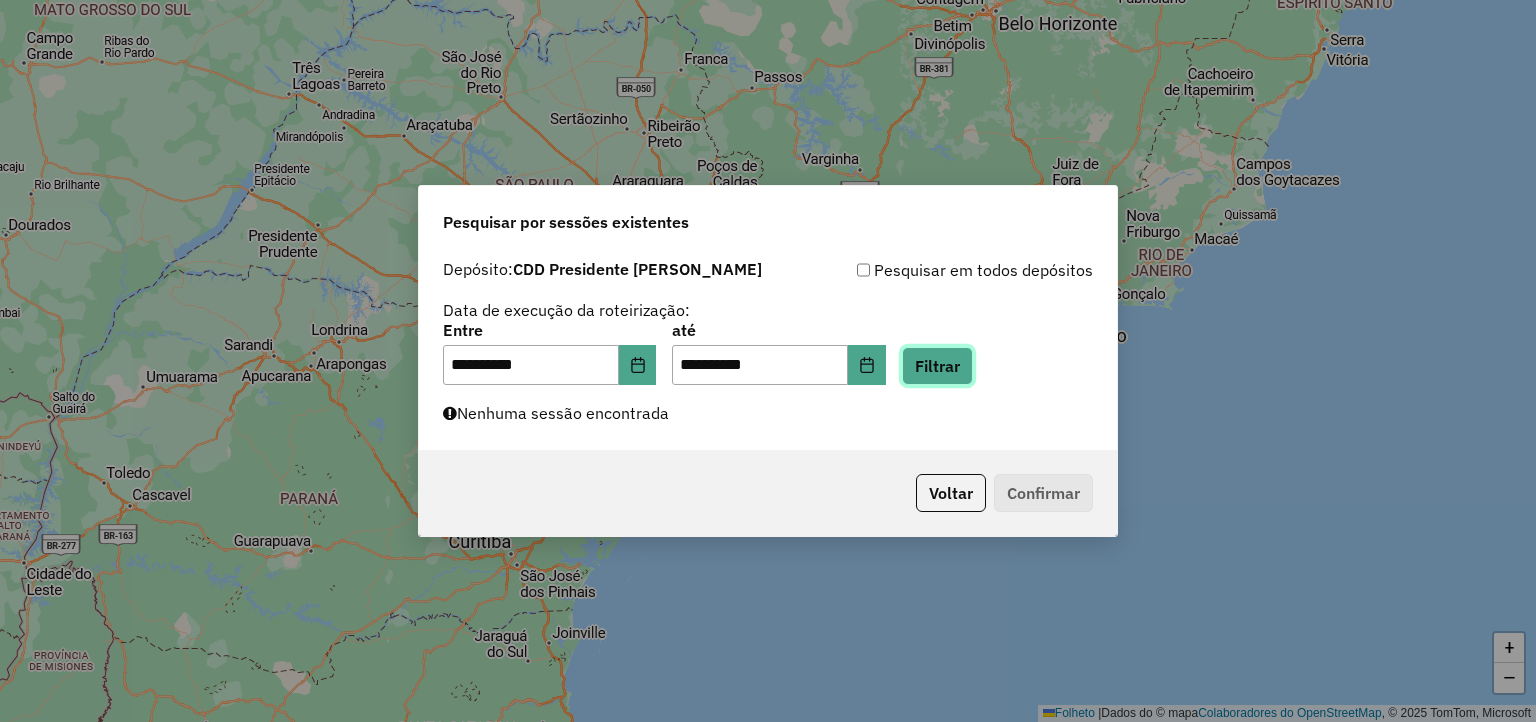 click on "Filtrar" 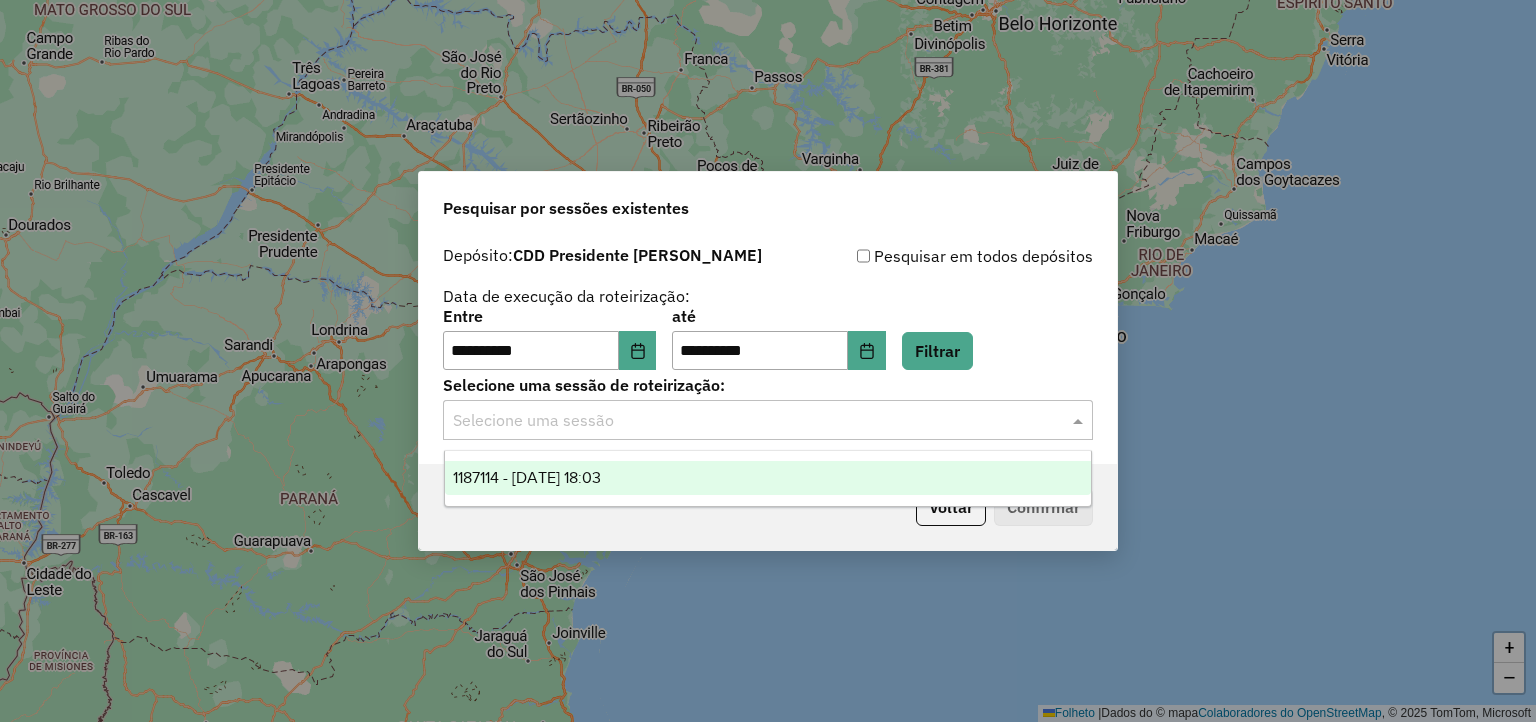 click on "Selecione uma sessão" 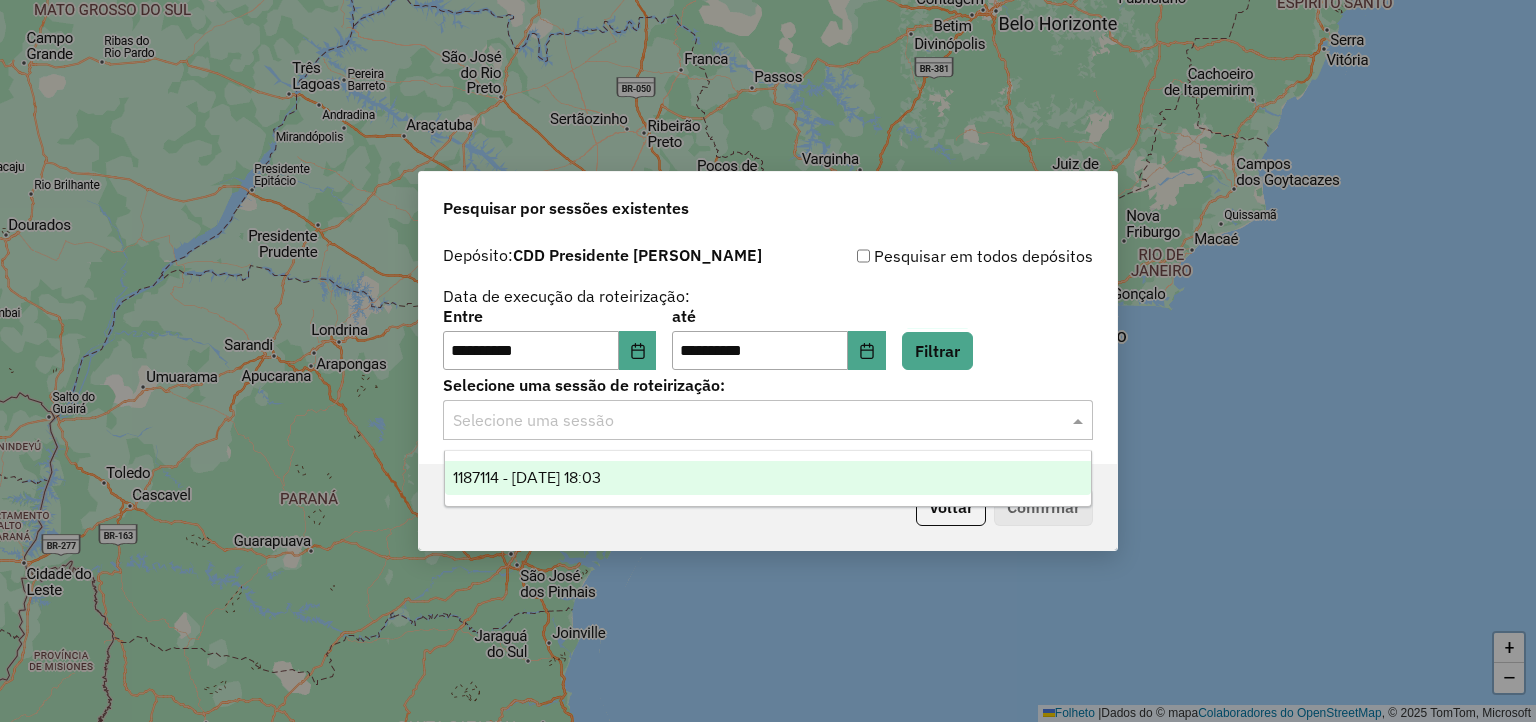 click on "1187114 - 10/07/2025 18:03" at bounding box center [527, 477] 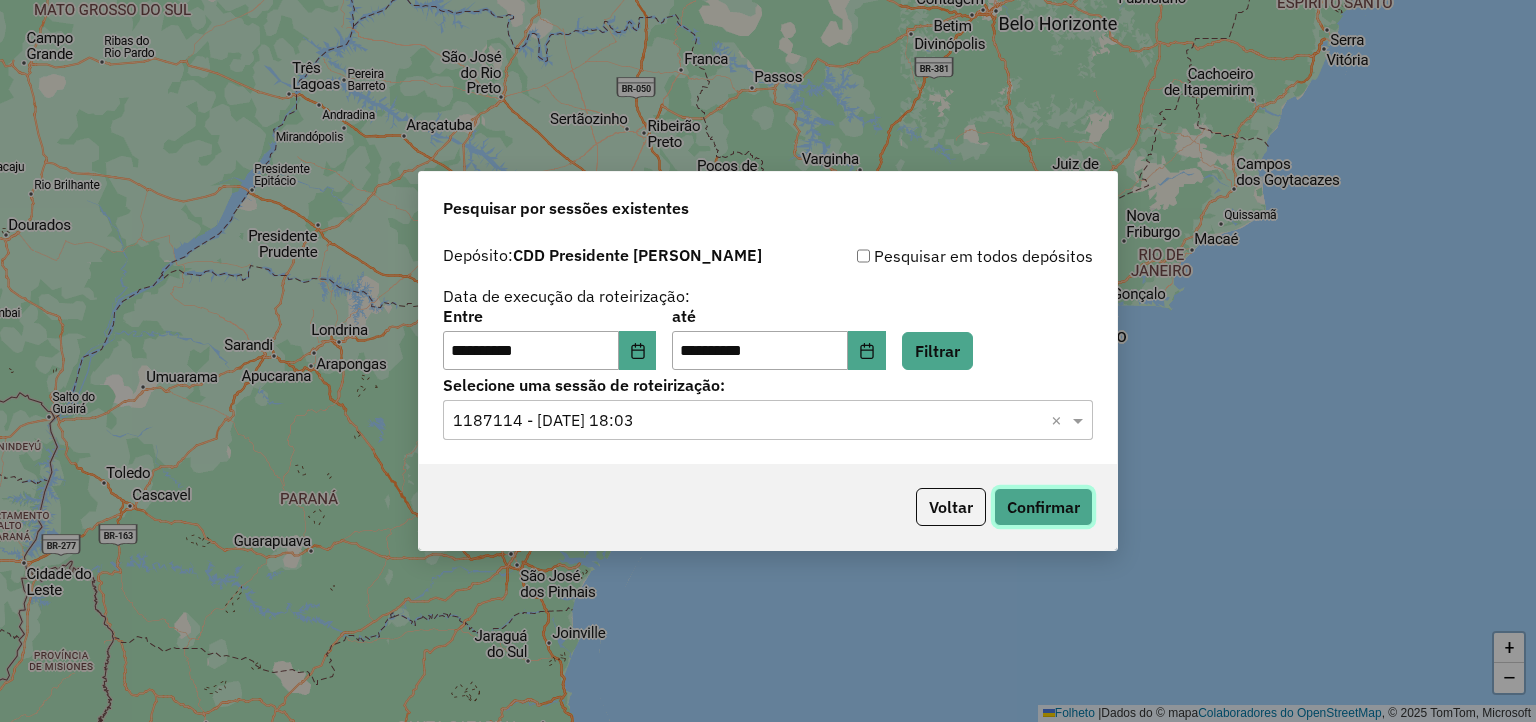 click on "Confirmar" 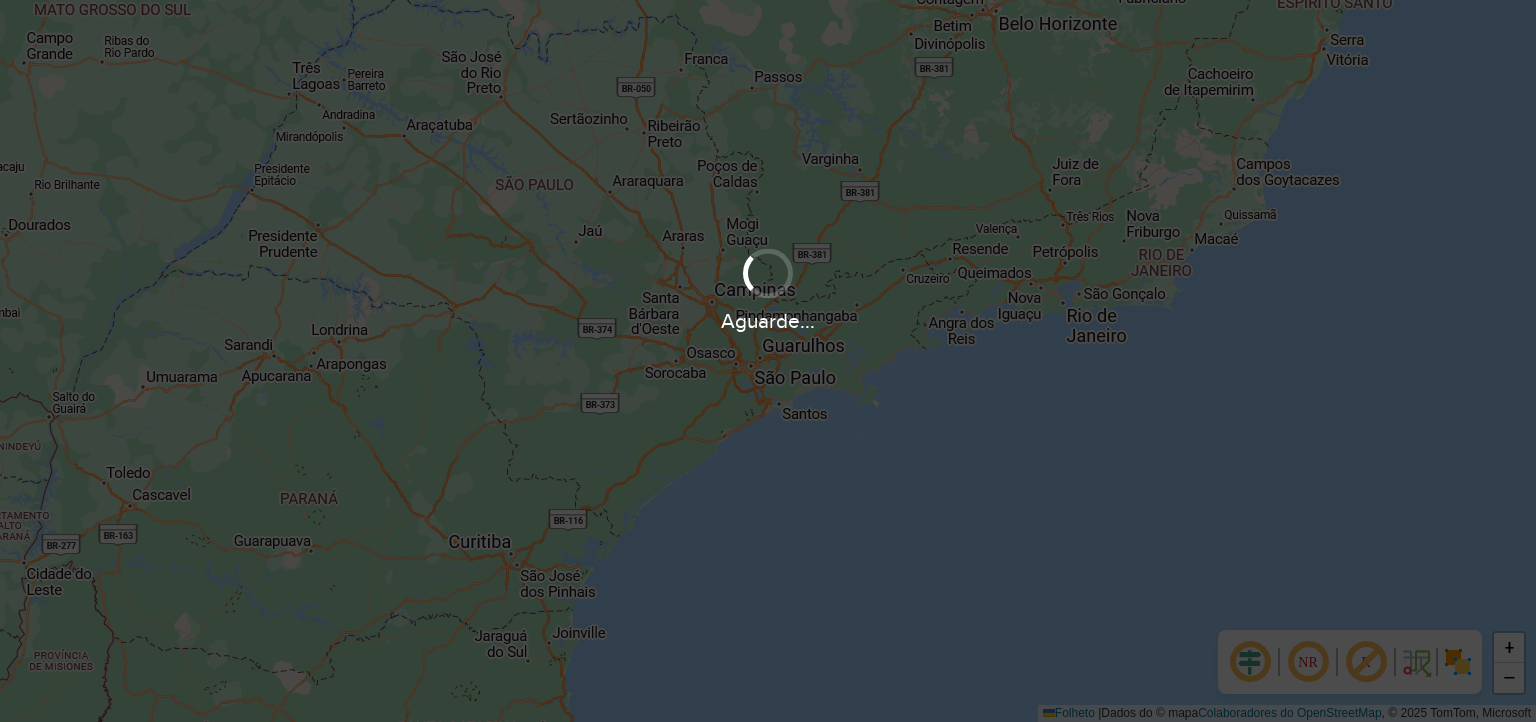 scroll, scrollTop: 0, scrollLeft: 0, axis: both 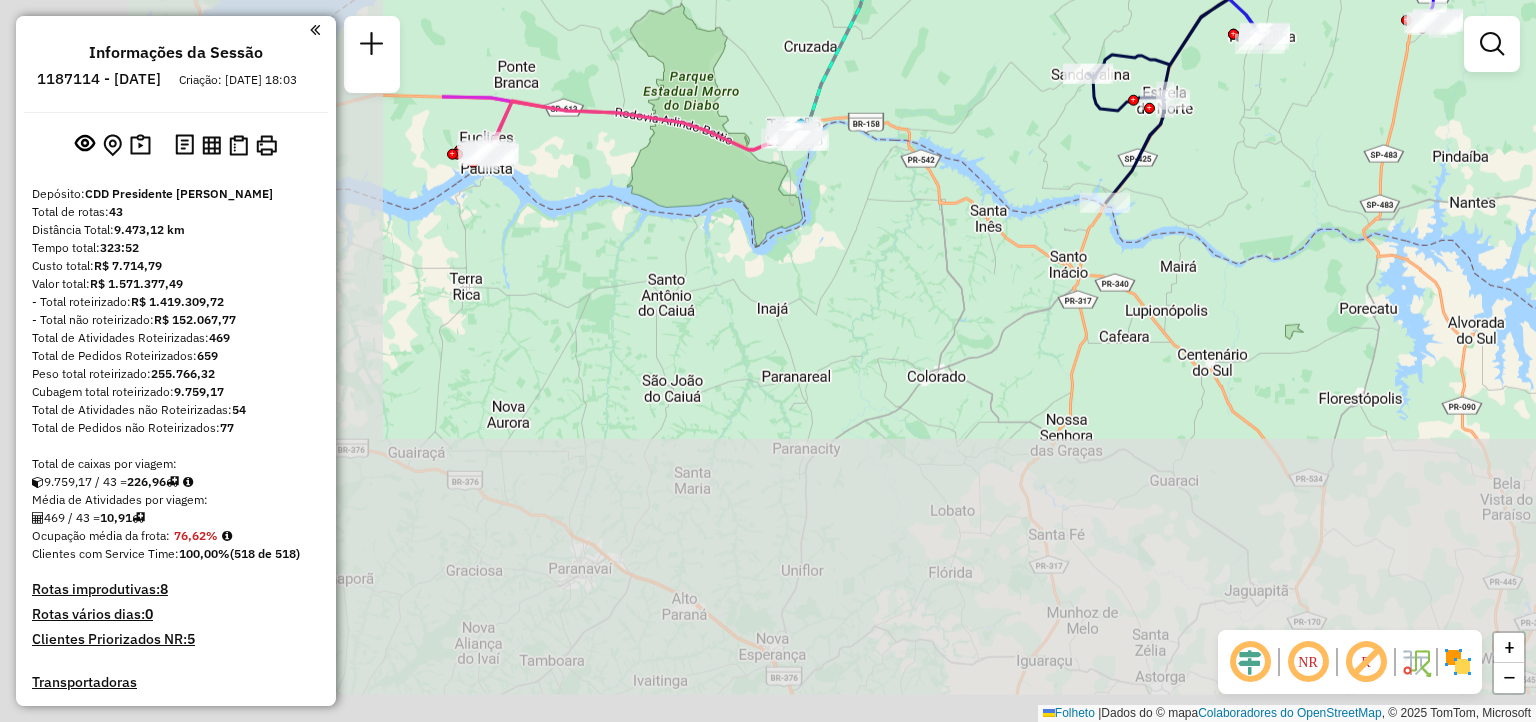 drag, startPoint x: 452, startPoint y: 505, endPoint x: 1048, endPoint y: -22, distance: 795.5784 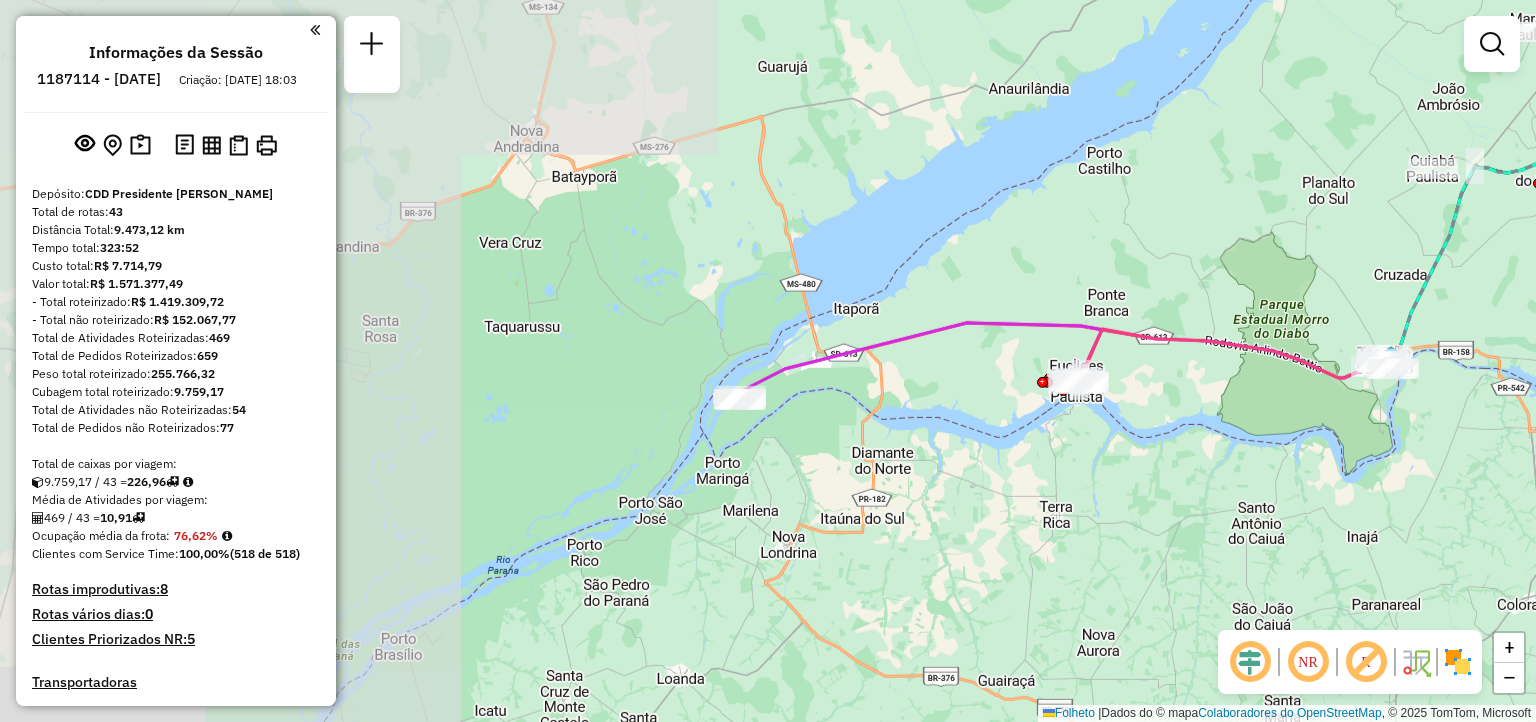 drag, startPoint x: 510, startPoint y: 337, endPoint x: 1100, endPoint y: 563, distance: 631.8038 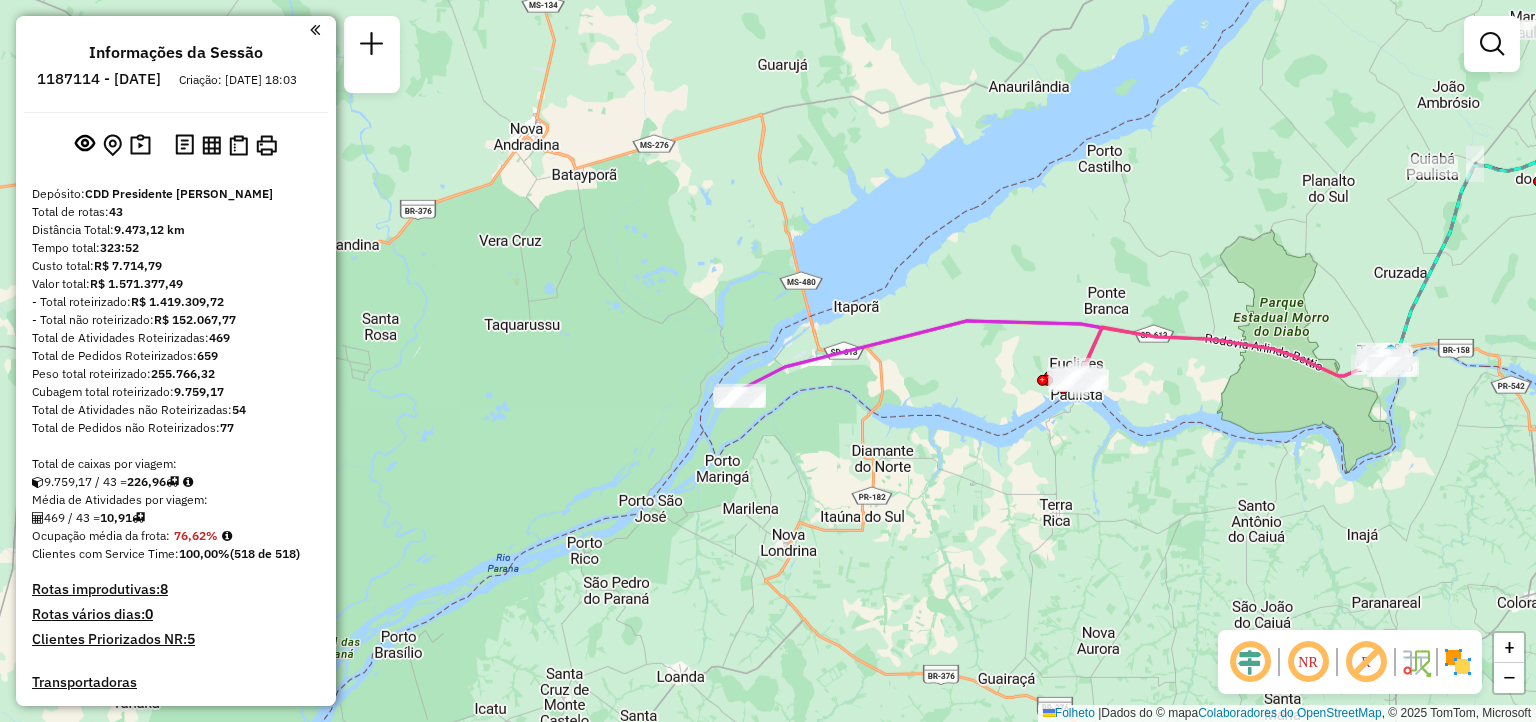 click on "Janela de atendimento Grade de atendimento Capacidade Transportadoras Veículos Cliente Pedidos  Rotas Selecione os dias de semana para filtrar as janelas de atendimento  Seg   Ter   Qua   Qui   Sex   Sáb   Dom  Informe o período da janela de atendimento: De: Até:  Filtrar exatamente a janela do cliente  Considerar janela de atendimento padrão  Selecione os dias de semana para filtrar as grades de atendimento  Seg   Ter   Qua   Qui   Sex   Sáb   Dom   Considerar clientes sem dia de atendimento cadastrado  Clientes fora do dia de atendimento selecionado Filtrar as atividades entre os valores definidos abaixo:  Peso mínimo:   Peso máximo:   Cubagem mínima:   Cubagem máxima:   De:   Até:  Filtrar as atividades entre o tempo de atendimento definido abaixo:  De:   Até:   Considerar capacidade total dos clientes não roteirizados Transportadora: Selecione um ou mais itens Tipo de veículo: Selecione um ou mais itens Veículo: Selecione um ou mais itens Motorista: Selecione um ou mais itens Nome: Rótulo:" 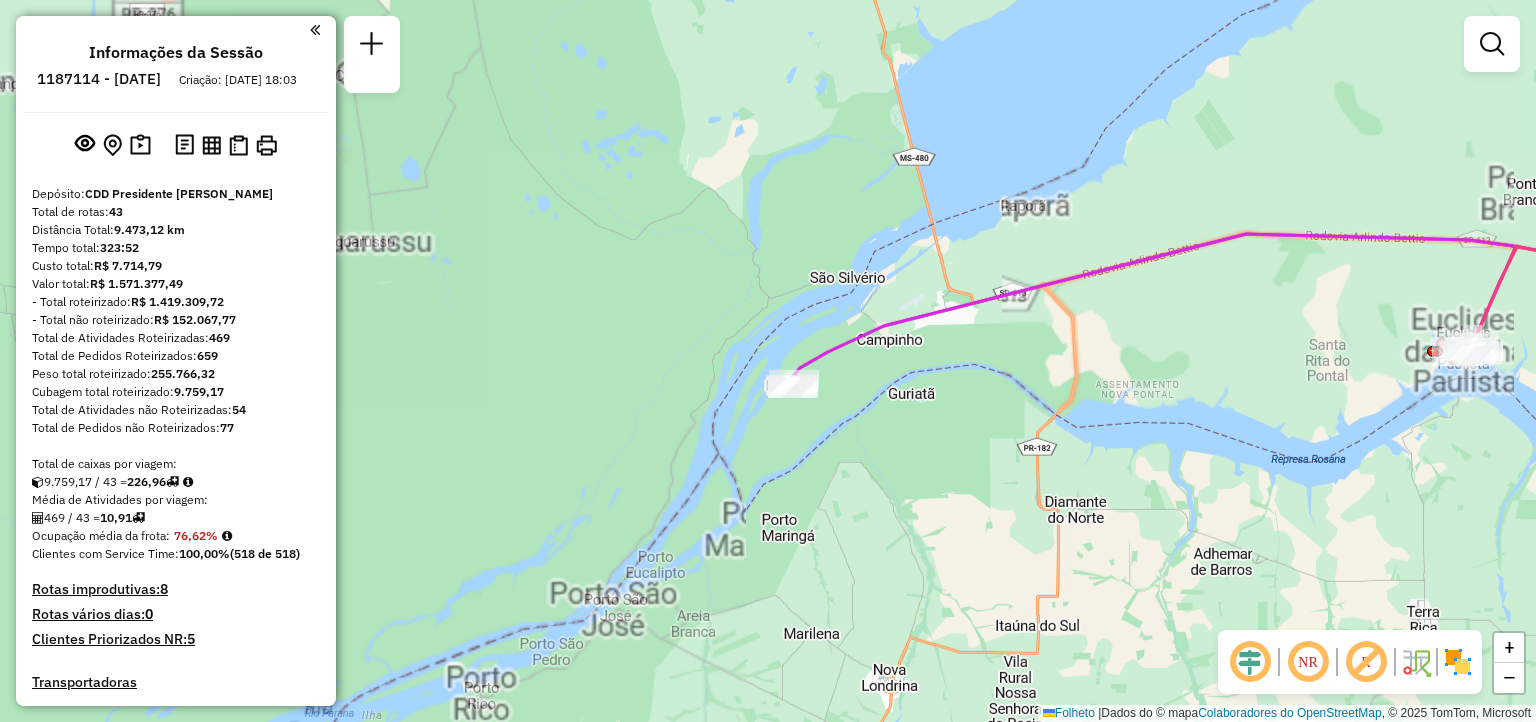 click on "Janela de atendimento Grade de atendimento Capacidade Transportadoras Veículos Cliente Pedidos  Rotas Selecione os dias de semana para filtrar as janelas de atendimento  Seg   Ter   Qua   Qui   Sex   Sáb   Dom  Informe o período da janela de atendimento: De: Até:  Filtrar exatamente a janela do cliente  Considerar janela de atendimento padrão  Selecione os dias de semana para filtrar as grades de atendimento  Seg   Ter   Qua   Qui   Sex   Sáb   Dom   Considerar clientes sem dia de atendimento cadastrado  Clientes fora do dia de atendimento selecionado Filtrar as atividades entre os valores definidos abaixo:  Peso mínimo:   Peso máximo:   Cubagem mínima:   Cubagem máxima:   De:   Até:  Filtrar as atividades entre o tempo de atendimento definido abaixo:  De:   Até:   Considerar capacidade total dos clientes não roteirizados Transportadora: Selecione um ou mais itens Tipo de veículo: Selecione um ou mais itens Veículo: Selecione um ou mais itens Motorista: Selecione um ou mais itens Nome: Rótulo:" 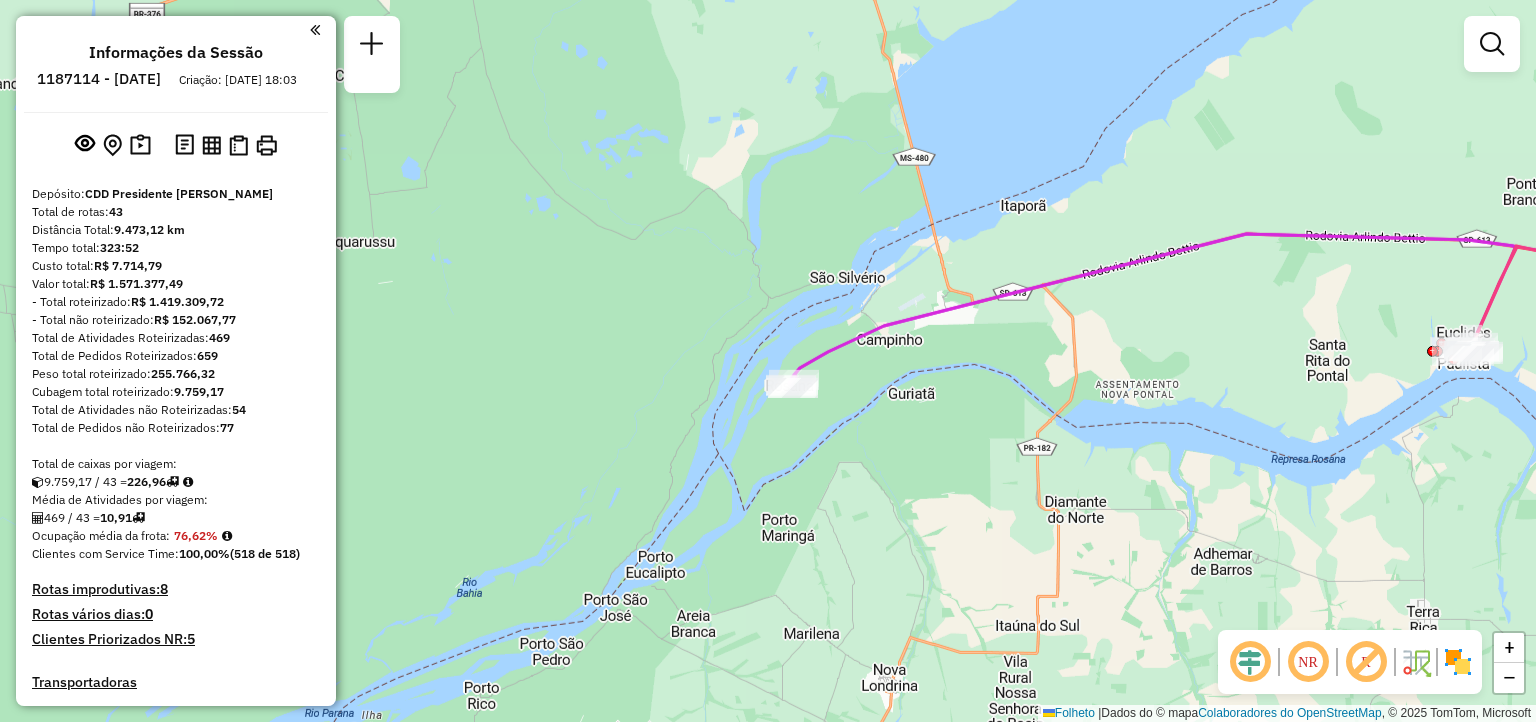 click on "Janela de atendimento Grade de atendimento Capacidade Transportadoras Veículos Cliente Pedidos  Rotas Selecione os dias de semana para filtrar as janelas de atendimento  Seg   Ter   Qua   Qui   Sex   Sáb   Dom  Informe o período da janela de atendimento: De: Até:  Filtrar exatamente a janela do cliente  Considerar janela de atendimento padrão  Selecione os dias de semana para filtrar as grades de atendimento  Seg   Ter   Qua   Qui   Sex   Sáb   Dom   Considerar clientes sem dia de atendimento cadastrado  Clientes fora do dia de atendimento selecionado Filtrar as atividades entre os valores definidos abaixo:  Peso mínimo:   Peso máximo:   Cubagem mínima:   Cubagem máxima:   De:   Até:  Filtrar as atividades entre o tempo de atendimento definido abaixo:  De:   Até:   Considerar capacidade total dos clientes não roteirizados Transportadora: Selecione um ou mais itens Tipo de veículo: Selecione um ou mais itens Veículo: Selecione um ou mais itens Motorista: Selecione um ou mais itens Nome: Rótulo:" 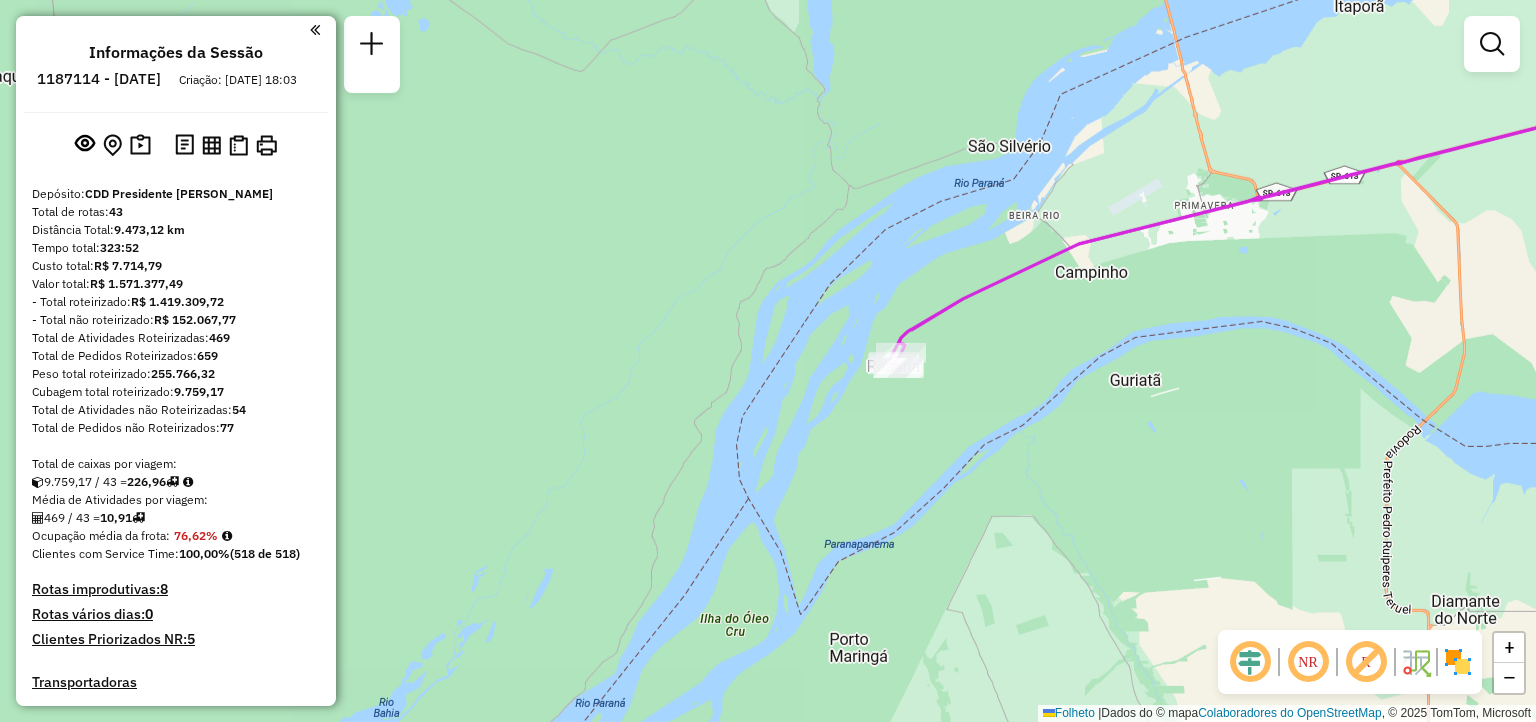 click on "Janela de atendimento Grade de atendimento Capacidade Transportadoras Veículos Cliente Pedidos  Rotas Selecione os dias de semana para filtrar as janelas de atendimento  Seg   Ter   Qua   Qui   Sex   Sáb   Dom  Informe o período da janela de atendimento: De: Até:  Filtrar exatamente a janela do cliente  Considerar janela de atendimento padrão  Selecione os dias de semana para filtrar as grades de atendimento  Seg   Ter   Qua   Qui   Sex   Sáb   Dom   Considerar clientes sem dia de atendimento cadastrado  Clientes fora do dia de atendimento selecionado Filtrar as atividades entre os valores definidos abaixo:  Peso mínimo:   Peso máximo:   Cubagem mínima:   Cubagem máxima:   De:   Até:  Filtrar as atividades entre o tempo de atendimento definido abaixo:  De:   Até:   Considerar capacidade total dos clientes não roteirizados Transportadora: Selecione um ou mais itens Tipo de veículo: Selecione um ou mais itens Veículo: Selecione um ou mais itens Motorista: Selecione um ou mais itens Nome: Rótulo:" 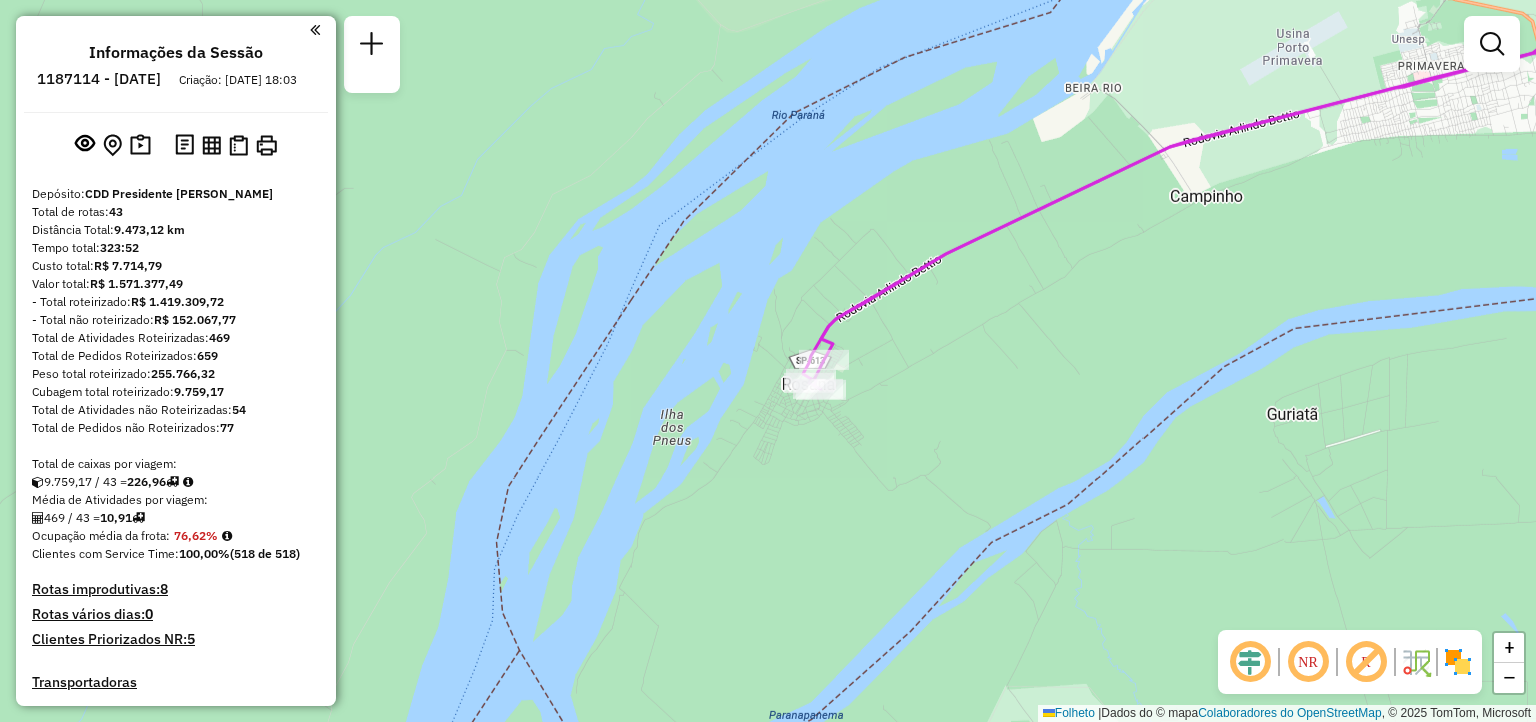 click on "Janela de atendimento Grade de atendimento Capacidade Transportadoras Veículos Cliente Pedidos  Rotas Selecione os dias de semana para filtrar as janelas de atendimento  Seg   Ter   Qua   Qui   Sex   Sáb   Dom  Informe o período da janela de atendimento: De: Até:  Filtrar exatamente a janela do cliente  Considerar janela de atendimento padrão  Selecione os dias de semana para filtrar as grades de atendimento  Seg   Ter   Qua   Qui   Sex   Sáb   Dom   Considerar clientes sem dia de atendimento cadastrado  Clientes fora do dia de atendimento selecionado Filtrar as atividades entre os valores definidos abaixo:  Peso mínimo:   Peso máximo:   Cubagem mínima:   Cubagem máxima:   De:   Até:  Filtrar as atividades entre o tempo de atendimento definido abaixo:  De:   Até:   Considerar capacidade total dos clientes não roteirizados Transportadora: Selecione um ou mais itens Tipo de veículo: Selecione um ou mais itens Veículo: Selecione um ou mais itens Motorista: Selecione um ou mais itens Nome: Rótulo:" 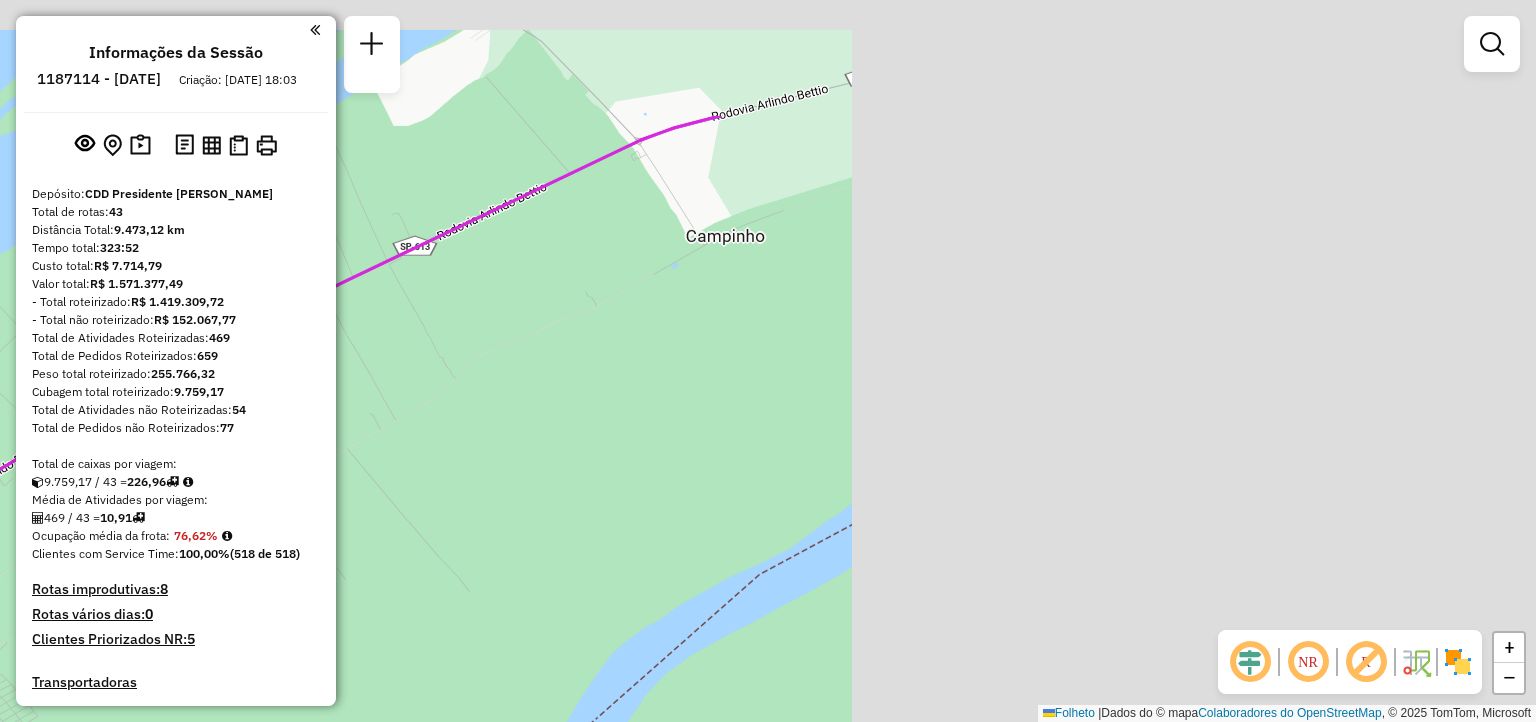 drag, startPoint x: 1390, startPoint y: 300, endPoint x: 663, endPoint y: 489, distance: 751.1658 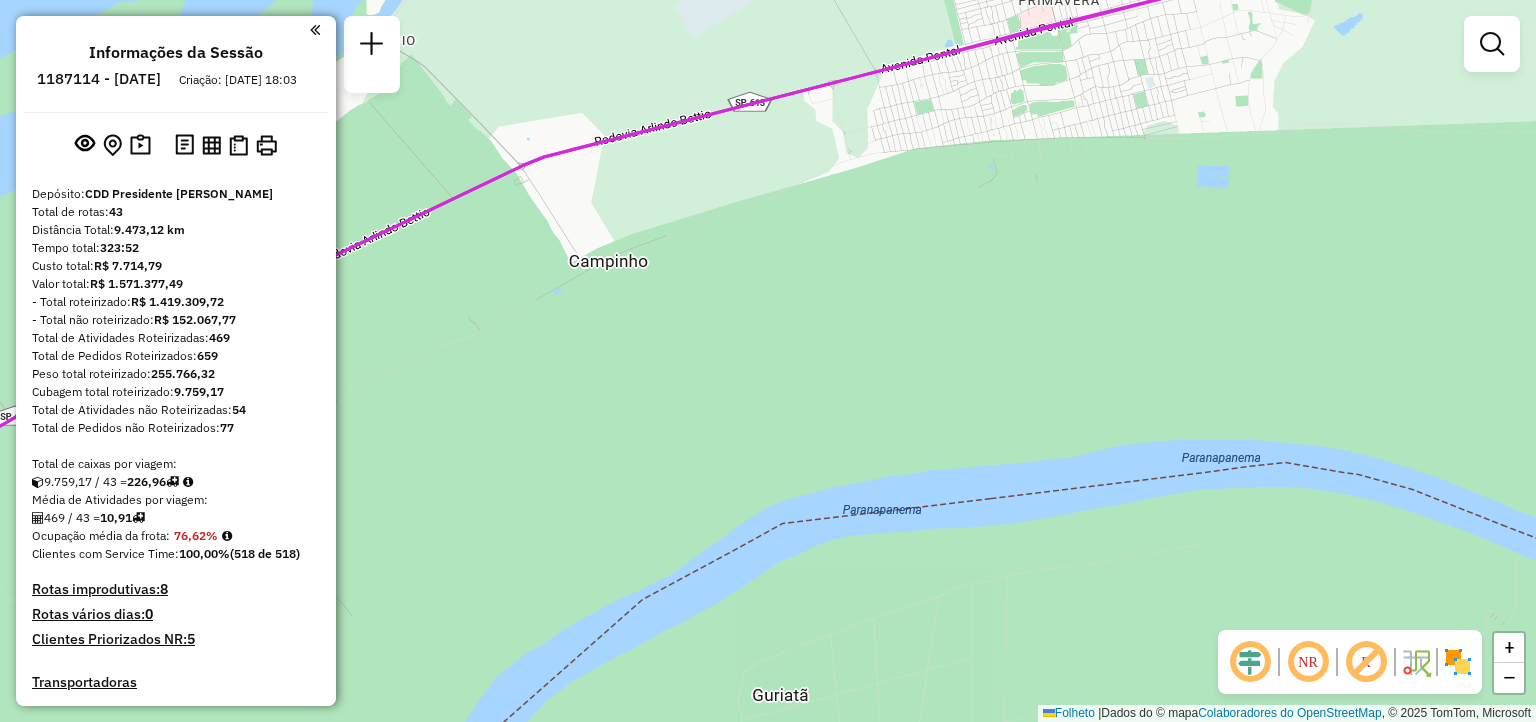 drag, startPoint x: 1192, startPoint y: 531, endPoint x: 590, endPoint y: 526, distance: 602.02075 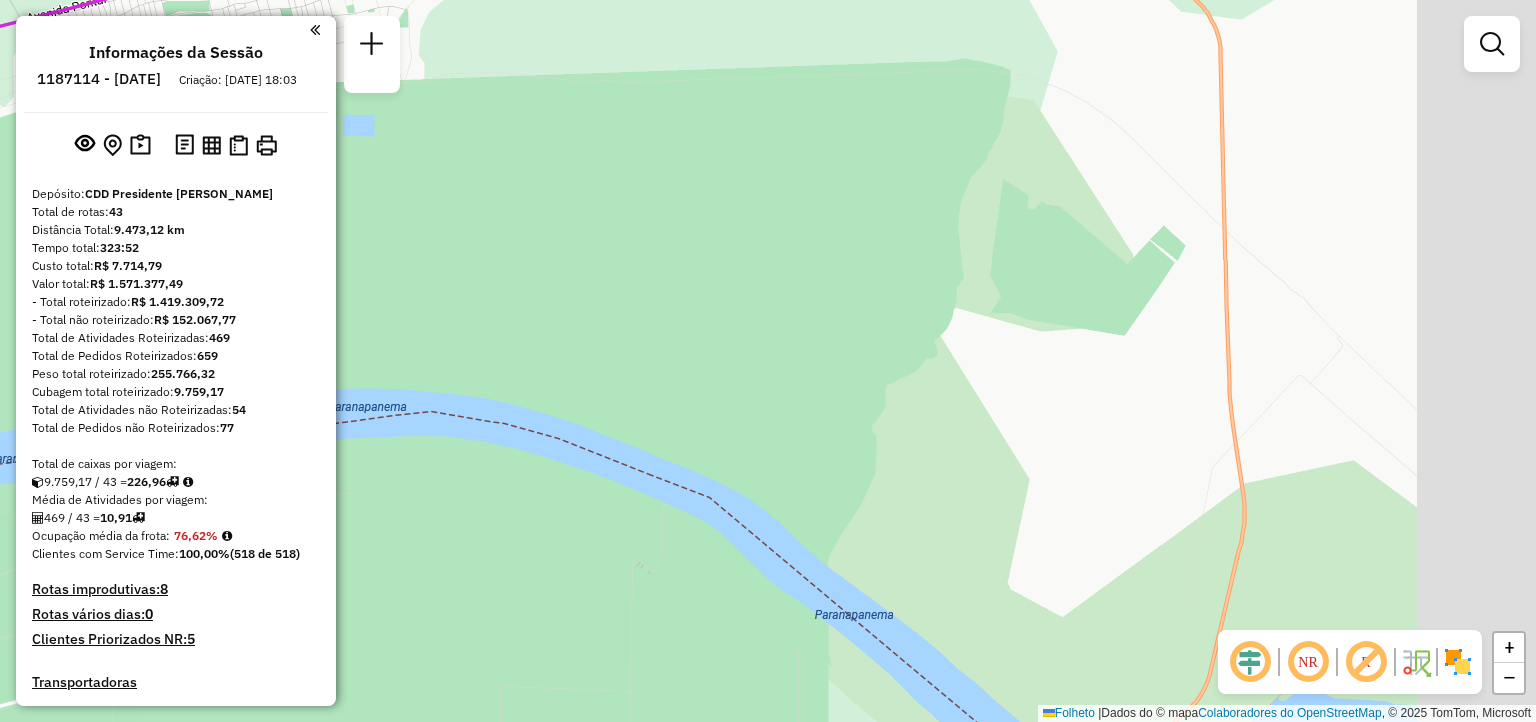 drag, startPoint x: 1044, startPoint y: 494, endPoint x: 508, endPoint y: 441, distance: 538.61395 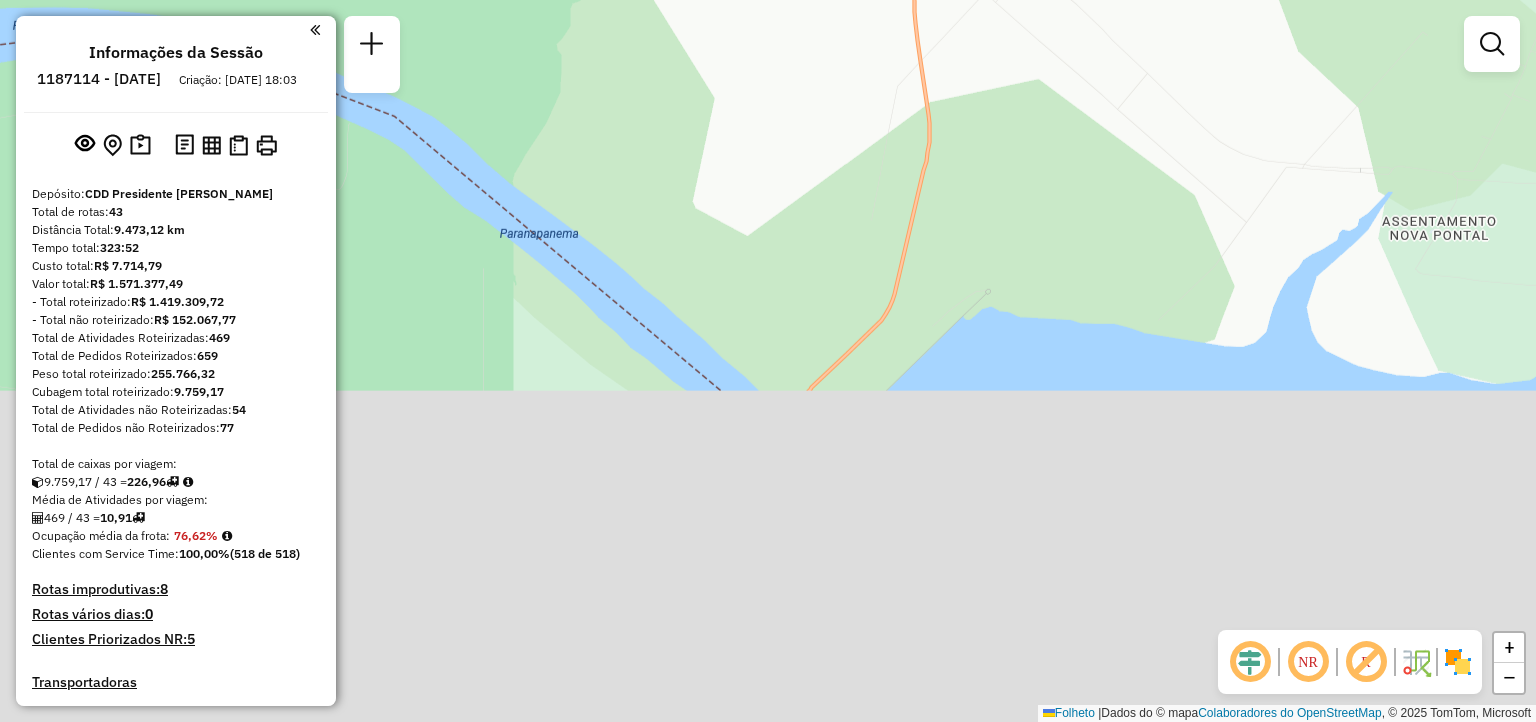 drag, startPoint x: 877, startPoint y: 477, endPoint x: 888, endPoint y: 97, distance: 380.15918 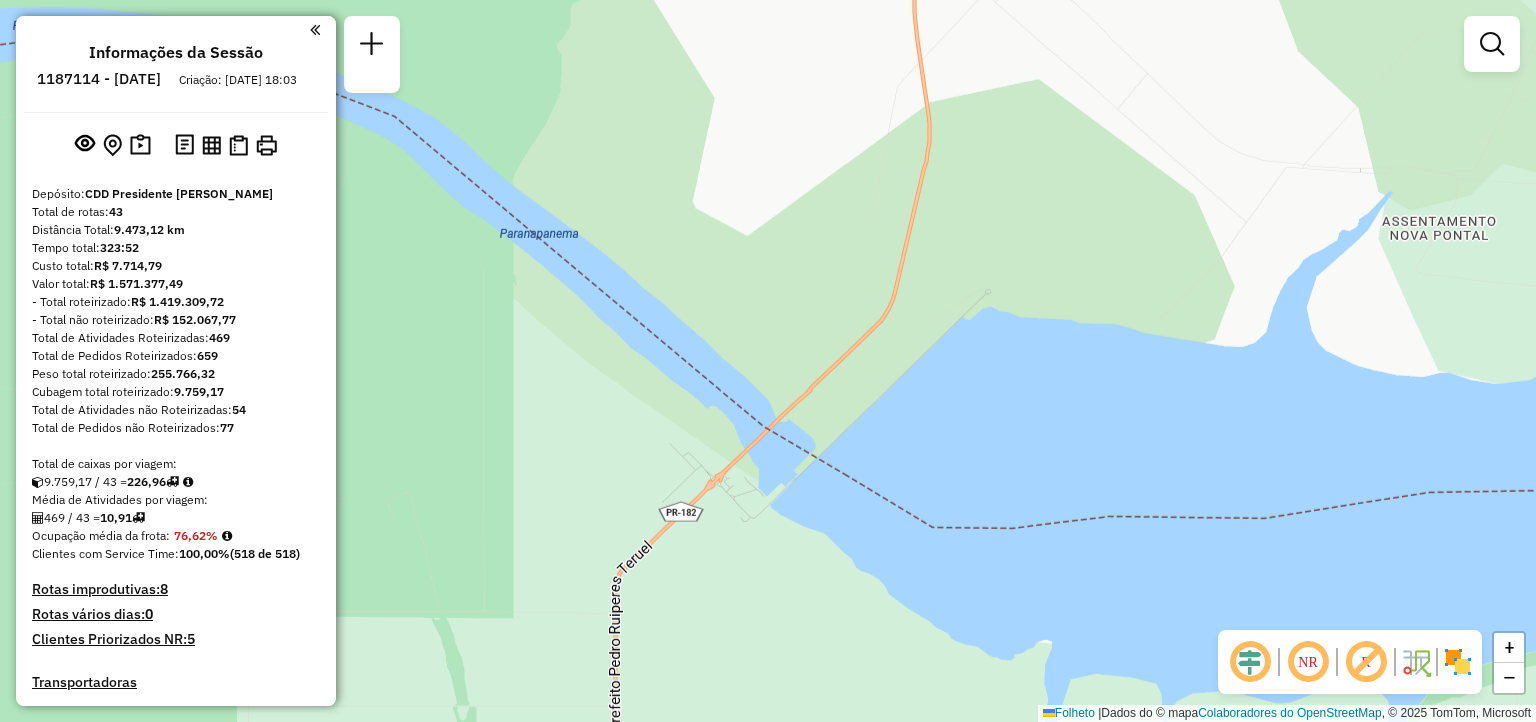 drag, startPoint x: 1011, startPoint y: 163, endPoint x: 339, endPoint y: 454, distance: 732.30115 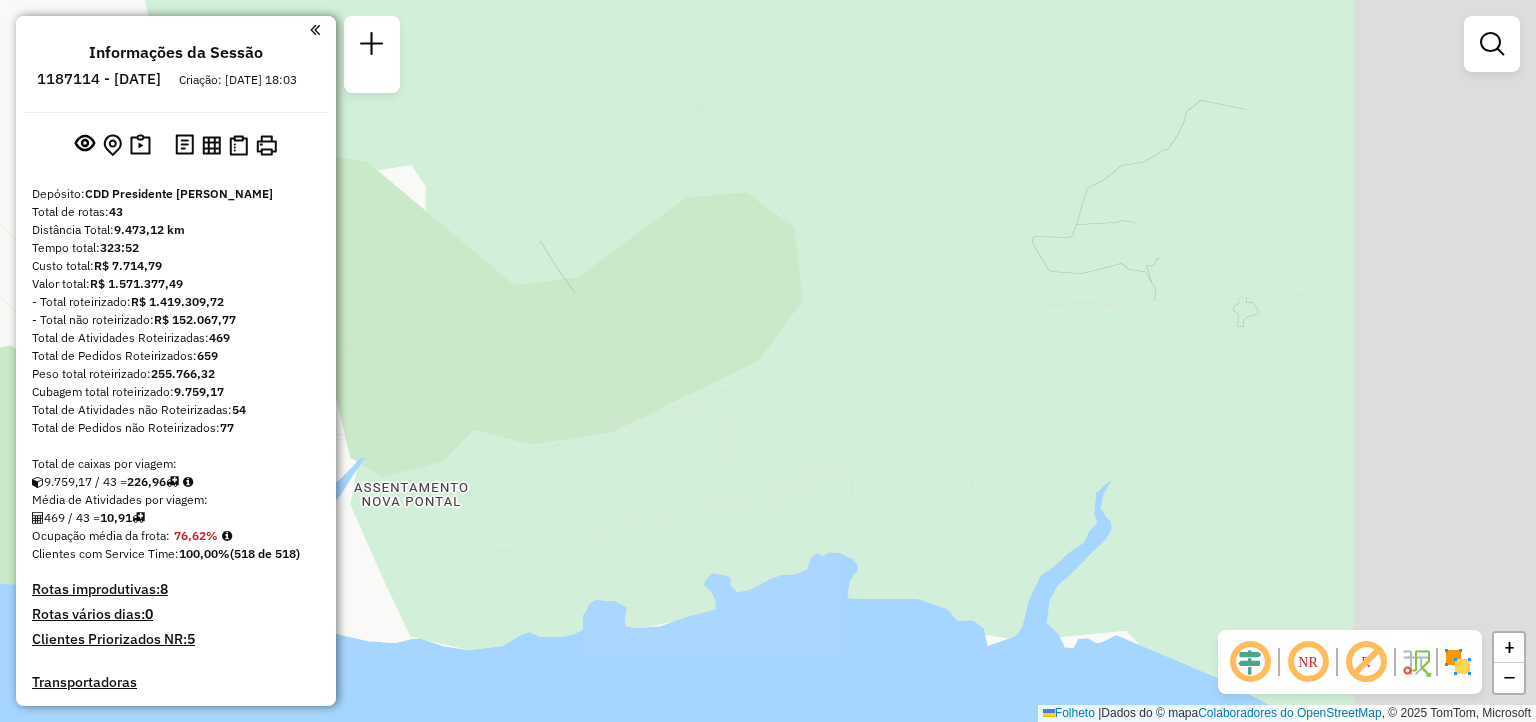 drag, startPoint x: 750, startPoint y: 493, endPoint x: 363, endPoint y: 450, distance: 389.38156 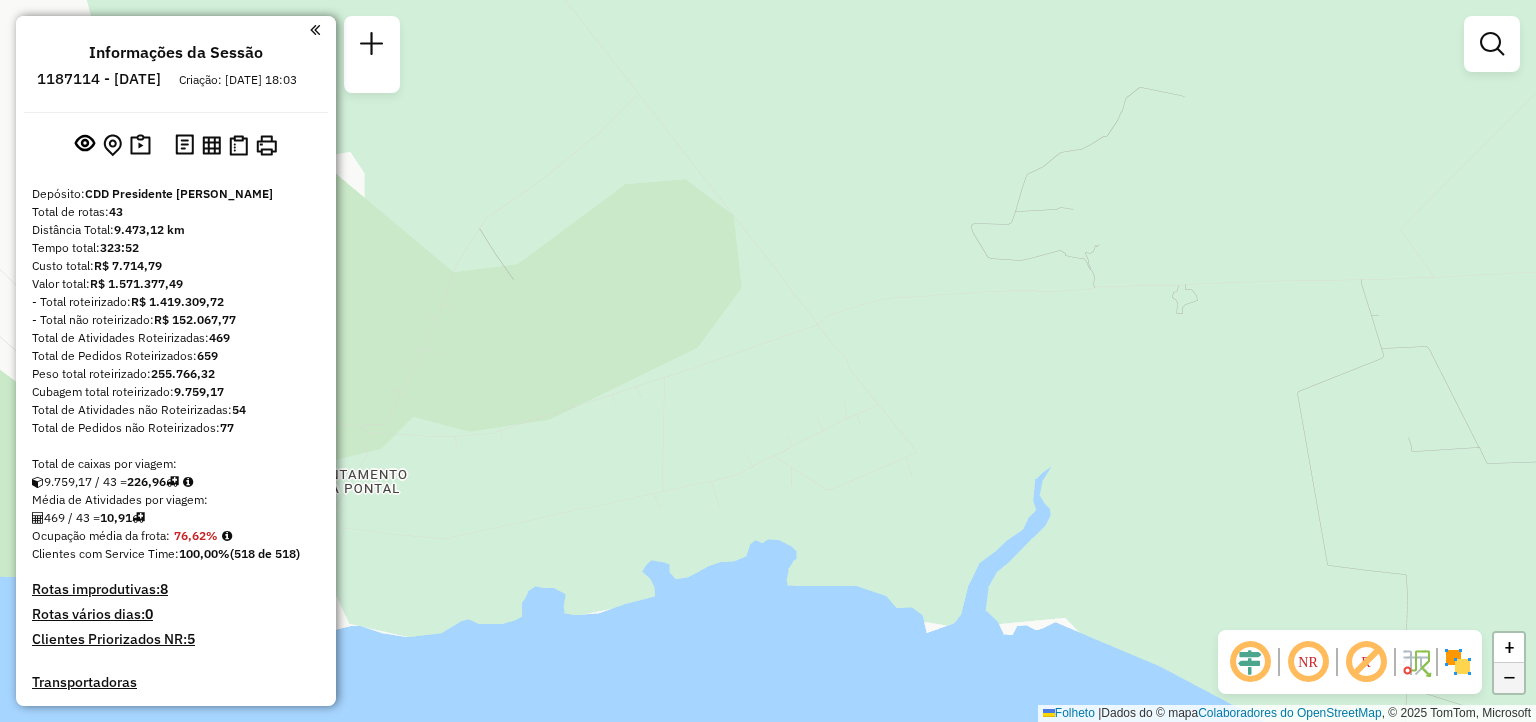 click on "−" 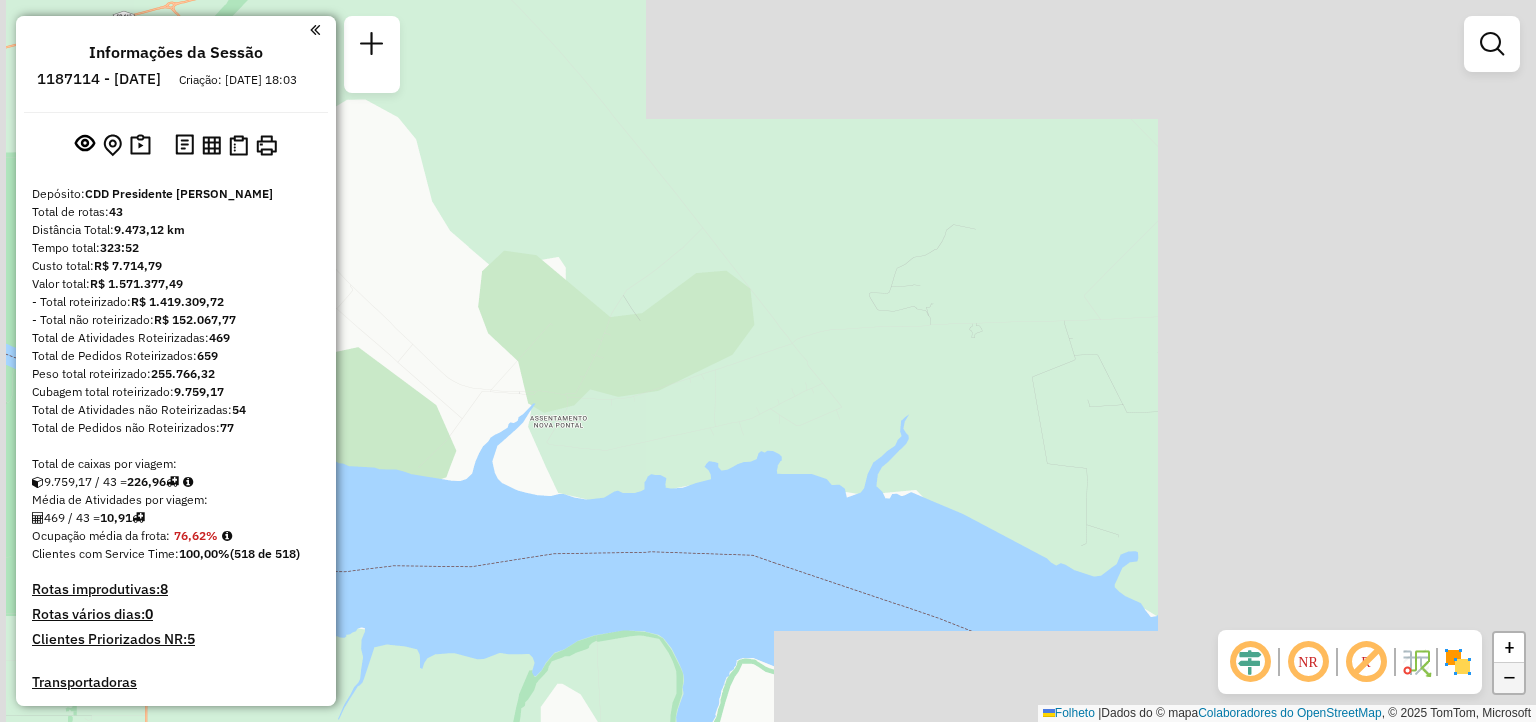 click on "−" 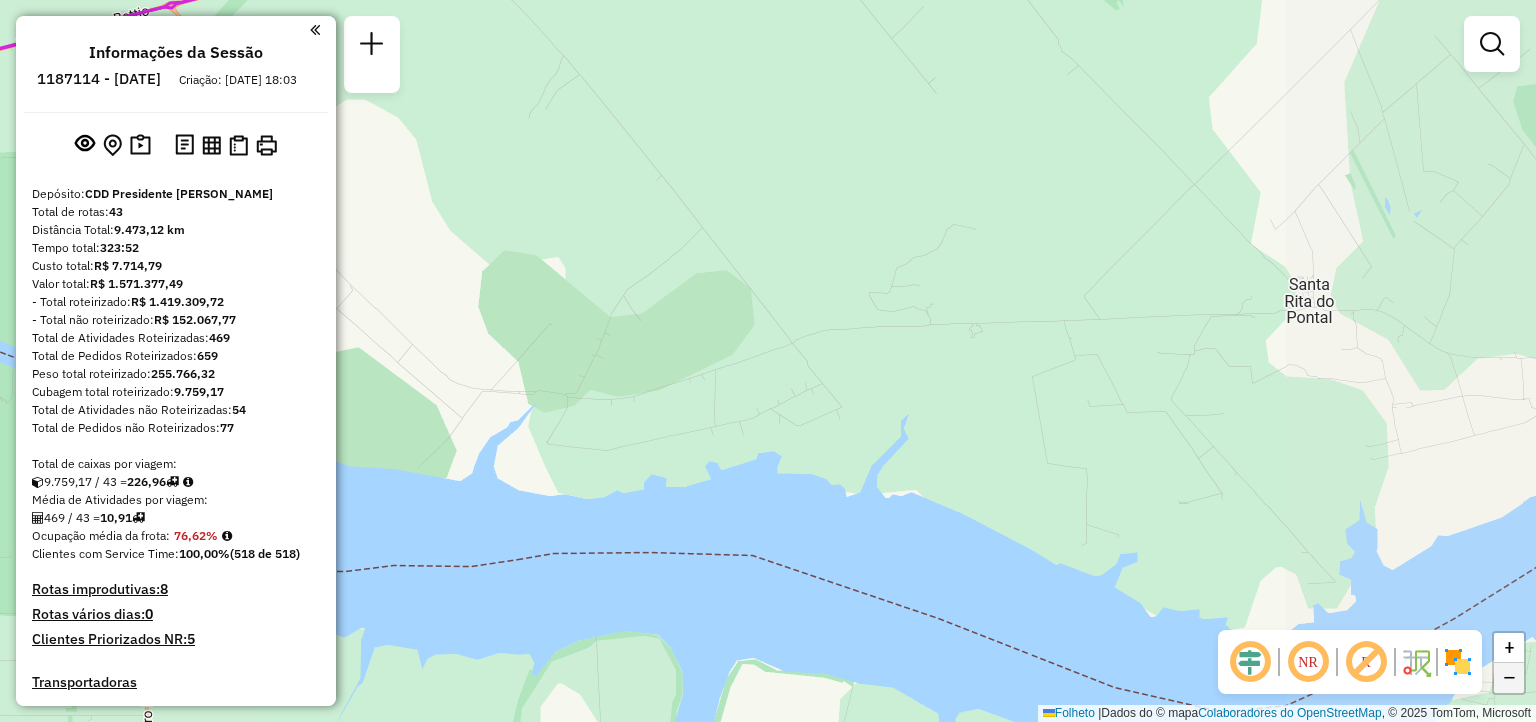 click on "−" 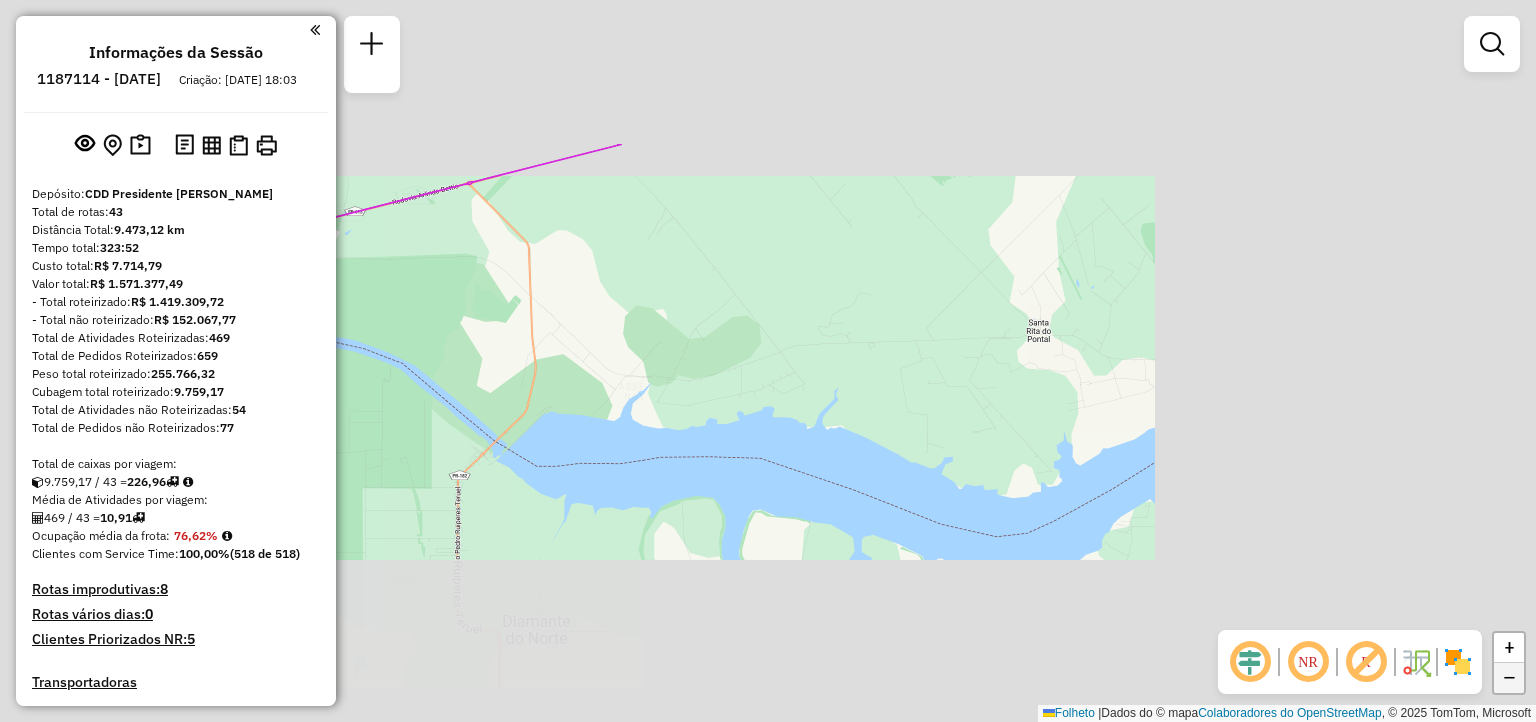 click on "−" 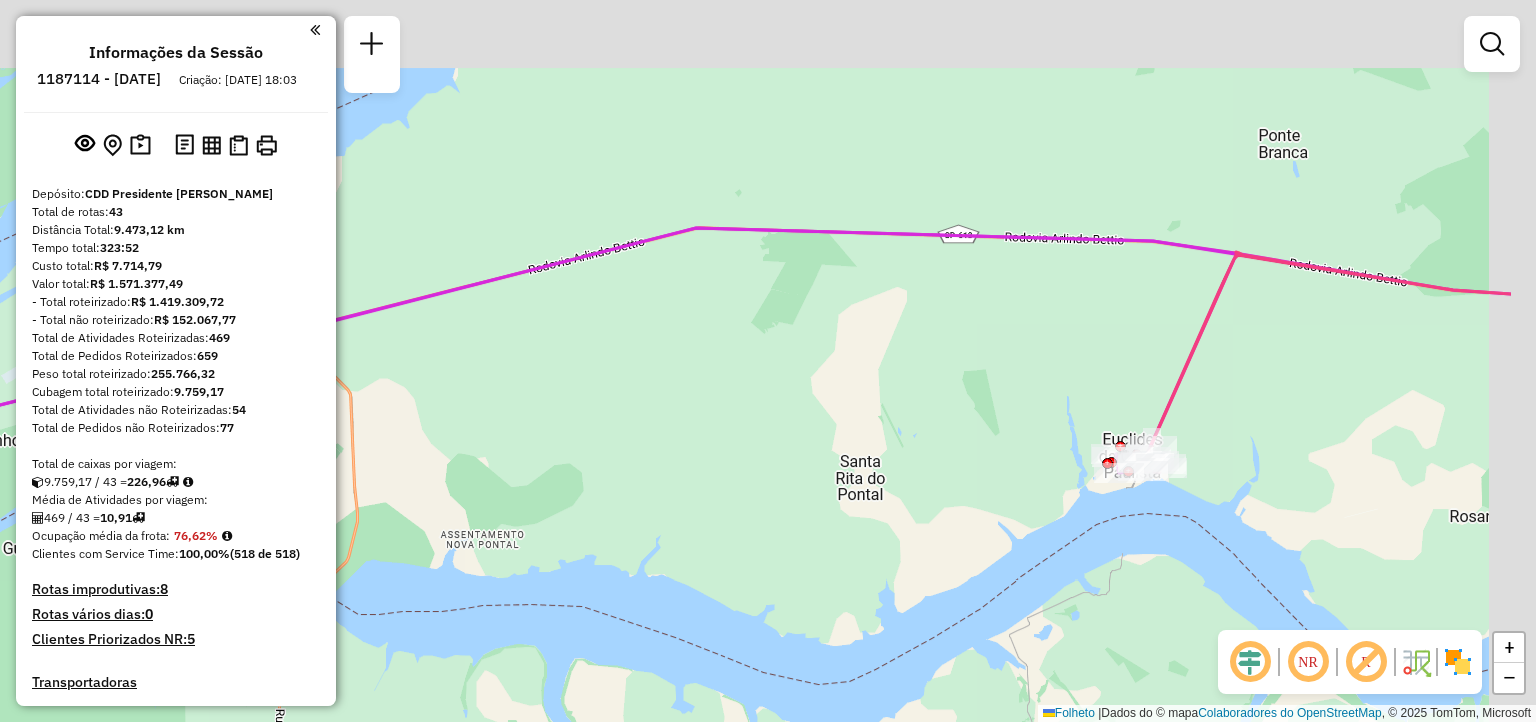 drag, startPoint x: 1388, startPoint y: 381, endPoint x: 1168, endPoint y: 576, distance: 293.9813 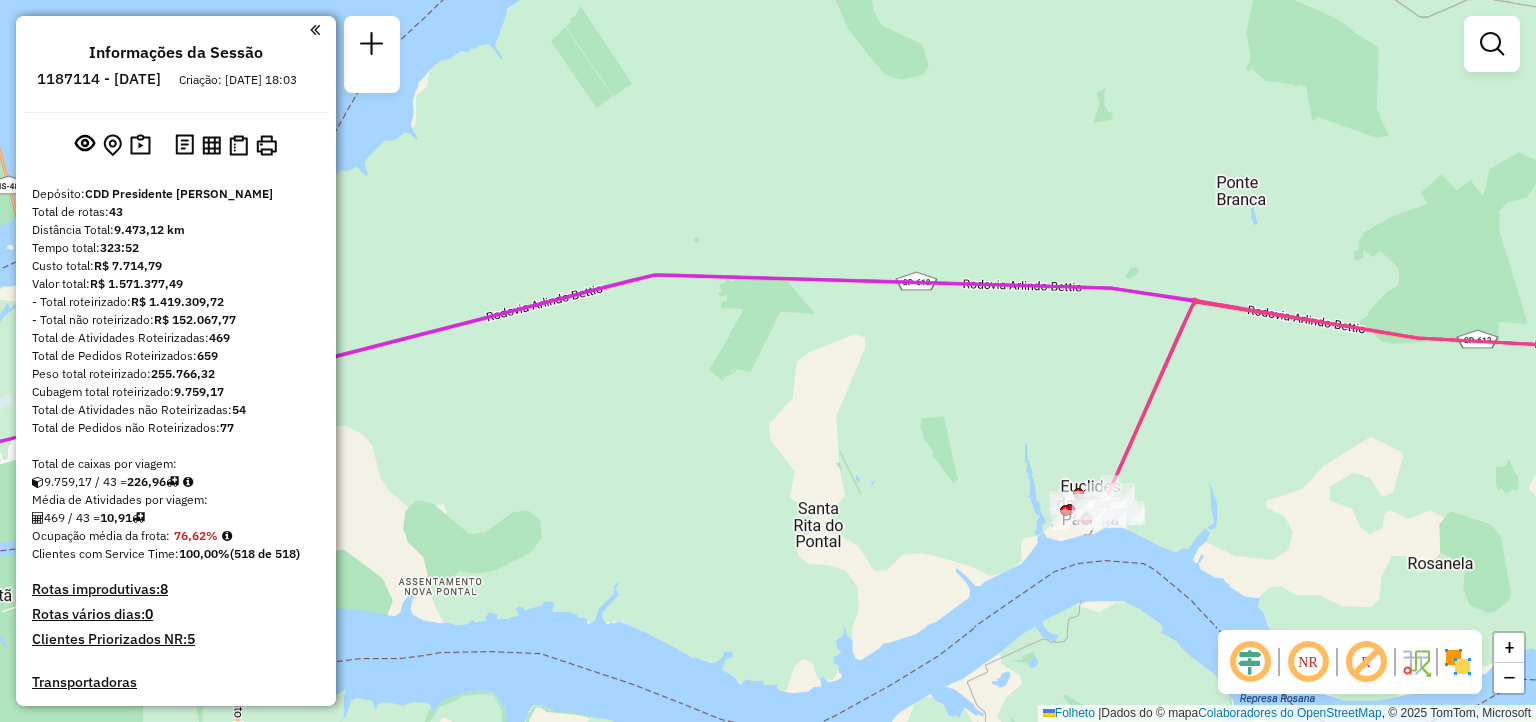 click on "Janela de atendimento Grade de atendimento Capacidade Transportadoras Veículos Cliente Pedidos  Rotas Selecione os dias de semana para filtrar as janelas de atendimento  Seg   Ter   Qua   Qui   Sex   Sáb   Dom  Informe o período da janela de atendimento: De: Até:  Filtrar exatamente a janela do cliente  Considerar janela de atendimento padrão  Selecione os dias de semana para filtrar as grades de atendimento  Seg   Ter   Qua   Qui   Sex   Sáb   Dom   Considerar clientes sem dia de atendimento cadastrado  Clientes fora do dia de atendimento selecionado Filtrar as atividades entre os valores definidos abaixo:  Peso mínimo:   Peso máximo:   Cubagem mínima:   Cubagem máxima:   De:   Até:  Filtrar as atividades entre o tempo de atendimento definido abaixo:  De:   Até:   Considerar capacidade total dos clientes não roteirizados Transportadora: Selecione um ou mais itens Tipo de veículo: Selecione um ou mais itens Veículo: Selecione um ou mais itens Motorista: Selecione um ou mais itens Nome: Rótulo:" 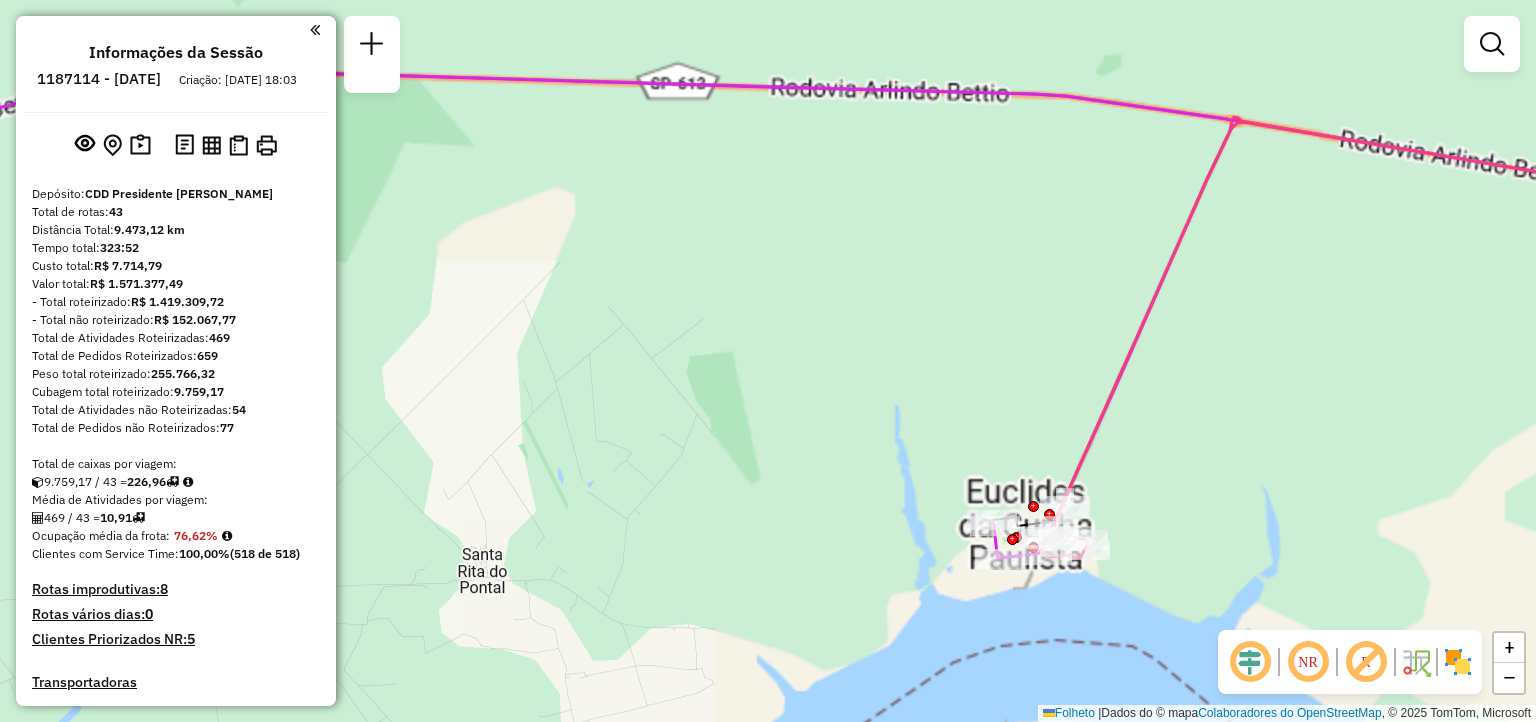 click on "Janela de atendimento Grade de atendimento Capacidade Transportadoras Veículos Cliente Pedidos  Rotas Selecione os dias de semana para filtrar as janelas de atendimento  Seg   Ter   Qua   Qui   Sex   Sáb   Dom  Informe o período da janela de atendimento: De: Até:  Filtrar exatamente a janela do cliente  Considerar janela de atendimento padrão  Selecione os dias de semana para filtrar as grades de atendimento  Seg   Ter   Qua   Qui   Sex   Sáb   Dom   Considerar clientes sem dia de atendimento cadastrado  Clientes fora do dia de atendimento selecionado Filtrar as atividades entre os valores definidos abaixo:  Peso mínimo:   Peso máximo:   Cubagem mínima:   Cubagem máxima:   De:   Até:  Filtrar as atividades entre o tempo de atendimento definido abaixo:  De:   Até:   Considerar capacidade total dos clientes não roteirizados Transportadora: Selecione um ou mais itens Tipo de veículo: Selecione um ou mais itens Veículo: Selecione um ou mais itens Motorista: Selecione um ou mais itens Nome: Rótulo:" 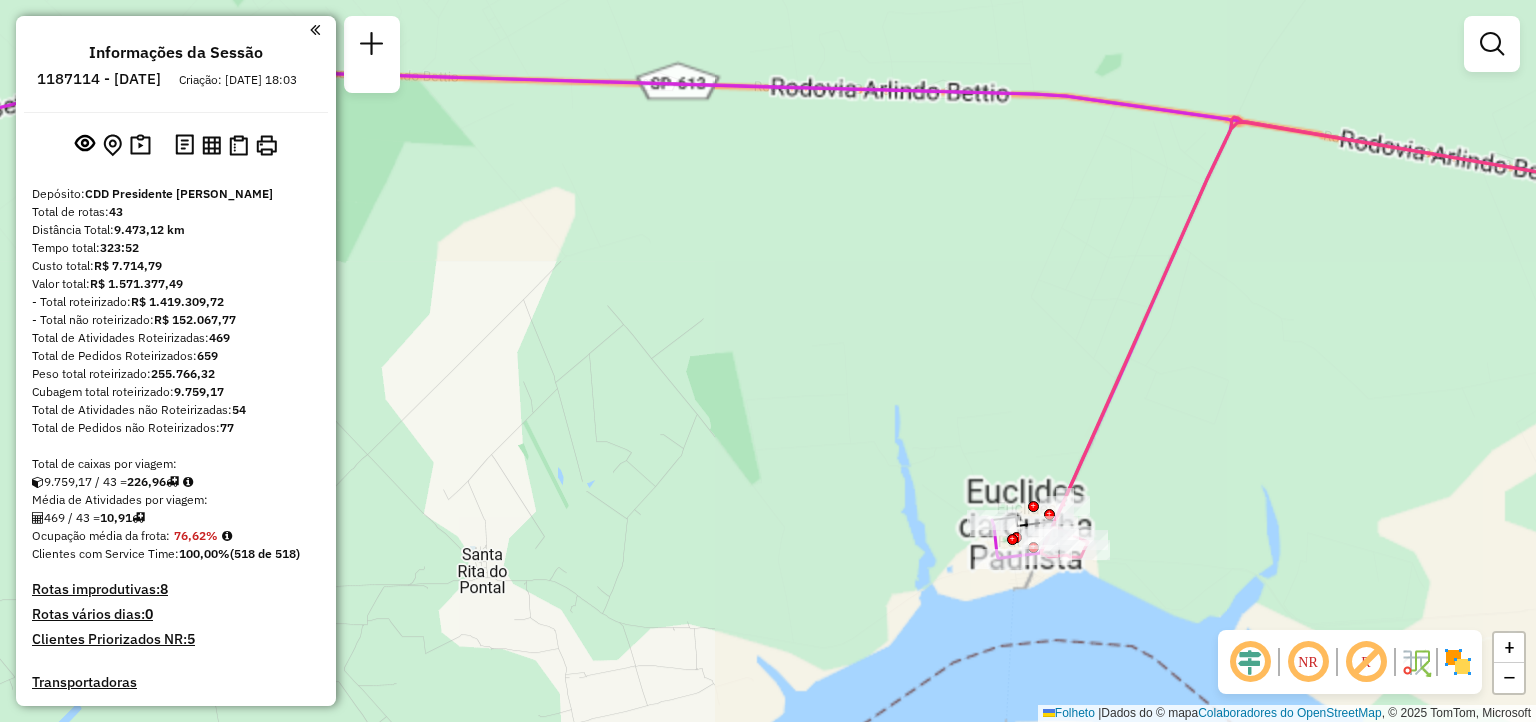 click on "Janela de atendimento Grade de atendimento Capacidade Transportadoras Veículos Cliente Pedidos  Rotas Selecione os dias de semana para filtrar as janelas de atendimento  Seg   Ter   Qua   Qui   Sex   Sáb   Dom  Informe o período da janela de atendimento: De: Até:  Filtrar exatamente a janela do cliente  Considerar janela de atendimento padrão  Selecione os dias de semana para filtrar as grades de atendimento  Seg   Ter   Qua   Qui   Sex   Sáb   Dom   Considerar clientes sem dia de atendimento cadastrado  Clientes fora do dia de atendimento selecionado Filtrar as atividades entre os valores definidos abaixo:  Peso mínimo:   Peso máximo:   Cubagem mínima:   Cubagem máxima:   De:   Até:  Filtrar as atividades entre o tempo de atendimento definido abaixo:  De:   Até:   Considerar capacidade total dos clientes não roteirizados Transportadora: Selecione um ou mais itens Tipo de veículo: Selecione um ou mais itens Veículo: Selecione um ou mais itens Motorista: Selecione um ou mais itens Nome: Rótulo:" 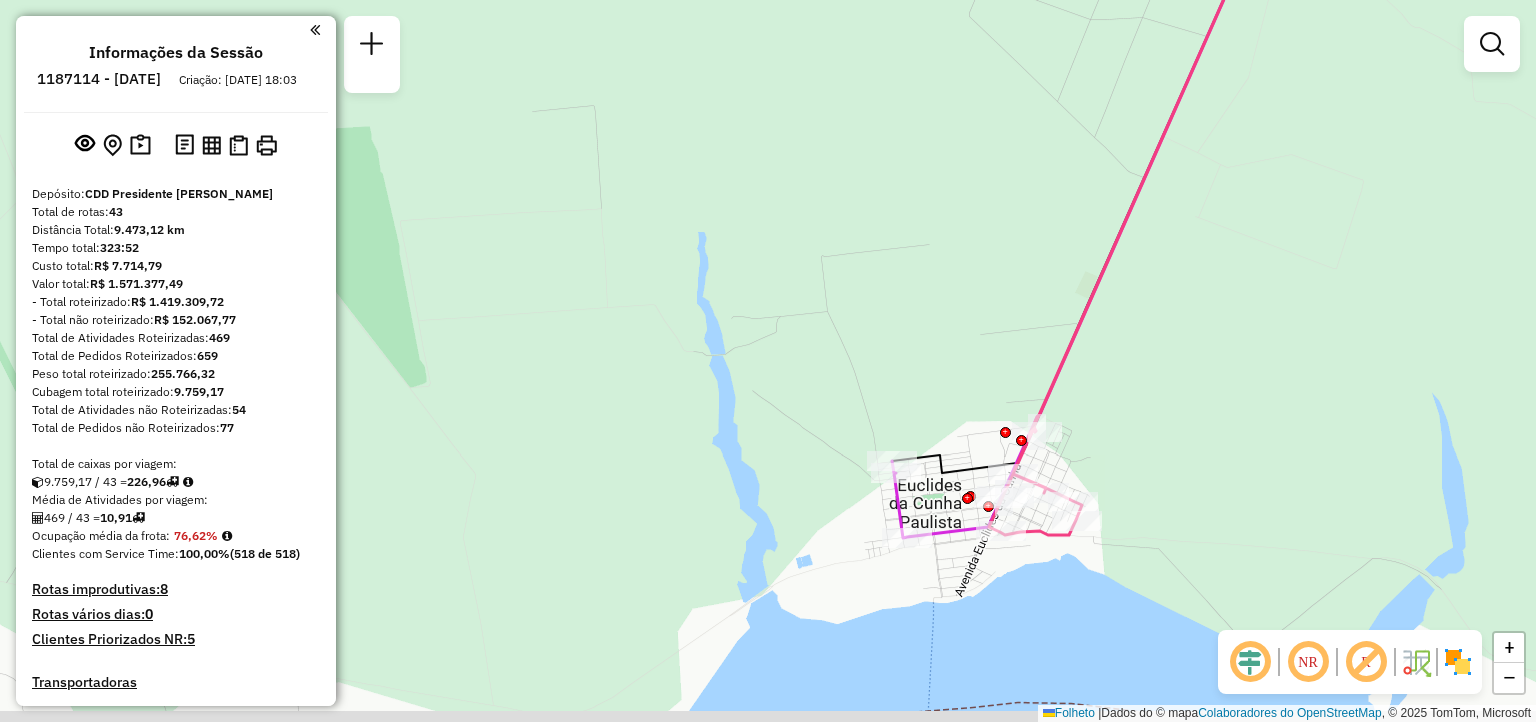 drag, startPoint x: 1056, startPoint y: 649, endPoint x: 1122, endPoint y: 544, distance: 124.02016 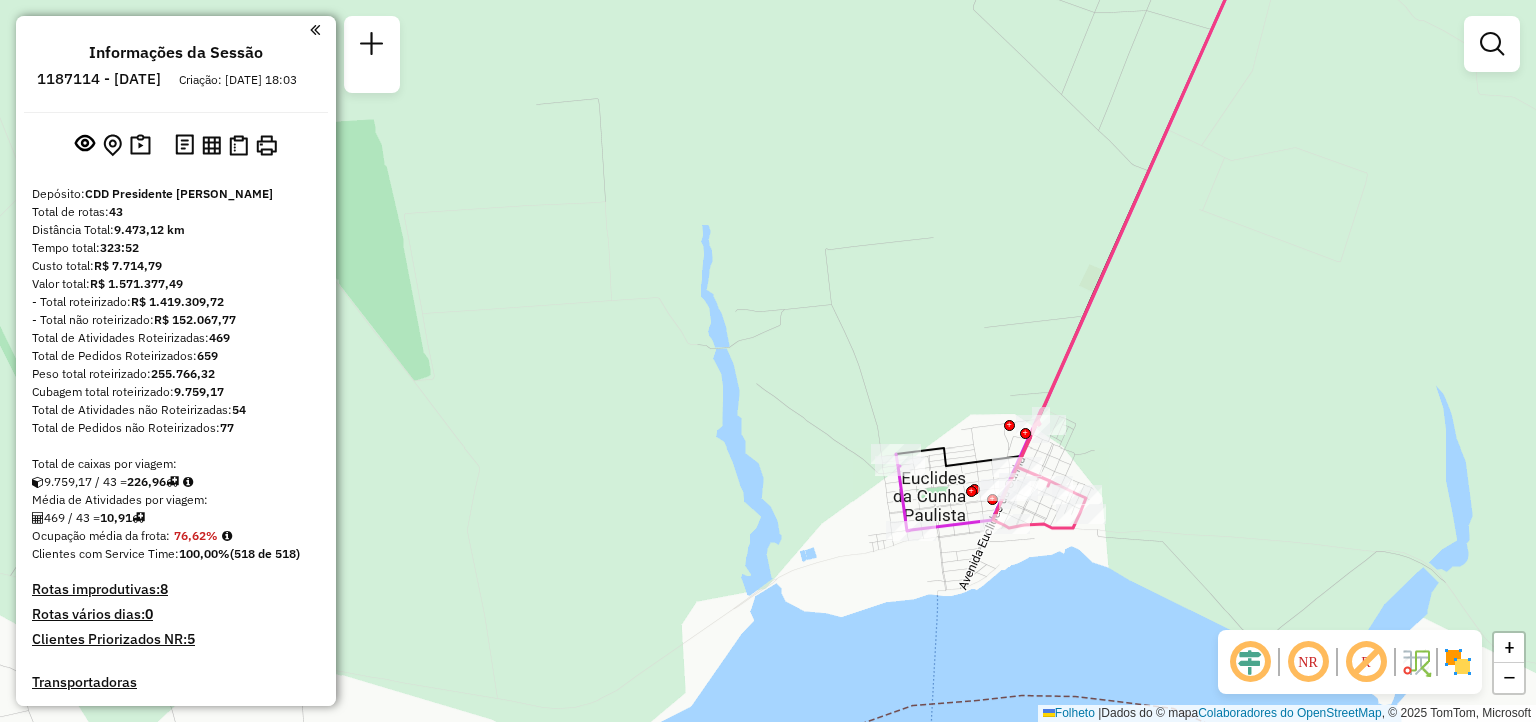click on "Janela de atendimento Grade de atendimento Capacidade Transportadoras Veículos Cliente Pedidos  Rotas Selecione os dias de semana para filtrar as janelas de atendimento  Seg   Ter   Qua   Qui   Sex   Sáb   Dom  Informe o período da janela de atendimento: De: Até:  Filtrar exatamente a janela do cliente  Considerar janela de atendimento padrão  Selecione os dias de semana para filtrar as grades de atendimento  Seg   Ter   Qua   Qui   Sex   Sáb   Dom   Considerar clientes sem dia de atendimento cadastrado  Clientes fora do dia de atendimento selecionado Filtrar as atividades entre os valores definidos abaixo:  Peso mínimo:   Peso máximo:   Cubagem mínima:   Cubagem máxima:   De:   Até:  Filtrar as atividades entre o tempo de atendimento definido abaixo:  De:   Até:   Considerar capacidade total dos clientes não roteirizados Transportadora: Selecione um ou mais itens Tipo de veículo: Selecione um ou mais itens Veículo: Selecione um ou mais itens Motorista: Selecione um ou mais itens Nome: Rótulo:" 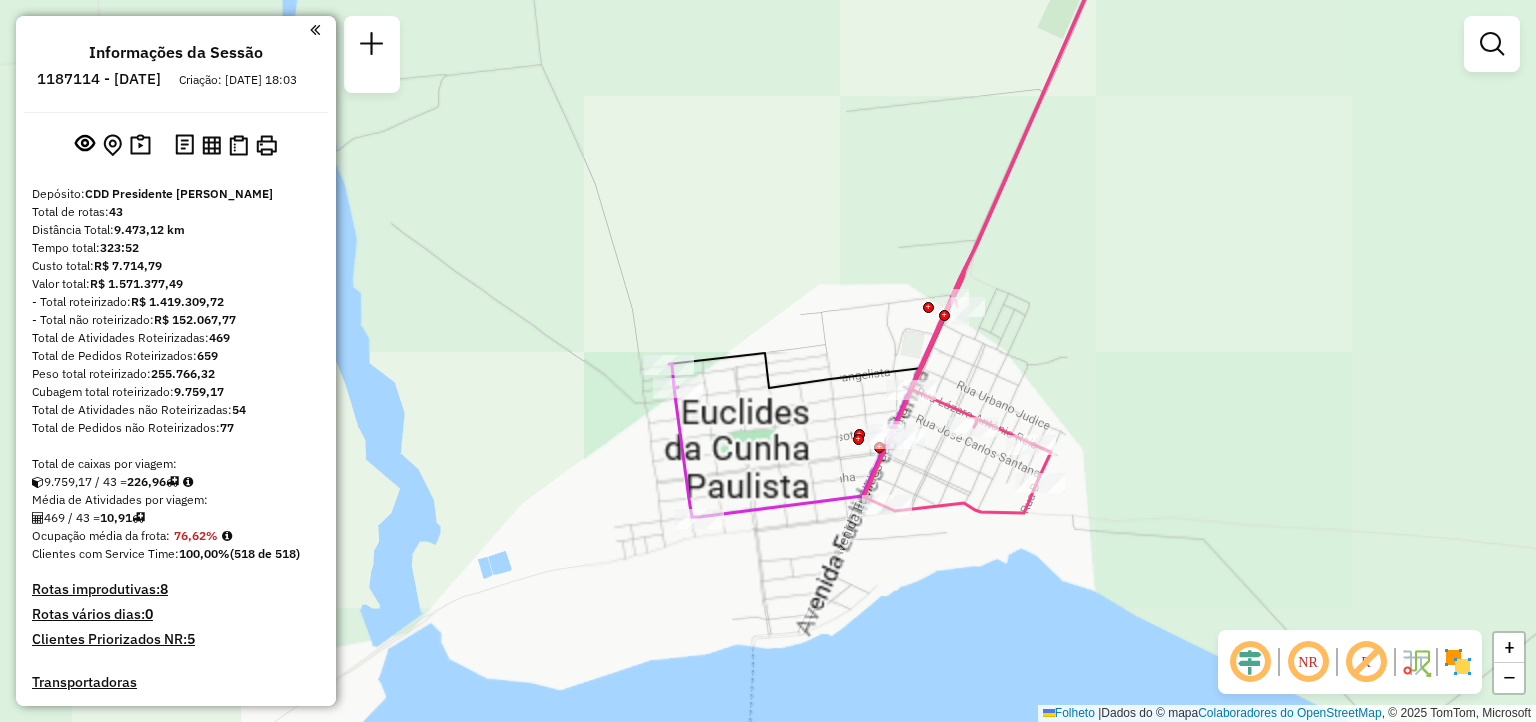click on "Janela de atendimento Grade de atendimento Capacidade Transportadoras Veículos Cliente Pedidos  Rotas Selecione os dias de semana para filtrar as janelas de atendimento  Seg   Ter   Qua   Qui   Sex   Sáb   Dom  Informe o período da janela de atendimento: De: Até:  Filtrar exatamente a janela do cliente  Considerar janela de atendimento padrão  Selecione os dias de semana para filtrar as grades de atendimento  Seg   Ter   Qua   Qui   Sex   Sáb   Dom   Considerar clientes sem dia de atendimento cadastrado  Clientes fora do dia de atendimento selecionado Filtrar as atividades entre os valores definidos abaixo:  Peso mínimo:   Peso máximo:   Cubagem mínima:   Cubagem máxima:   De:   Até:  Filtrar as atividades entre o tempo de atendimento definido abaixo:  De:   Até:   Considerar capacidade total dos clientes não roteirizados Transportadora: Selecione um ou mais itens Tipo de veículo: Selecione um ou mais itens Veículo: Selecione um ou mais itens Motorista: Selecione um ou mais itens Nome: Rótulo:" 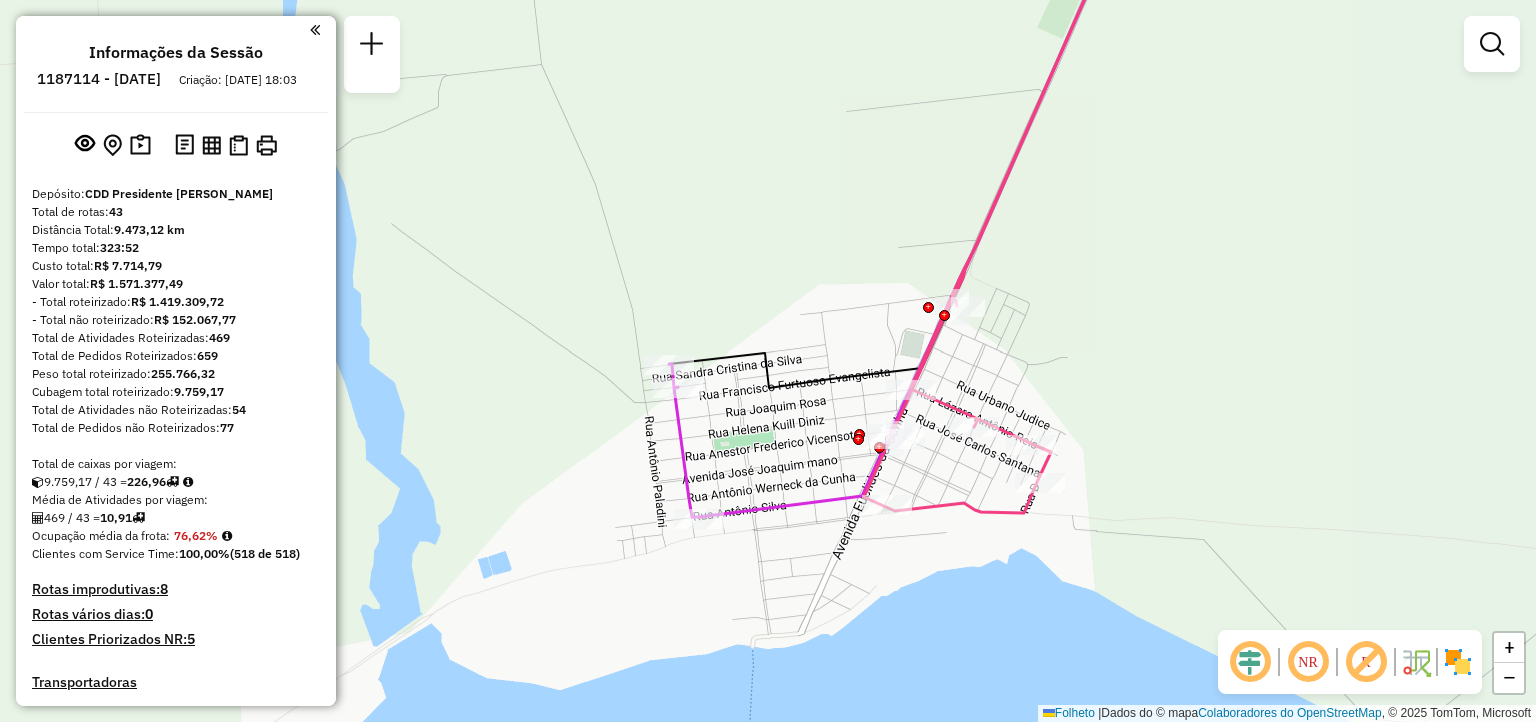 click on "Janela de atendimento Grade de atendimento Capacidade Transportadoras Veículos Cliente Pedidos  Rotas Selecione os dias de semana para filtrar as janelas de atendimento  Seg   Ter   Qua   Qui   Sex   Sáb   Dom  Informe o período da janela de atendimento: De: Até:  Filtrar exatamente a janela do cliente  Considerar janela de atendimento padrão  Selecione os dias de semana para filtrar as grades de atendimento  Seg   Ter   Qua   Qui   Sex   Sáb   Dom   Considerar clientes sem dia de atendimento cadastrado  Clientes fora do dia de atendimento selecionado Filtrar as atividades entre os valores definidos abaixo:  Peso mínimo:   Peso máximo:   Cubagem mínima:   Cubagem máxima:   De:   Até:  Filtrar as atividades entre o tempo de atendimento definido abaixo:  De:   Até:   Considerar capacidade total dos clientes não roteirizados Transportadora: Selecione um ou mais itens Tipo de veículo: Selecione um ou mais itens Veículo: Selecione um ou mais itens Motorista: Selecione um ou mais itens Nome: Rótulo:" 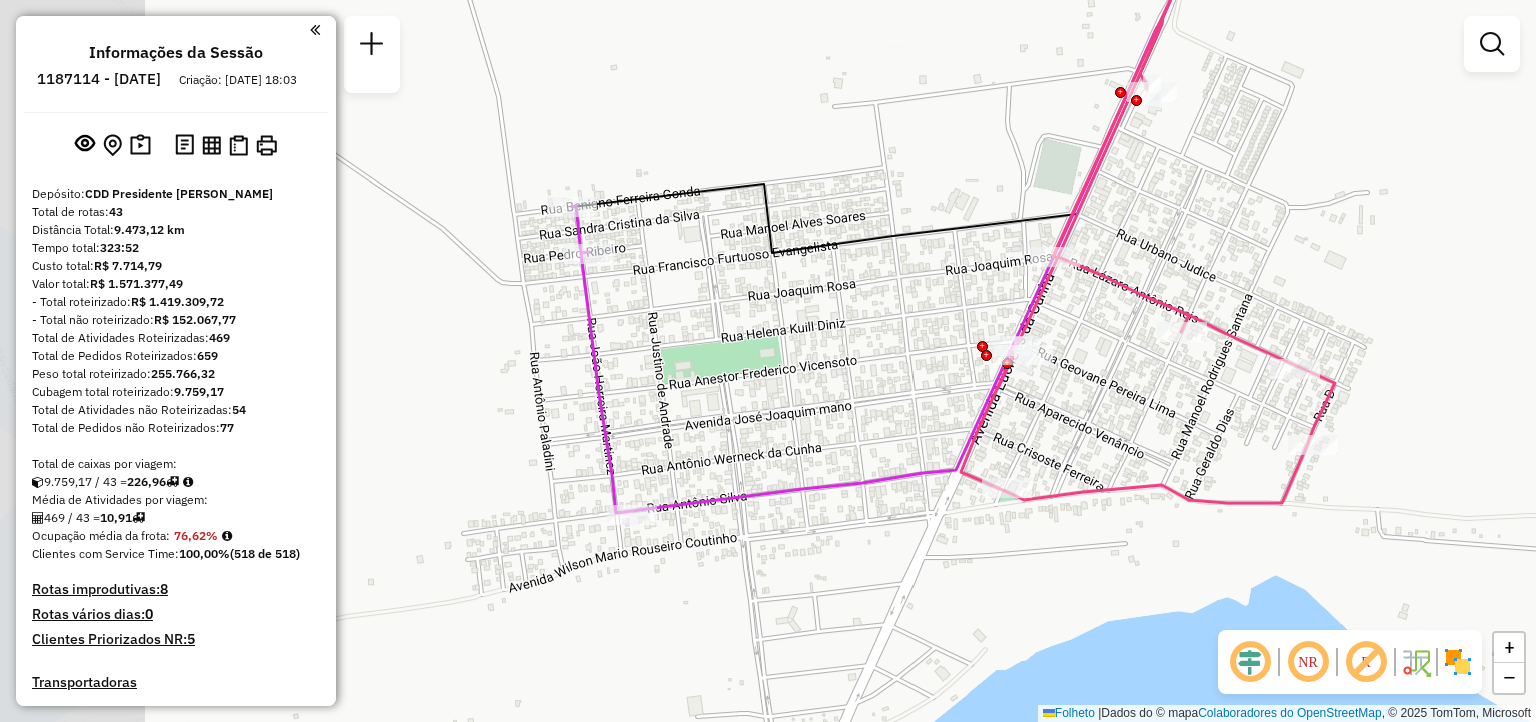 drag, startPoint x: 674, startPoint y: 626, endPoint x: 1033, endPoint y: 648, distance: 359.67346 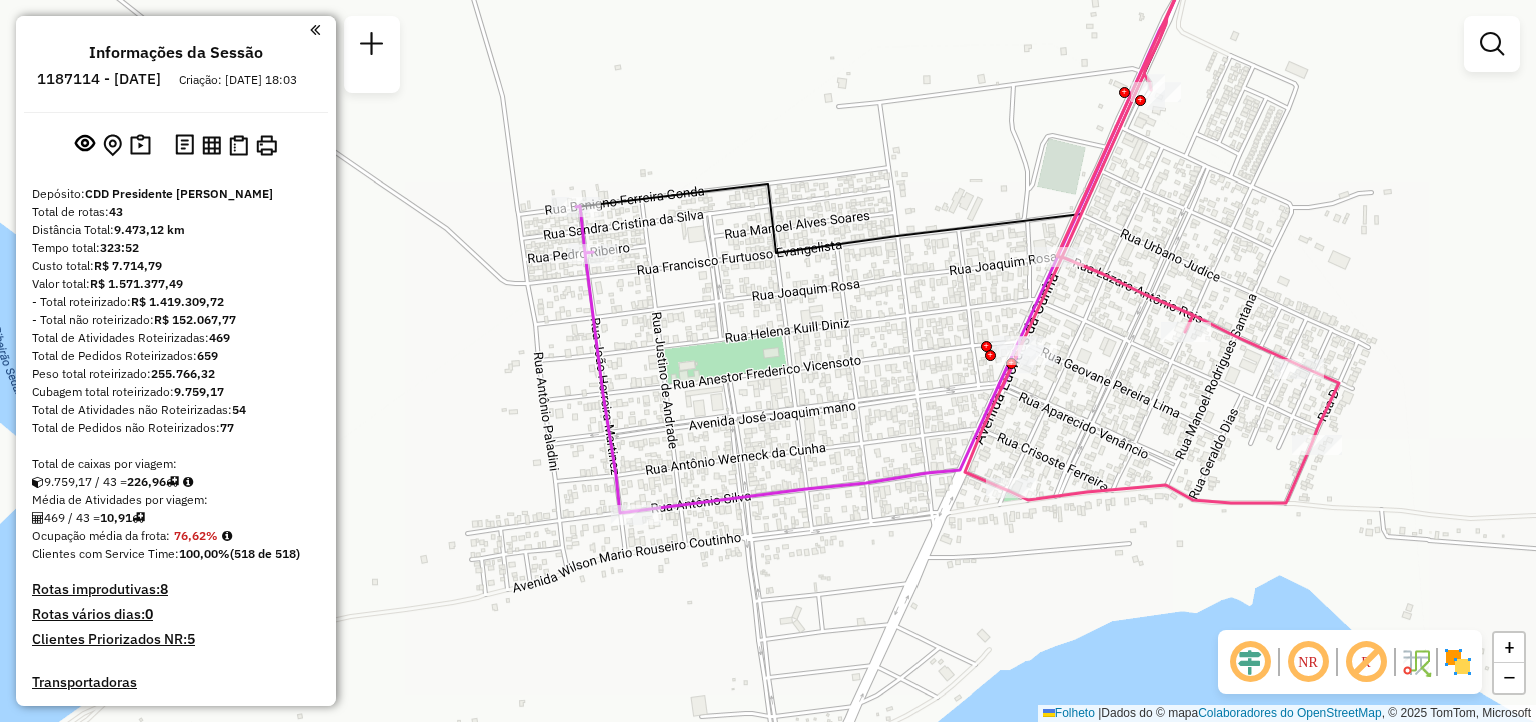 click on "Janela de atendimento Grade de atendimento Capacidade Transportadoras Veículos Cliente Pedidos  Rotas Selecione os dias de semana para filtrar as janelas de atendimento  Seg   Ter   Qua   Qui   Sex   Sáb   Dom  Informe o período da janela de atendimento: De: Até:  Filtrar exatamente a janela do cliente  Considerar janela de atendimento padrão  Selecione os dias de semana para filtrar as grades de atendimento  Seg   Ter   Qua   Qui   Sex   Sáb   Dom   Considerar clientes sem dia de atendimento cadastrado  Clientes fora do dia de atendimento selecionado Filtrar as atividades entre os valores definidos abaixo:  Peso mínimo:   Peso máximo:   Cubagem mínima:   Cubagem máxima:   De:   Até:  Filtrar as atividades entre o tempo de atendimento definido abaixo:  De:   Até:   Considerar capacidade total dos clientes não roteirizados Transportadora: Selecione um ou mais itens Tipo de veículo: Selecione um ou mais itens Veículo: Selecione um ou mais itens Motorista: Selecione um ou mais itens Nome: Rótulo:" 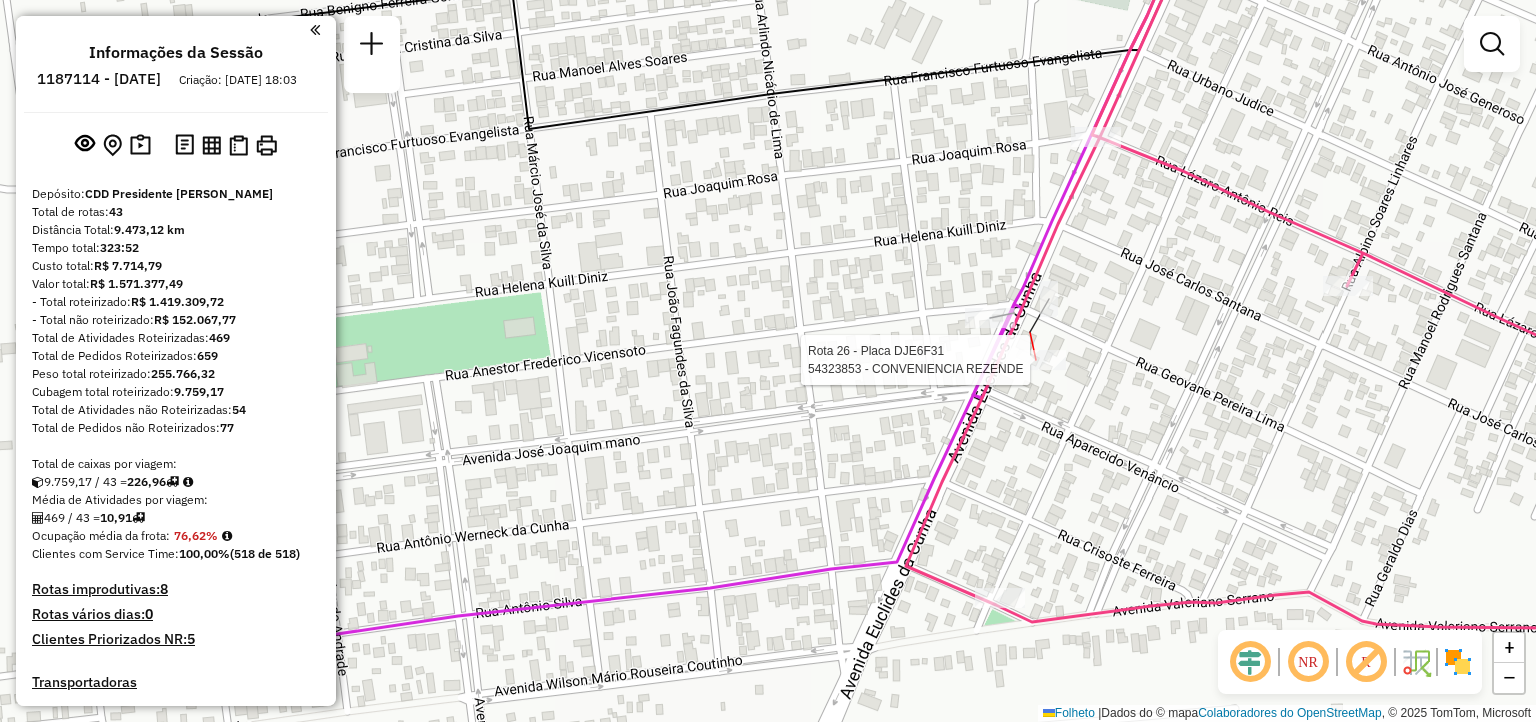 select on "**********" 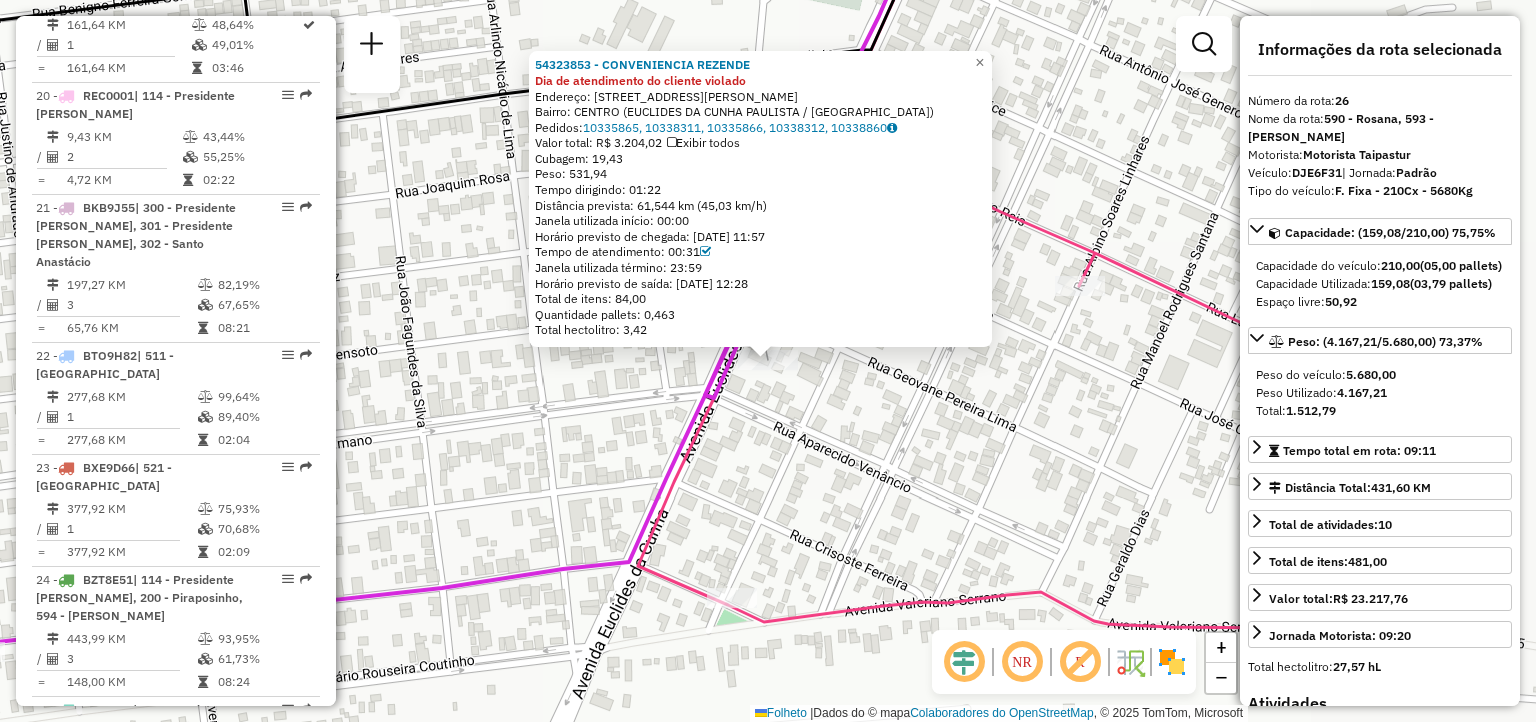 scroll, scrollTop: 3572, scrollLeft: 0, axis: vertical 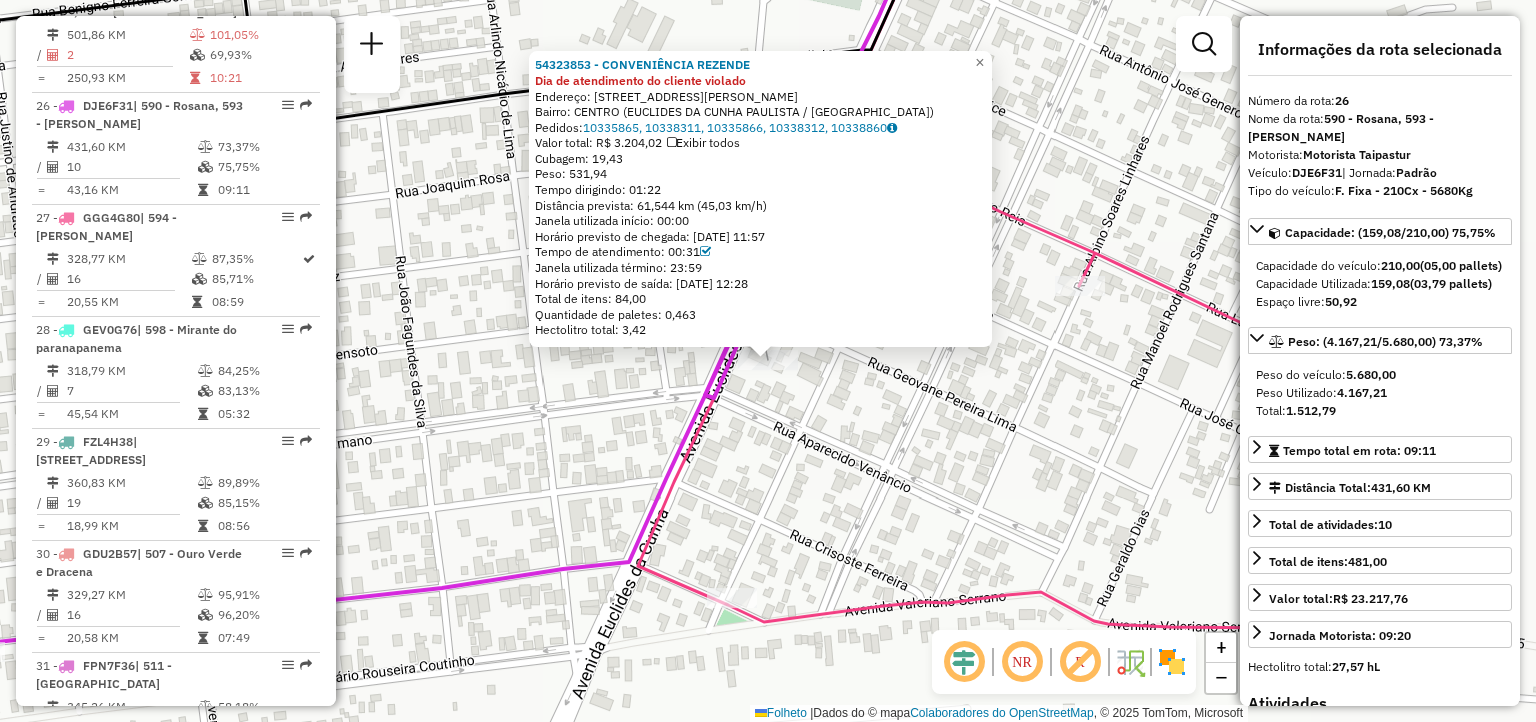 click 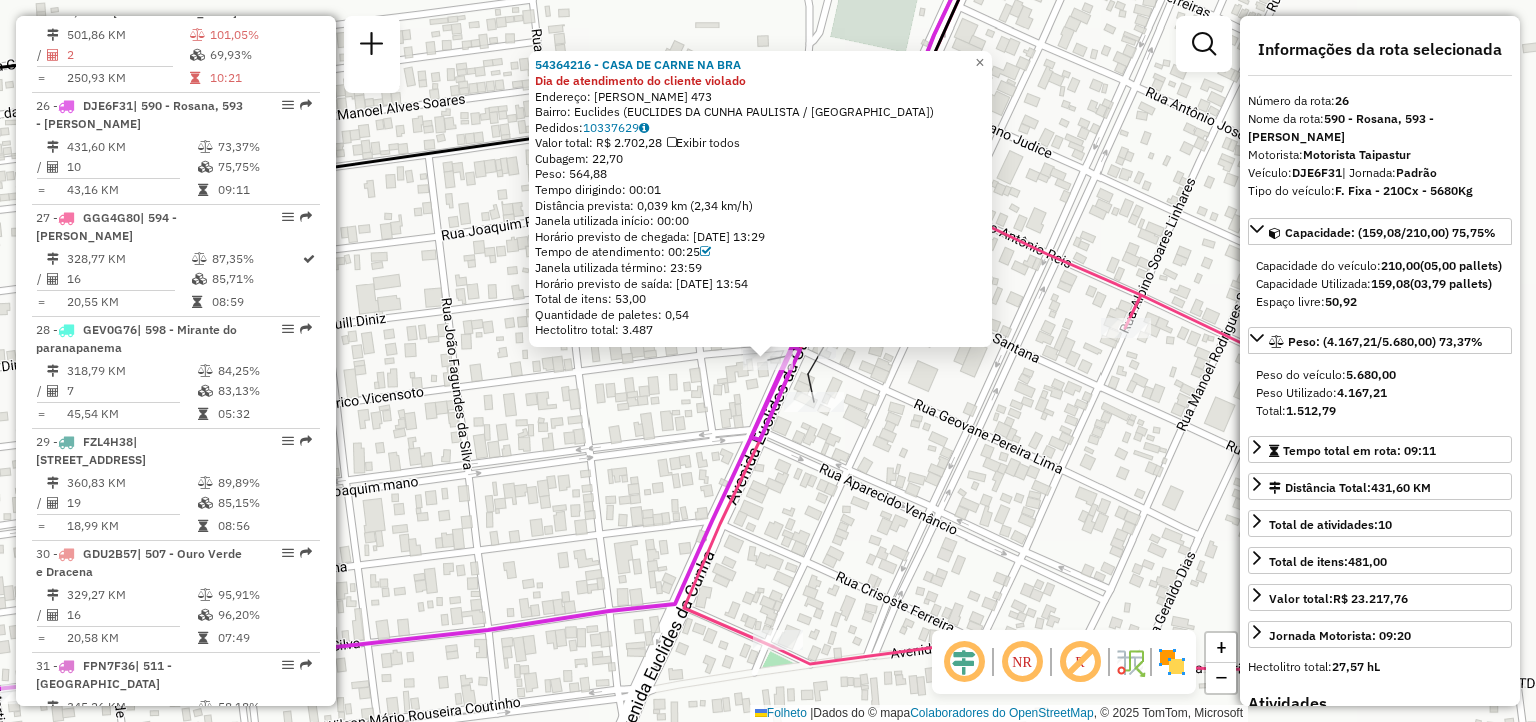 click on "54364216 - CASA DE CARNE NA BRA Dia de atendimento do cliente violado  Endereço:  EUCLIDES DA CUNHA 473   Bairro: Euclides (EUCLIDES DA CUNHA PAULISTA / SP)   Pedidos:  10337629   Valor total: R$ 2.702,28   Exibir todos   Cubagem: 22,70  Peso: 564,88  Tempo dirigindo: 00:01   Distância prevista: 0,039 km (2,34 km/h)   Janela utilizada início: 00:00   Horário previsto de chegada: [DATE] 13:29   Tempo de atendimento: 00:25   Janela utilizada término: 23:59   Horário previsto de saída: [DATE] 13:54   Total de itens: 53,00   Quantidade de paletes: 0,54   Hectolitro total: 3.487  × Janela de atendimento Grade de atendimento Capacidade Transportadoras Veículos Cliente Pedidos  Rotas Selecione os dias de semana para filtrar as janelas de atendimento  Seg   Ter   Qua   Qui   Sex   Sáb   Dom  Informe o período da janela de atendimento: De: Até:  Filtrar exatamente a janela do cliente  Considerar janela de atendimento padrão  Selecione os dias de semana para filtrar as grades de atendimento  Seg  +" 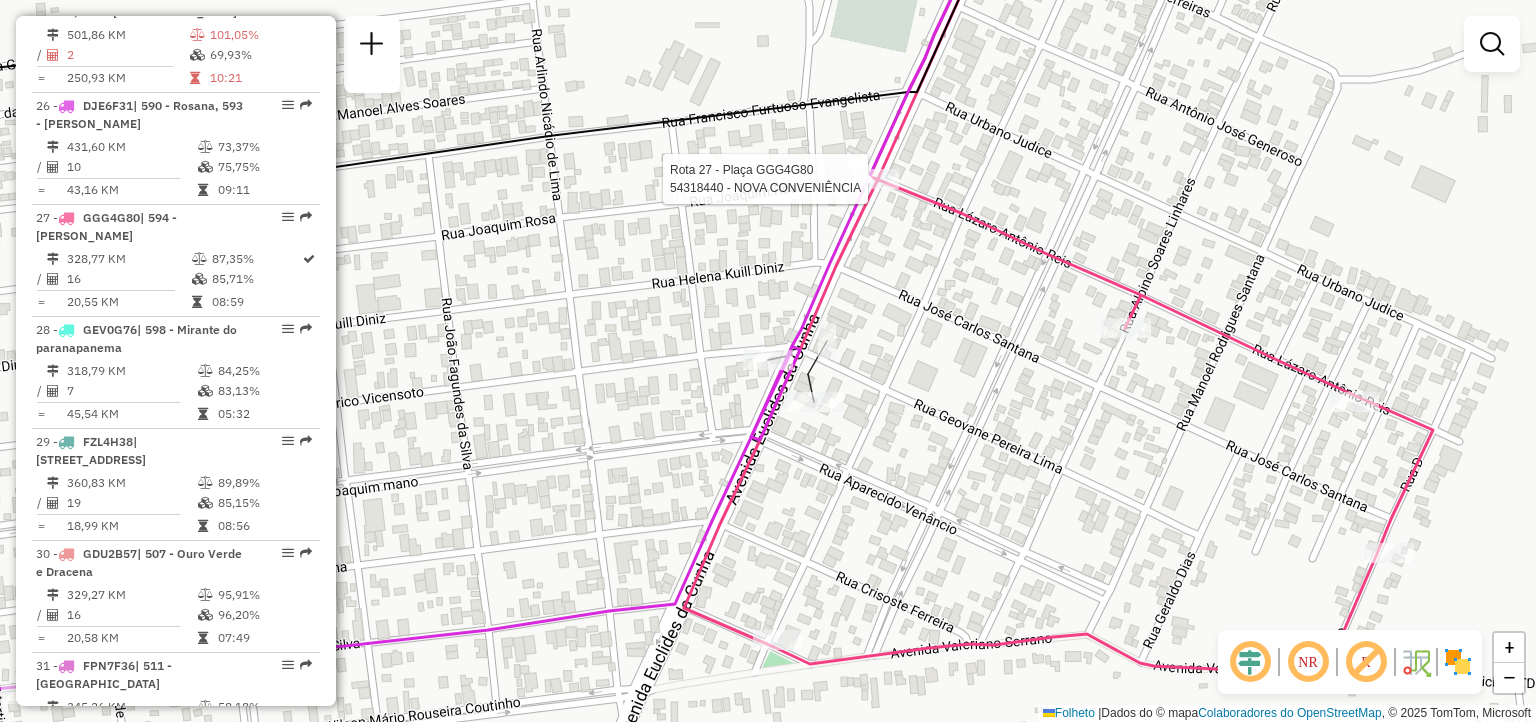 select on "**********" 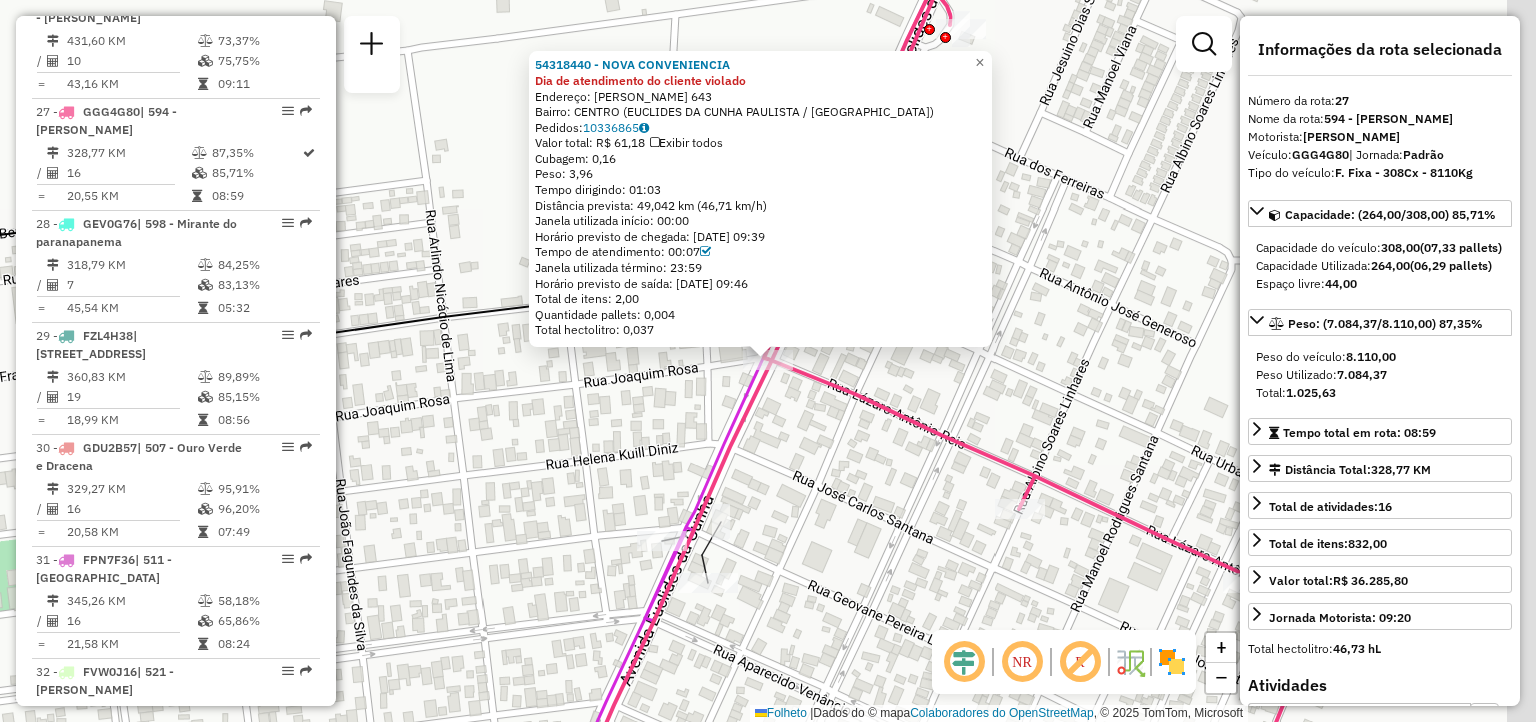 scroll, scrollTop: 3684, scrollLeft: 0, axis: vertical 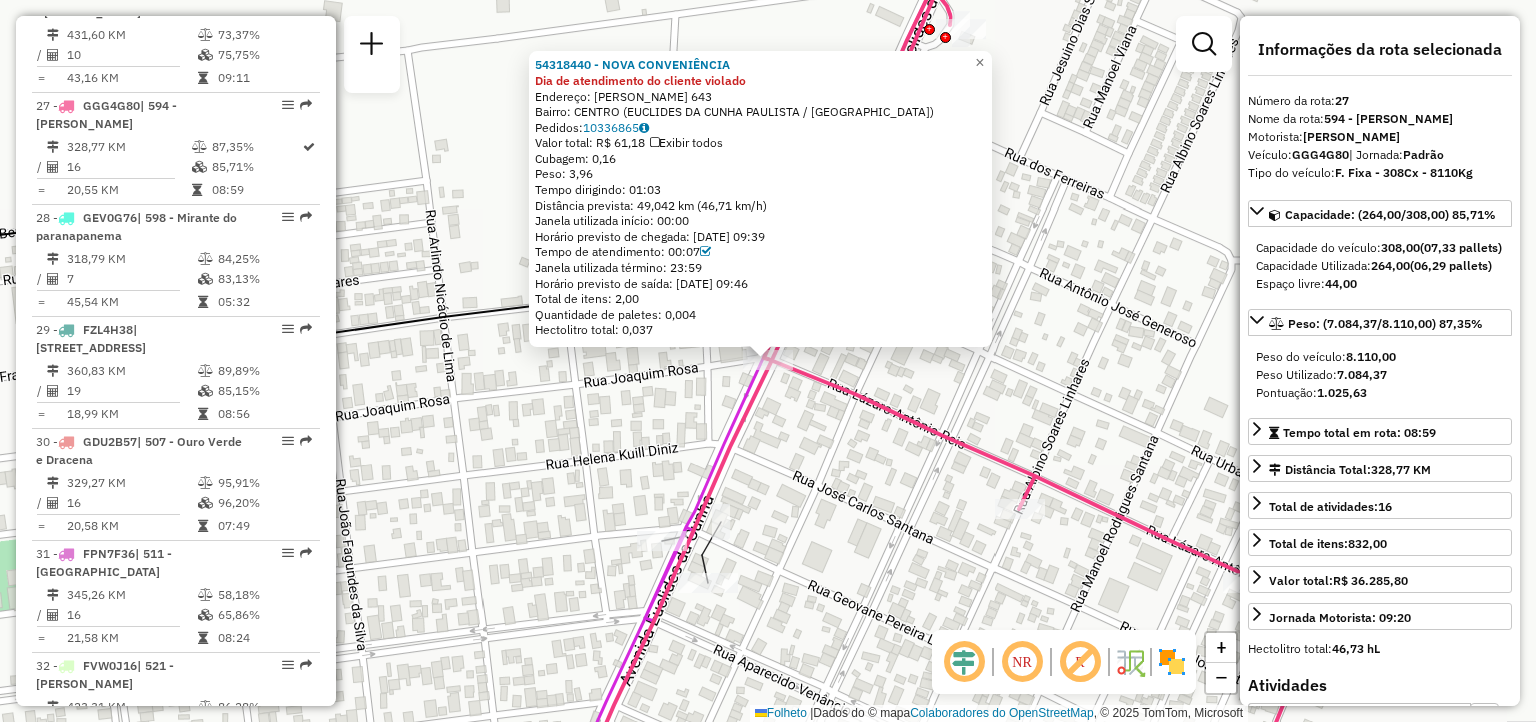 click 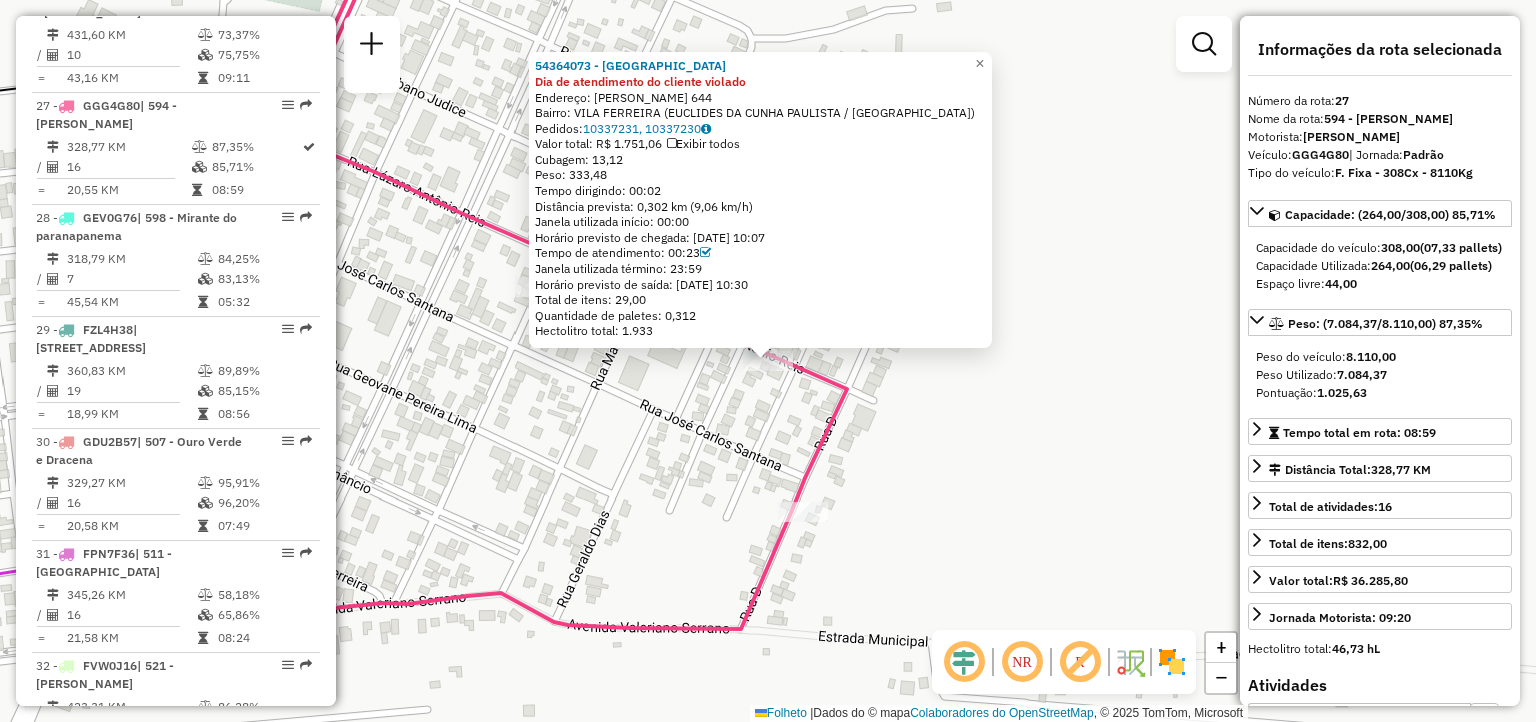 click 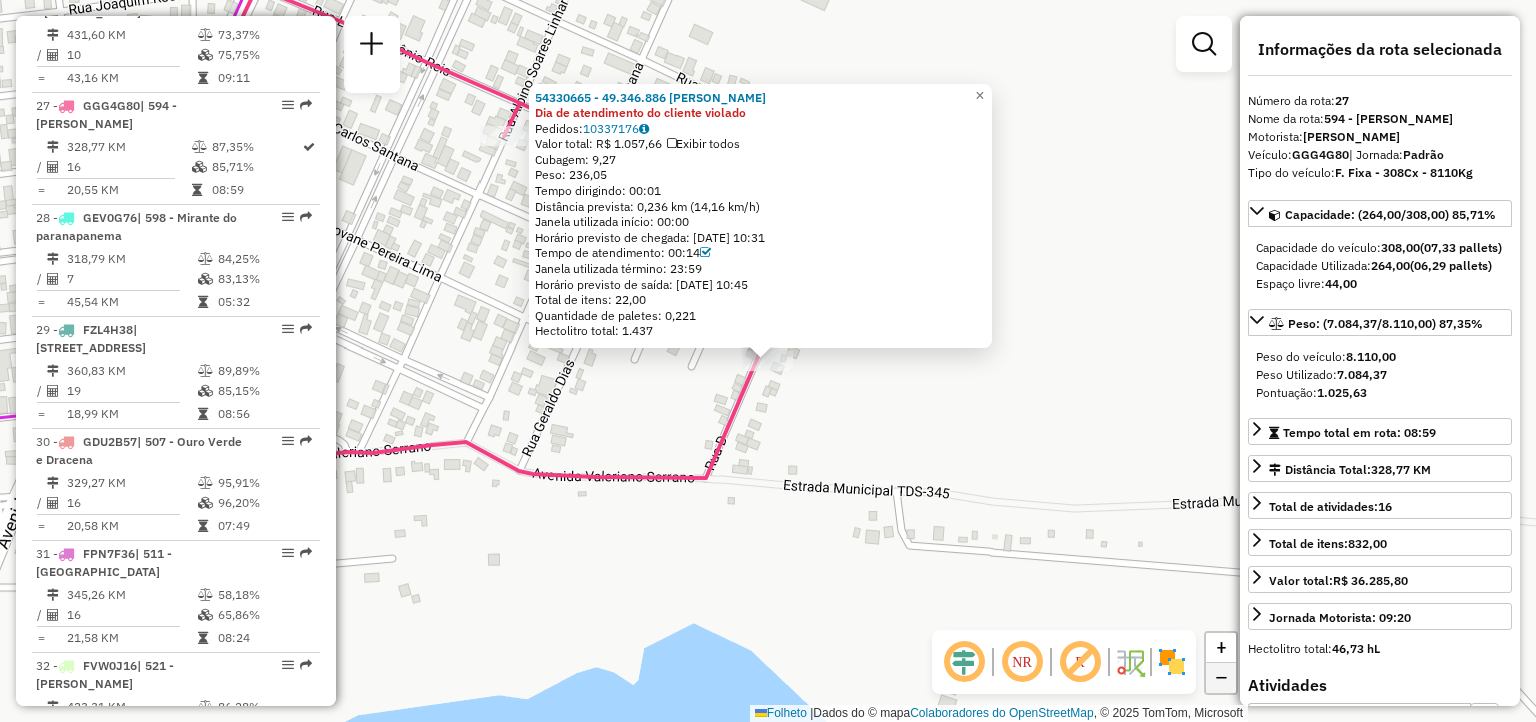 click on "−" 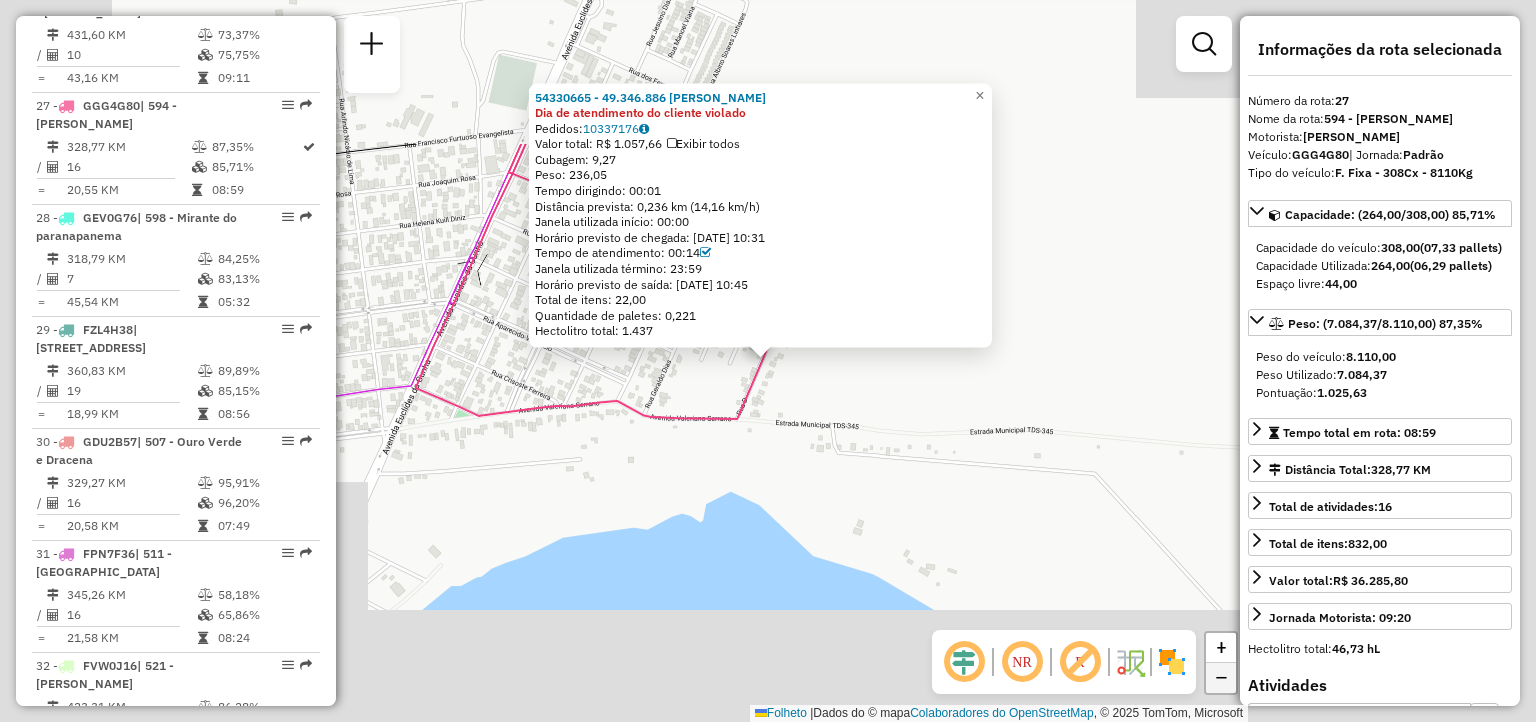 click on "−" 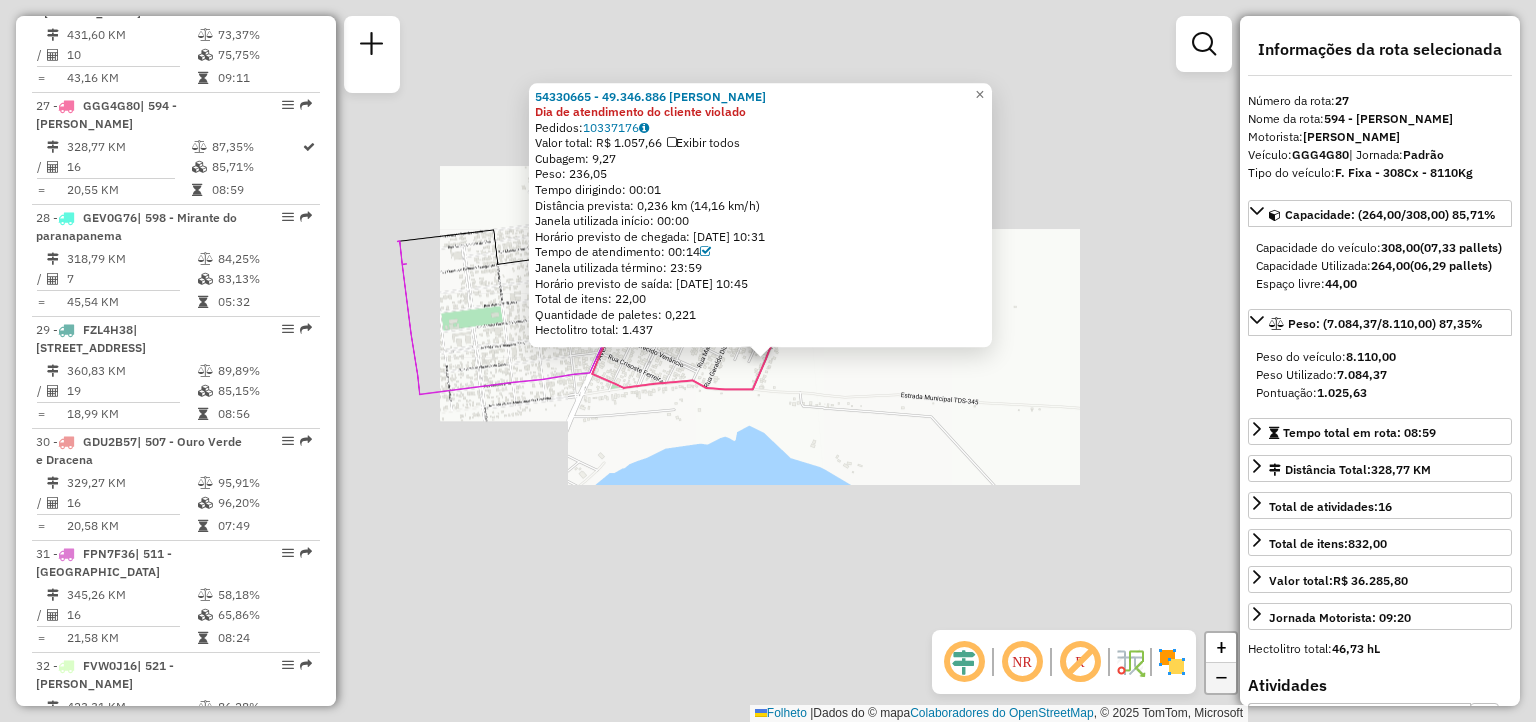 click on "−" 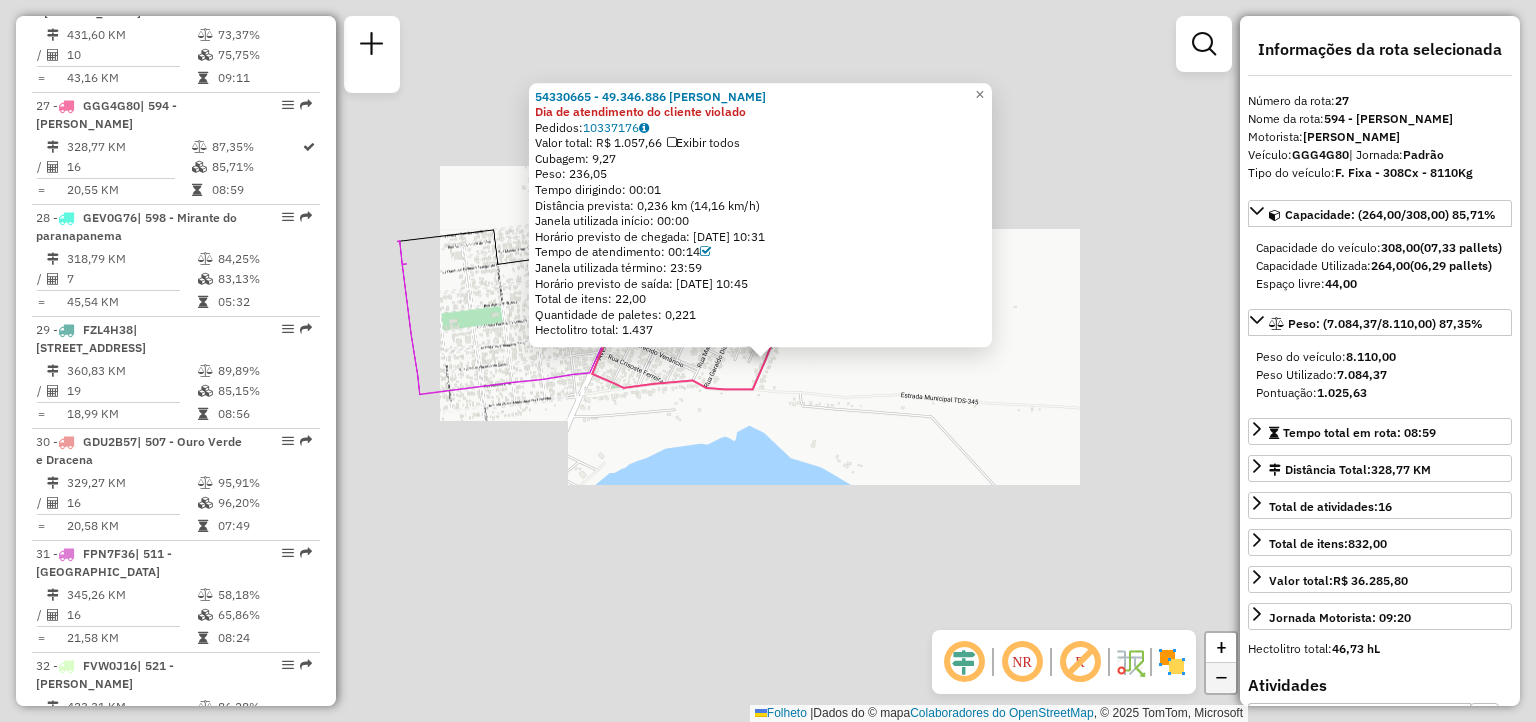 click on "−" 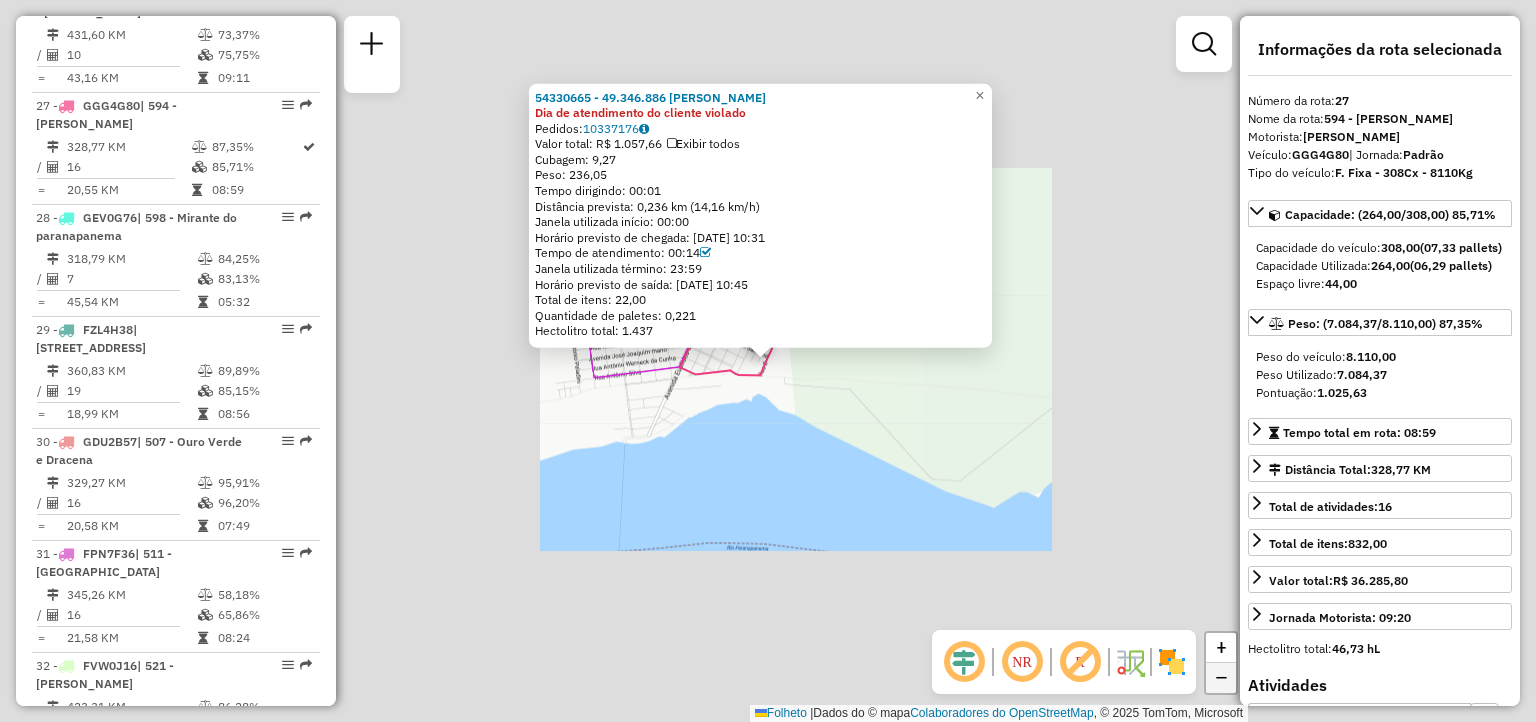 click on "−" 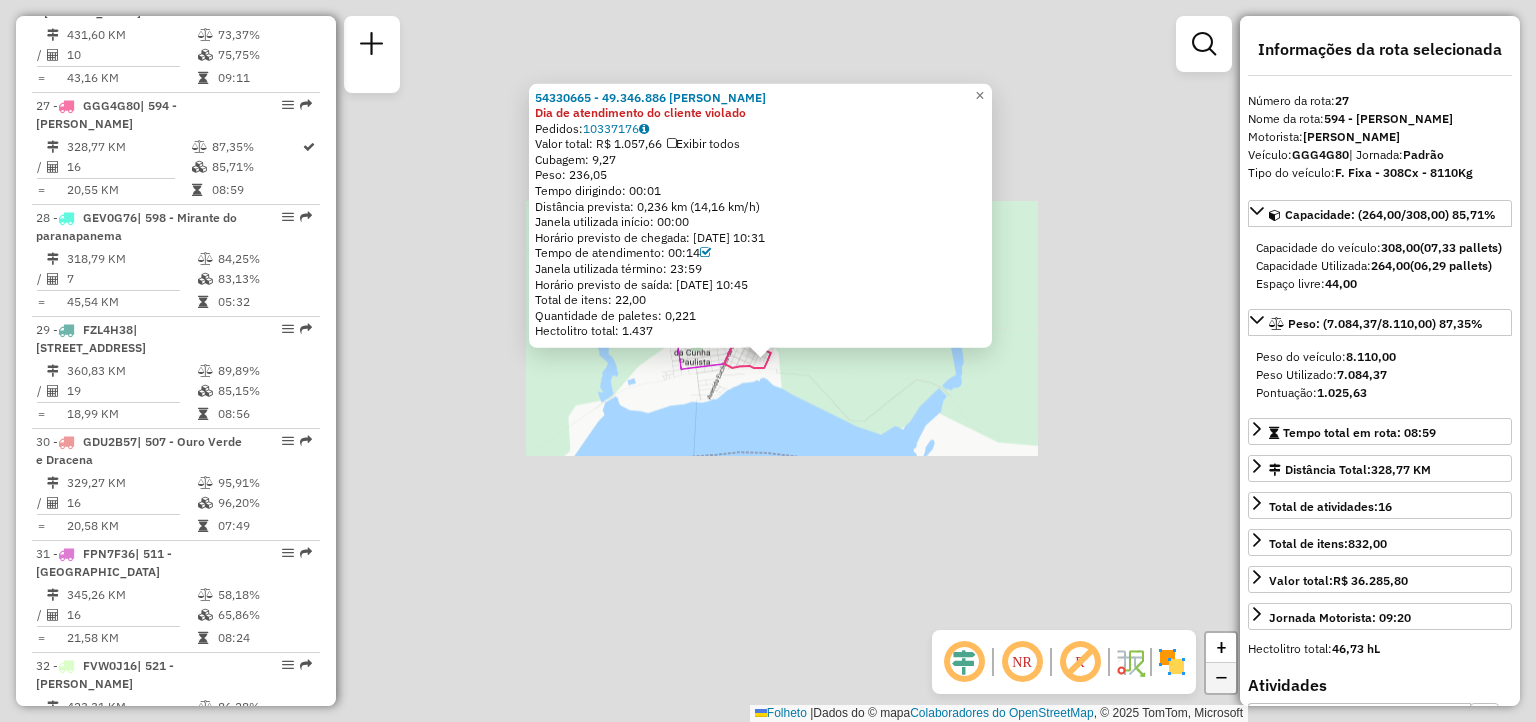 click on "−" 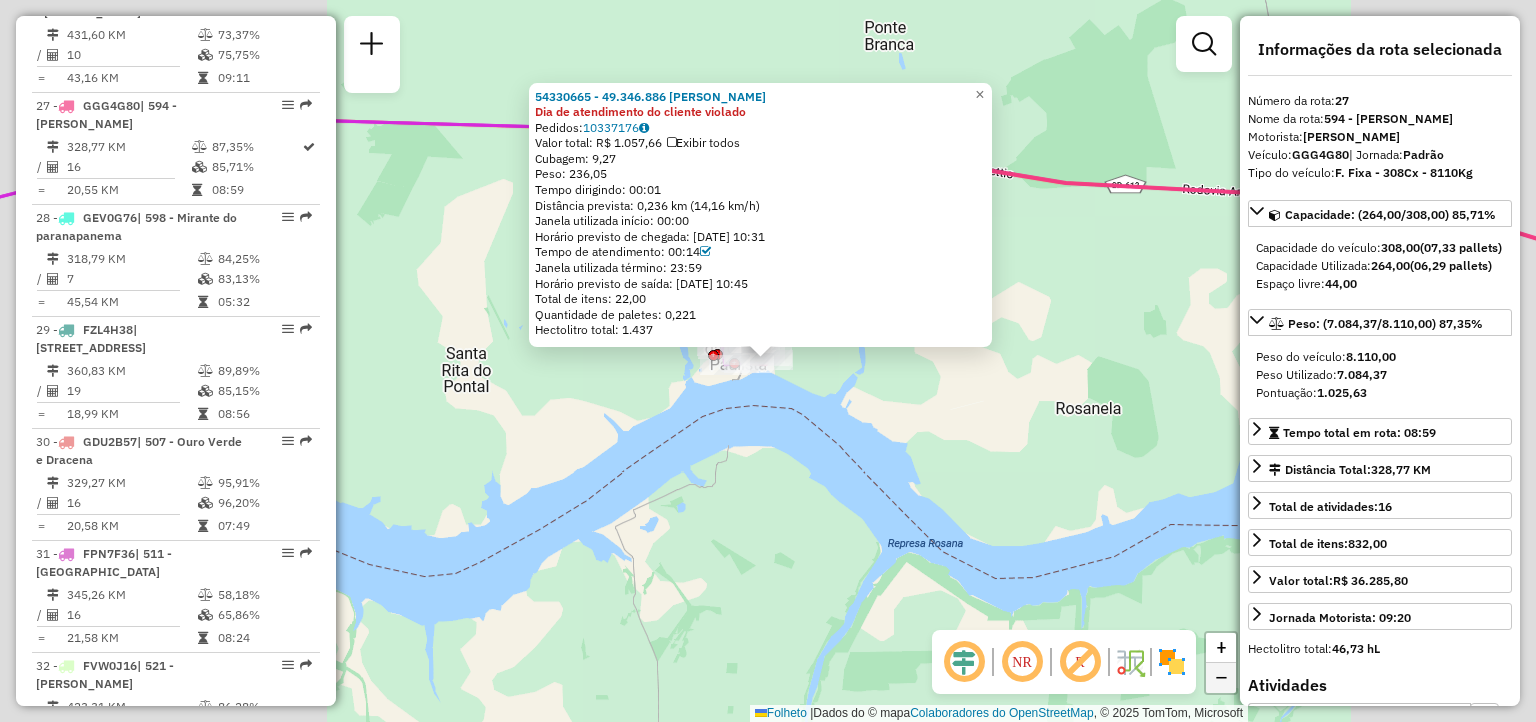 click on "−" 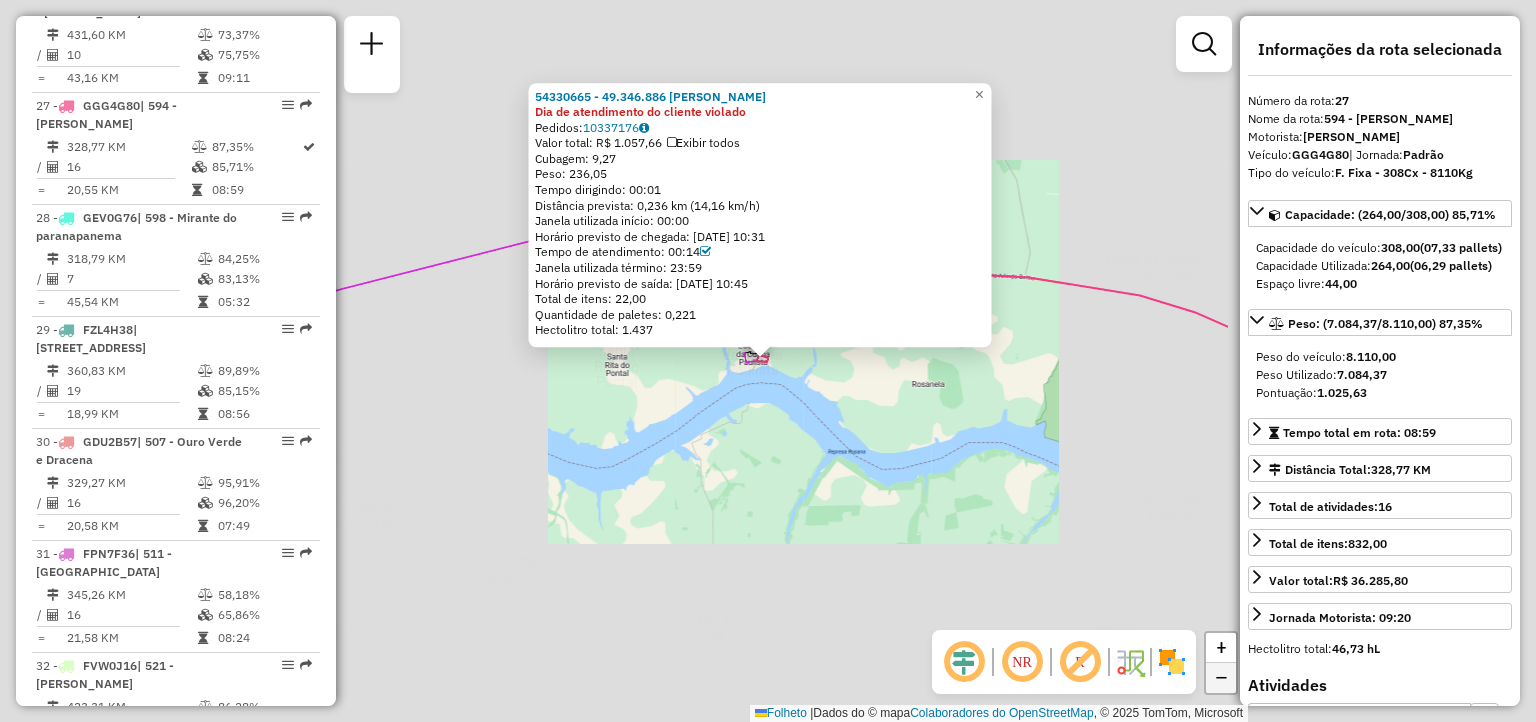 click on "−" 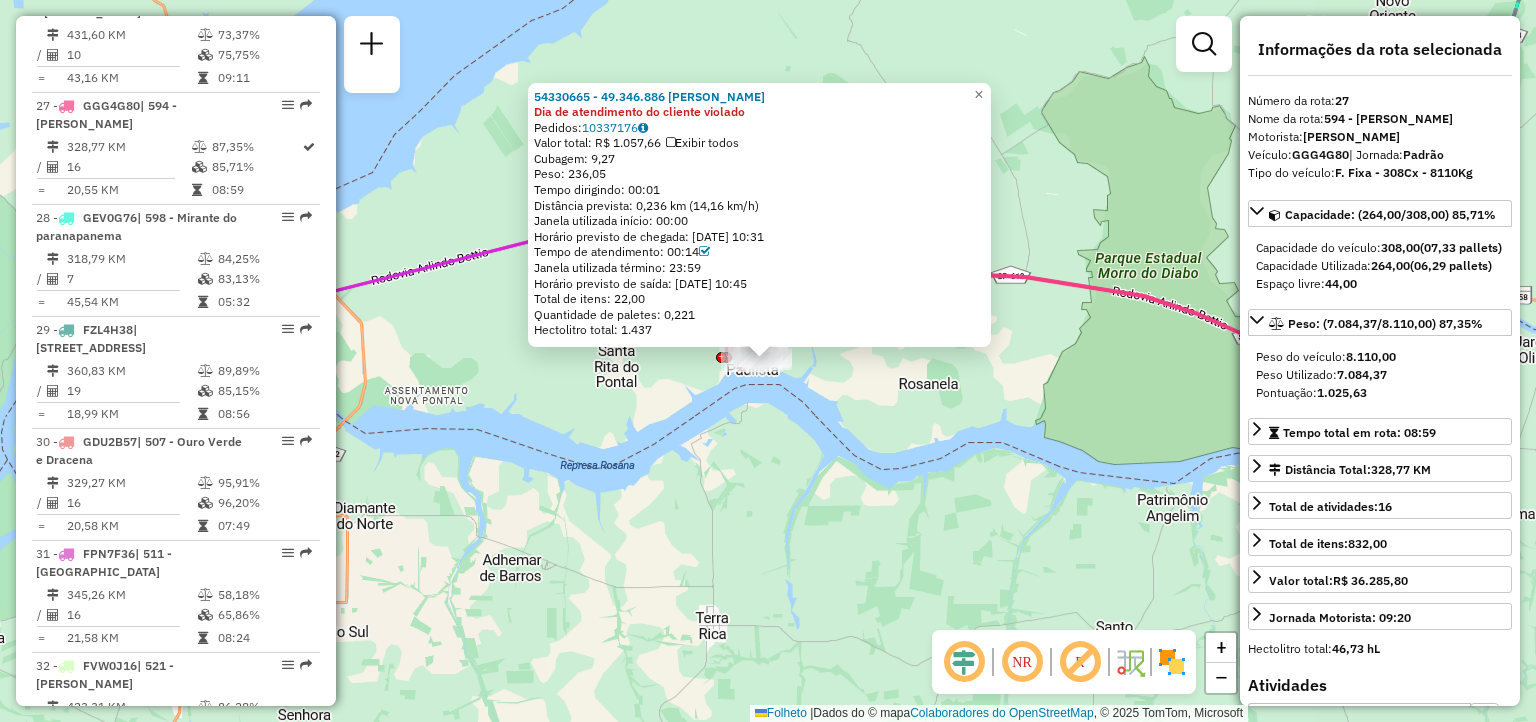 click on "54330665 - 49.346.886 ANELIUZA DE SOUZA Dia de atendimento do cliente violado  Pedidos:  10337176   Valor total: R$ 1.057,66   Exibir todos   Cubagem: 9,27  Peso: 236,05  Tempo dirigindo: 00:01   Distância prevista: 0,236 km (14,16 km/h)   Janela utilizada início: 00:00   Horário previsto de chegada: [DATE] 10:31   Tempo de atendimento: 00:14   Janela utilizada término: 23:59   Horário previsto de saída: [DATE] 10:45   Total de itens: 22,00   Quantidade de paletes: 0,221   Hectolitro total: 1.437  × Janela de atendimento Grade de atendimento Capacidade Transportadoras Veículos Cliente Pedidos  Rotas Selecione os dias de semana para filtrar as janelas de atendimento  Seg   Ter   Qua   Qui   Sex   Sáb   Dom  Informe o período da janela de atendimento: De: Até:  Filtrar exatamente a janela do cliente  Considerar janela de atendimento padrão  Selecione os dias de semana para filtrar as grades de atendimento  Seg   Ter   Qua   Qui   Sex   Sáb   Dom   Peso mínimo:   Peso máximo:   De:   De:" 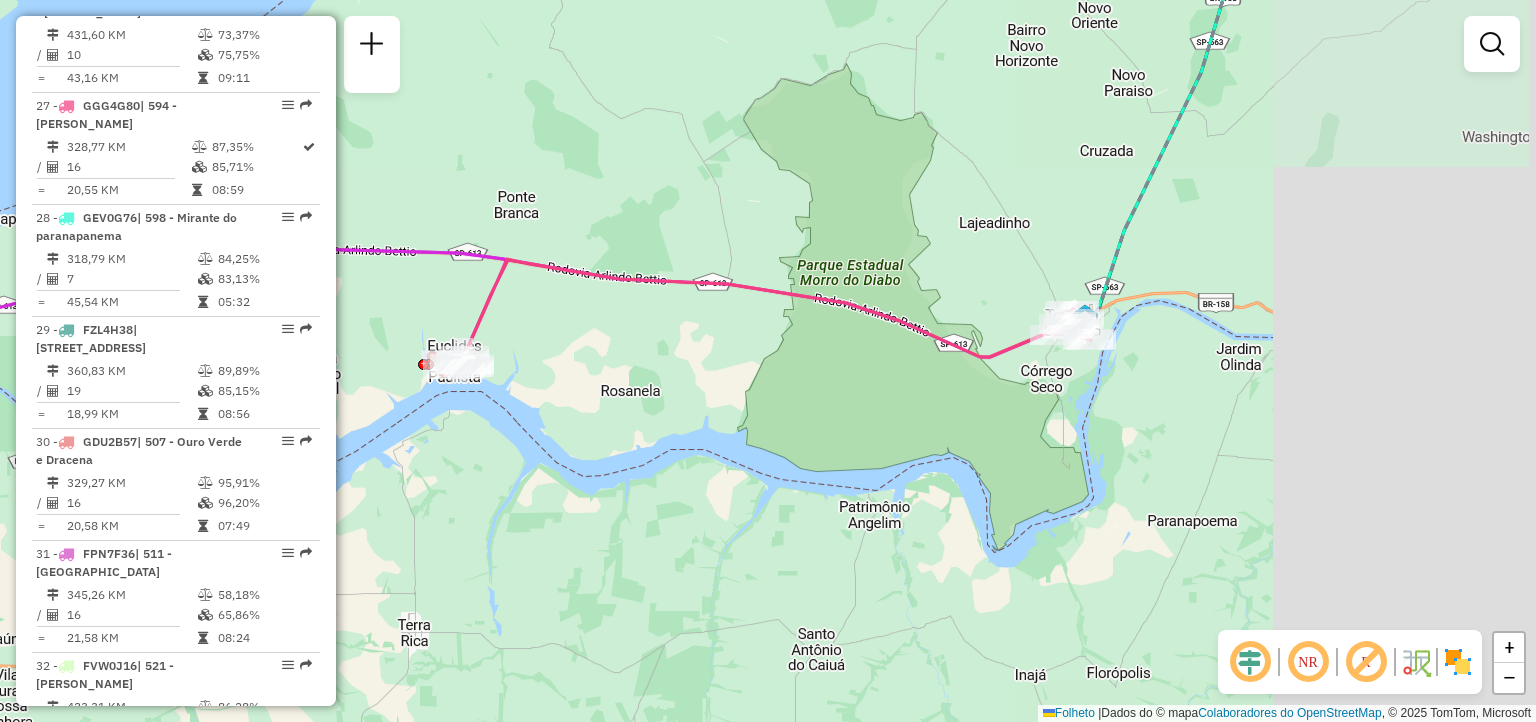 drag, startPoint x: 1176, startPoint y: 445, endPoint x: 876, endPoint y: 451, distance: 300.06 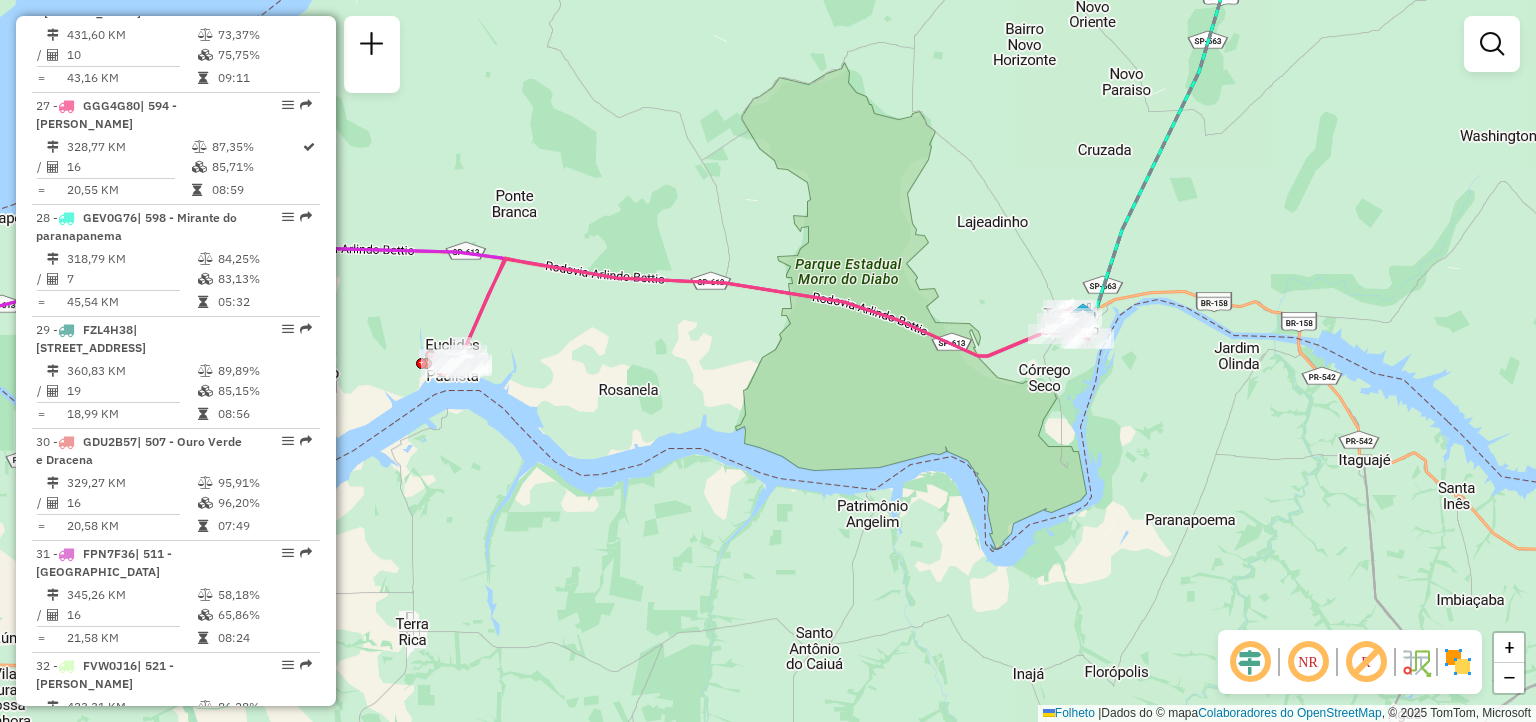 click on "Janela de atendimento Grade de atendimento Capacidade Transportadoras Veículos Cliente Pedidos  Rotas Selecione os dias de semana para filtrar as janelas de atendimento  Seg   Ter   Qua   Qui   Sex   Sáb   Dom  Informe o período da janela de atendimento: De: Até:  Filtrar exatamente a janela do cliente  Considerar janela de atendimento padrão  Selecione os dias de semana para filtrar as grades de atendimento  Seg   Ter   Qua   Qui   Sex   Sáb   Dom   Considerar clientes sem dia de atendimento cadastrado  Clientes fora do dia de atendimento selecionado Filtrar as atividades entre os valores definidos abaixo:  Peso mínimo:   Peso máximo:   Cubagem mínima:   Cubagem máxima:   De:   Até:  Filtrar as atividades entre o tempo de atendimento definido abaixo:  De:   Até:   Considerar capacidade total dos clientes não roteirizados Transportadora: Selecione um ou mais itens Tipo de veículo: Selecione um ou mais itens Veículo: Selecione um ou mais itens Motorista: Selecione um ou mais itens Nome: Rótulo:" 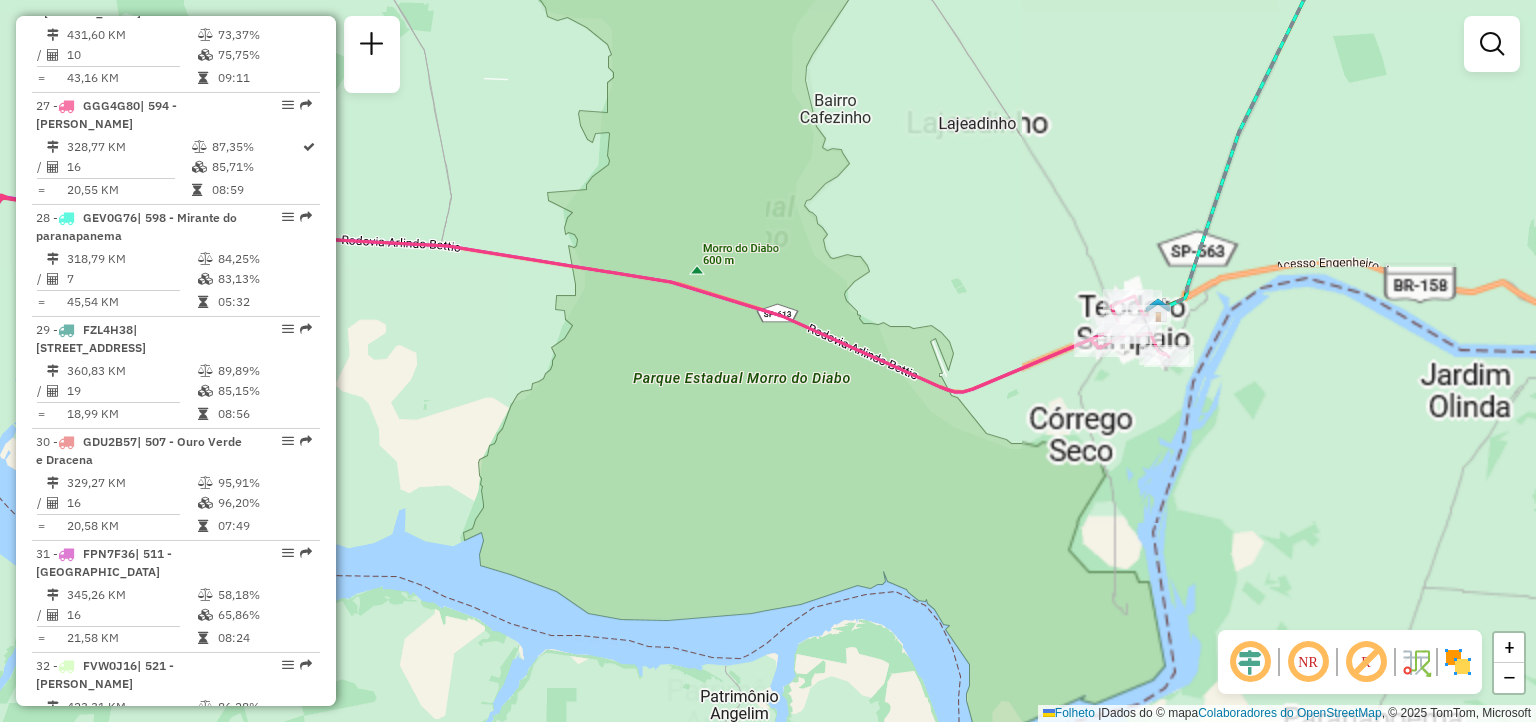 click on "Janela de atendimento Grade de atendimento Capacidade Transportadoras Veículos Cliente Pedidos  Rotas Selecione os dias de semana para filtrar as janelas de atendimento  Seg   Ter   Qua   Qui   Sex   Sáb   Dom  Informe o período da janela de atendimento: De: Até:  Filtrar exatamente a janela do cliente  Considerar janela de atendimento padrão  Selecione os dias de semana para filtrar as grades de atendimento  Seg   Ter   Qua   Qui   Sex   Sáb   Dom   Considerar clientes sem dia de atendimento cadastrado  Clientes fora do dia de atendimento selecionado Filtrar as atividades entre os valores definidos abaixo:  Peso mínimo:   Peso máximo:   Cubagem mínima:   Cubagem máxima:   De:   Até:  Filtrar as atividades entre o tempo de atendimento definido abaixo:  De:   Até:   Considerar capacidade total dos clientes não roteirizados Transportadora: Selecione um ou mais itens Tipo de veículo: Selecione um ou mais itens Veículo: Selecione um ou mais itens Motorista: Selecione um ou mais itens Nome: Rótulo:" 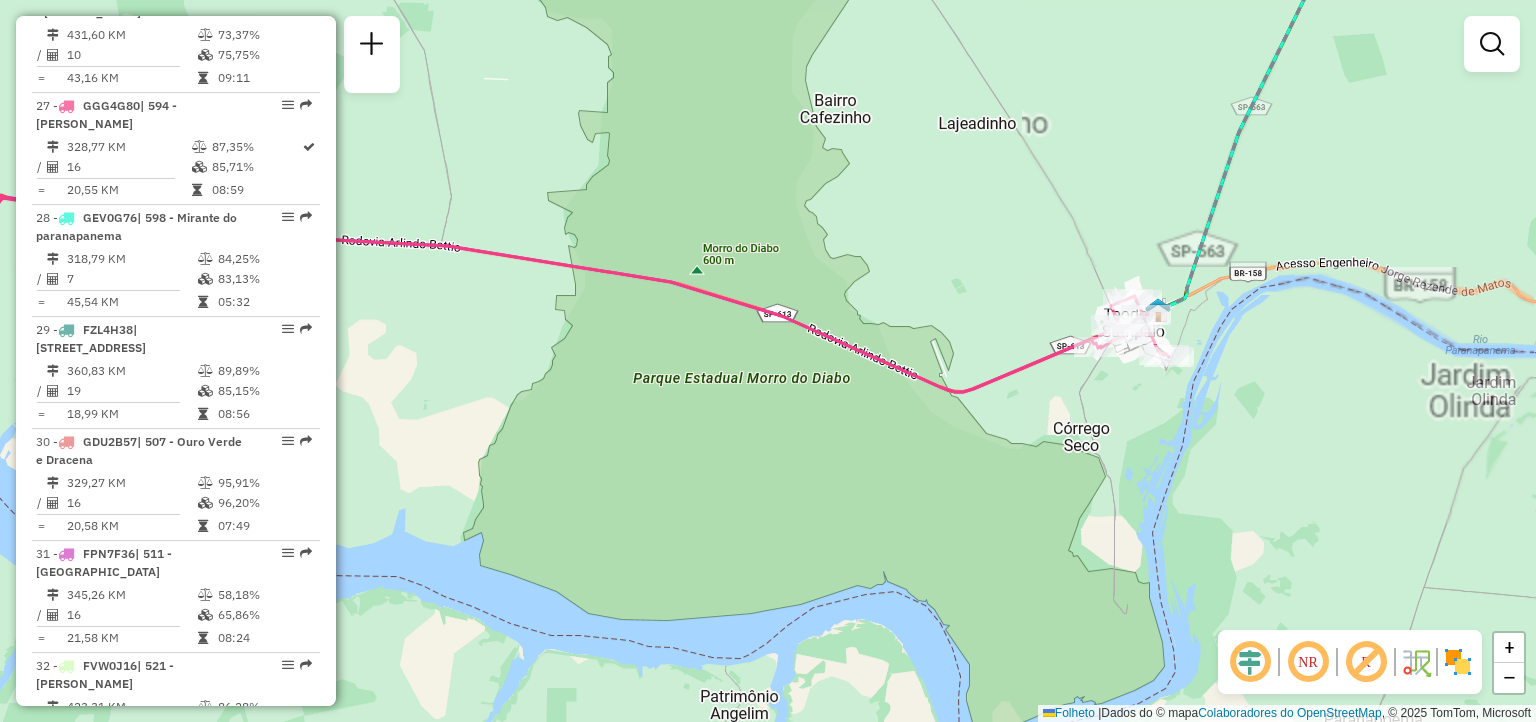 click on "Janela de atendimento Grade de atendimento Capacidade Transportadoras Veículos Cliente Pedidos  Rotas Selecione os dias de semana para filtrar as janelas de atendimento  Seg   Ter   Qua   Qui   Sex   Sáb   Dom  Informe o período da janela de atendimento: De: Até:  Filtrar exatamente a janela do cliente  Considerar janela de atendimento padrão  Selecione os dias de semana para filtrar as grades de atendimento  Seg   Ter   Qua   Qui   Sex   Sáb   Dom   Considerar clientes sem dia de atendimento cadastrado  Clientes fora do dia de atendimento selecionado Filtrar as atividades entre os valores definidos abaixo:  Peso mínimo:   Peso máximo:   Cubagem mínima:   Cubagem máxima:   De:   Até:  Filtrar as atividades entre o tempo de atendimento definido abaixo:  De:   Até:   Considerar capacidade total dos clientes não roteirizados Transportadora: Selecione um ou mais itens Tipo de veículo: Selecione um ou mais itens Veículo: Selecione um ou mais itens Motorista: Selecione um ou mais itens Nome: Rótulo:" 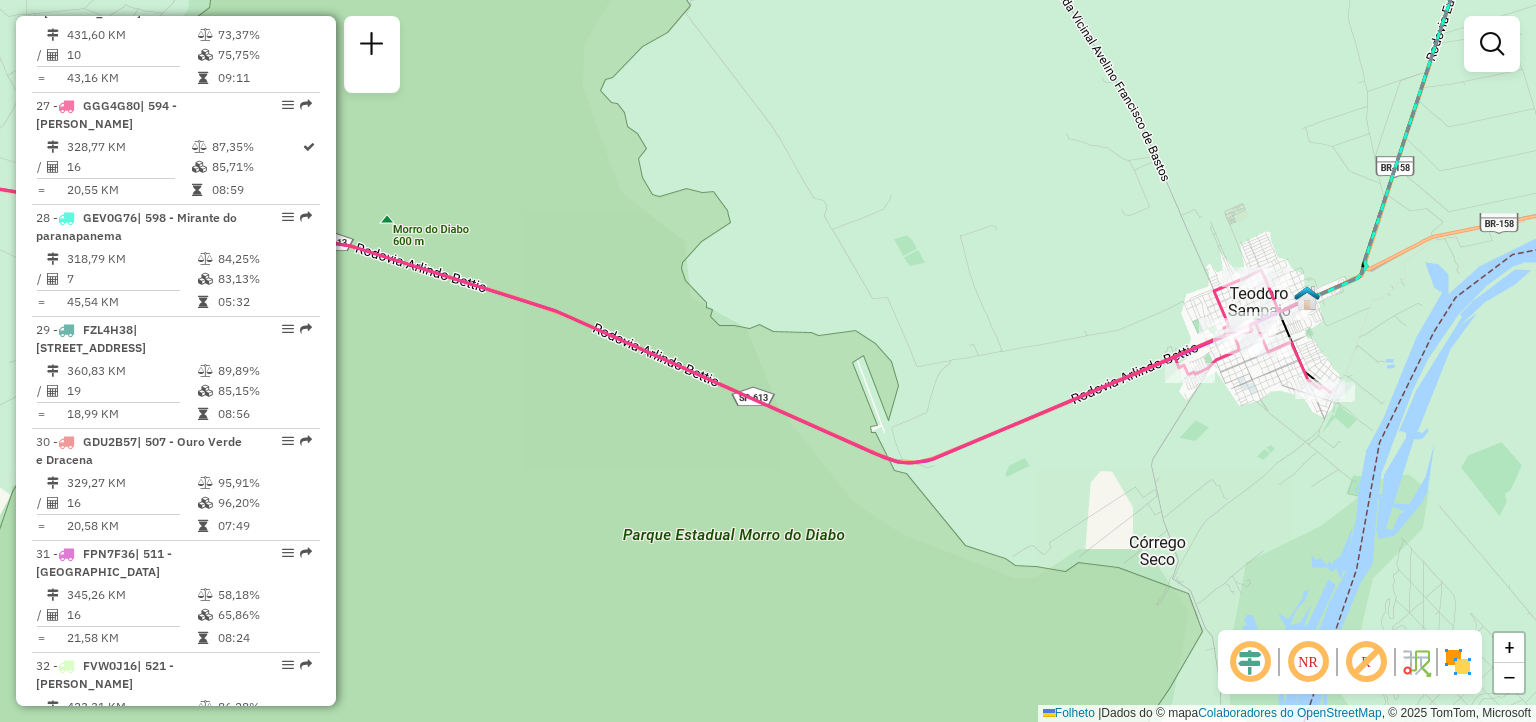 click on "Janela de atendimento Grade de atendimento Capacidade Transportadoras Veículos Cliente Pedidos  Rotas Selecione os dias de semana para filtrar as janelas de atendimento  Seg   Ter   Qua   Qui   Sex   Sáb   Dom  Informe o período da janela de atendimento: De: Até:  Filtrar exatamente a janela do cliente  Considerar janela de atendimento padrão  Selecione os dias de semana para filtrar as grades de atendimento  Seg   Ter   Qua   Qui   Sex   Sáb   Dom   Considerar clientes sem dia de atendimento cadastrado  Clientes fora do dia de atendimento selecionado Filtrar as atividades entre os valores definidos abaixo:  Peso mínimo:   Peso máximo:   Cubagem mínima:   Cubagem máxima:   De:   Até:  Filtrar as atividades entre o tempo de atendimento definido abaixo:  De:   Até:   Considerar capacidade total dos clientes não roteirizados Transportadora: Selecione um ou mais itens Tipo de veículo: Selecione um ou mais itens Veículo: Selecione um ou mais itens Motorista: Selecione um ou mais itens Nome: Rótulo:" 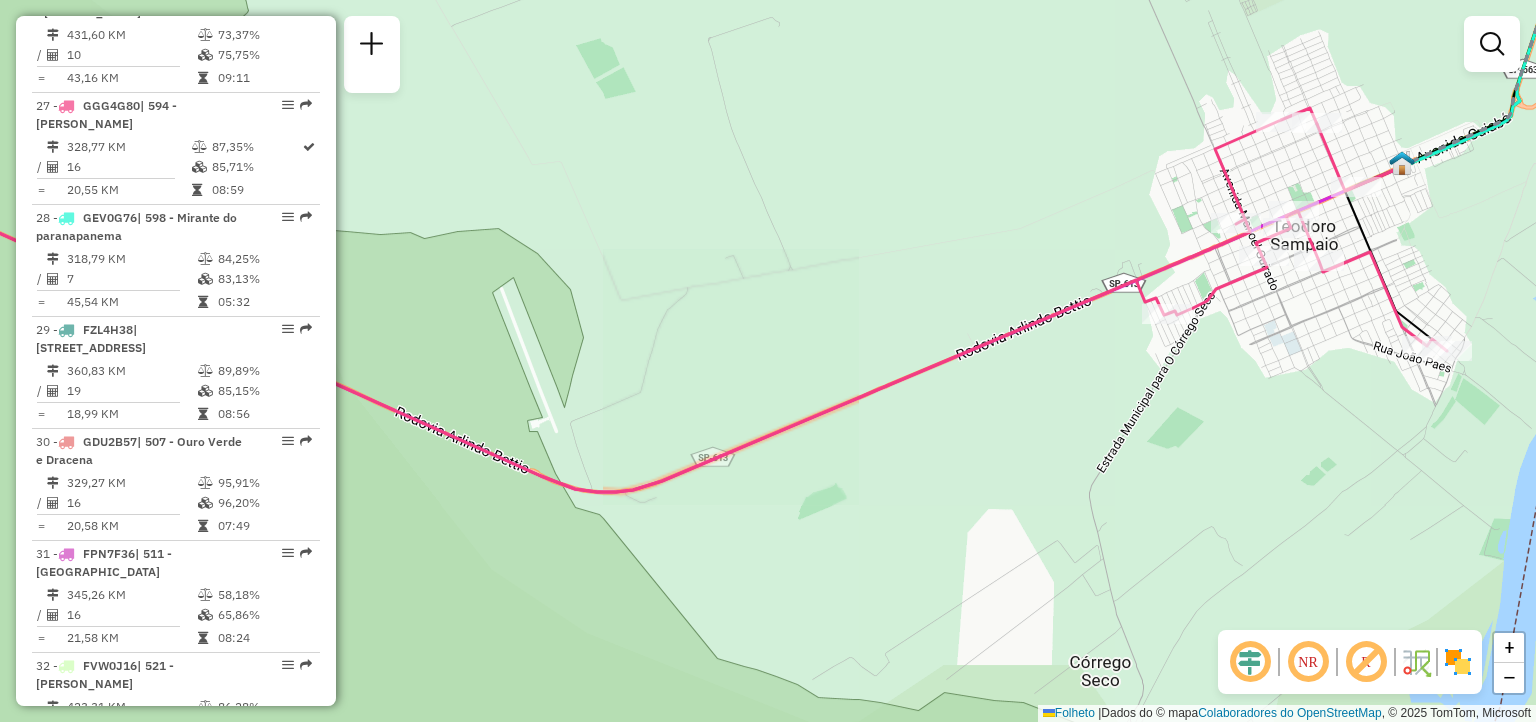 click on "Janela de atendimento Grade de atendimento Capacidade Transportadoras Veículos Cliente Pedidos  Rotas Selecione os dias de semana para filtrar as janelas de atendimento  Seg   Ter   Qua   Qui   Sex   Sáb   Dom  Informe o período da janela de atendimento: De: Até:  Filtrar exatamente a janela do cliente  Considerar janela de atendimento padrão  Selecione os dias de semana para filtrar as grades de atendimento  Seg   Ter   Qua   Qui   Sex   Sáb   Dom   Considerar clientes sem dia de atendimento cadastrado  Clientes fora do dia de atendimento selecionado Filtrar as atividades entre os valores definidos abaixo:  Peso mínimo:   Peso máximo:   Cubagem mínima:   Cubagem máxima:   De:   Até:  Filtrar as atividades entre o tempo de atendimento definido abaixo:  De:   Até:   Considerar capacidade total dos clientes não roteirizados Transportadora: Selecione um ou mais itens Tipo de veículo: Selecione um ou mais itens Veículo: Selecione um ou mais itens Motorista: Selecione um ou mais itens Nome: Rótulo:" 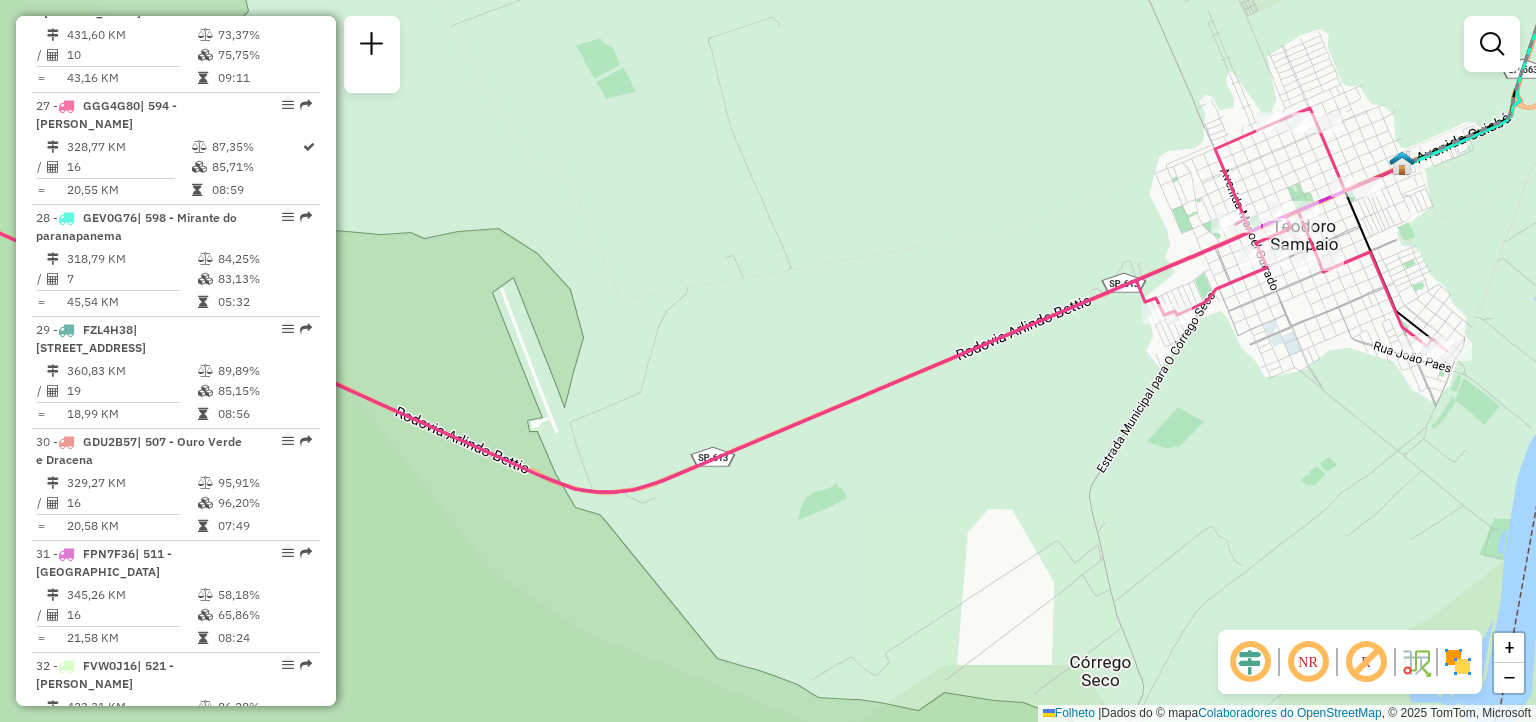 click on "Janela de atendimento Grade de atendimento Capacidade Transportadoras Veículos Cliente Pedidos  Rotas Selecione os dias de semana para filtrar as janelas de atendimento  Seg   Ter   Qua   Qui   Sex   Sáb   Dom  Informe o período da janela de atendimento: De: Até:  Filtrar exatamente a janela do cliente  Considerar janela de atendimento padrão  Selecione os dias de semana para filtrar as grades de atendimento  Seg   Ter   Qua   Qui   Sex   Sáb   Dom   Considerar clientes sem dia de atendimento cadastrado  Clientes fora do dia de atendimento selecionado Filtrar as atividades entre os valores definidos abaixo:  Peso mínimo:   Peso máximo:   Cubagem mínima:   Cubagem máxima:   De:   Até:  Filtrar as atividades entre o tempo de atendimento definido abaixo:  De:   Até:   Considerar capacidade total dos clientes não roteirizados Transportadora: Selecione um ou mais itens Tipo de veículo: Selecione um ou mais itens Veículo: Selecione um ou mais itens Motorista: Selecione um ou mais itens Nome: Rótulo:" 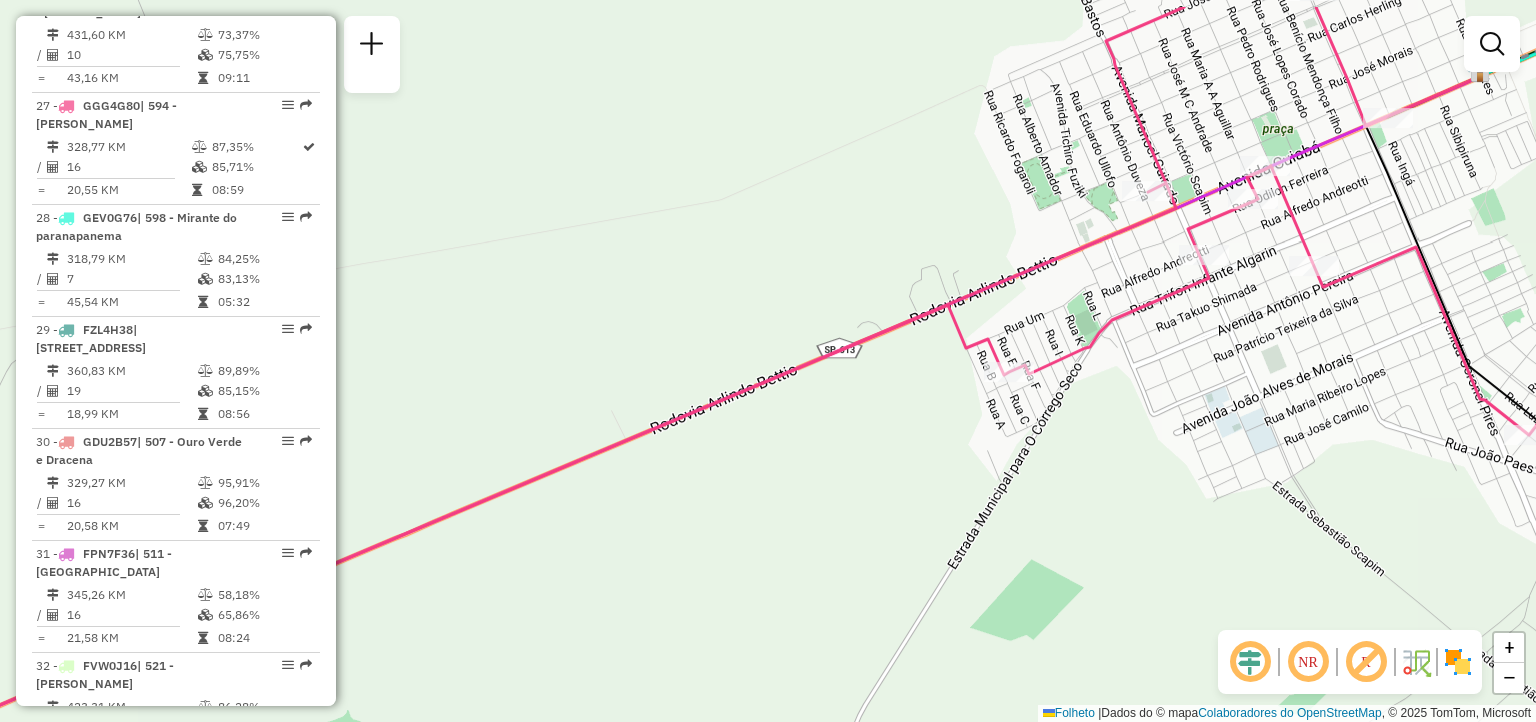 drag, startPoint x: 1280, startPoint y: 297, endPoint x: 1248, endPoint y: 376, distance: 85.23497 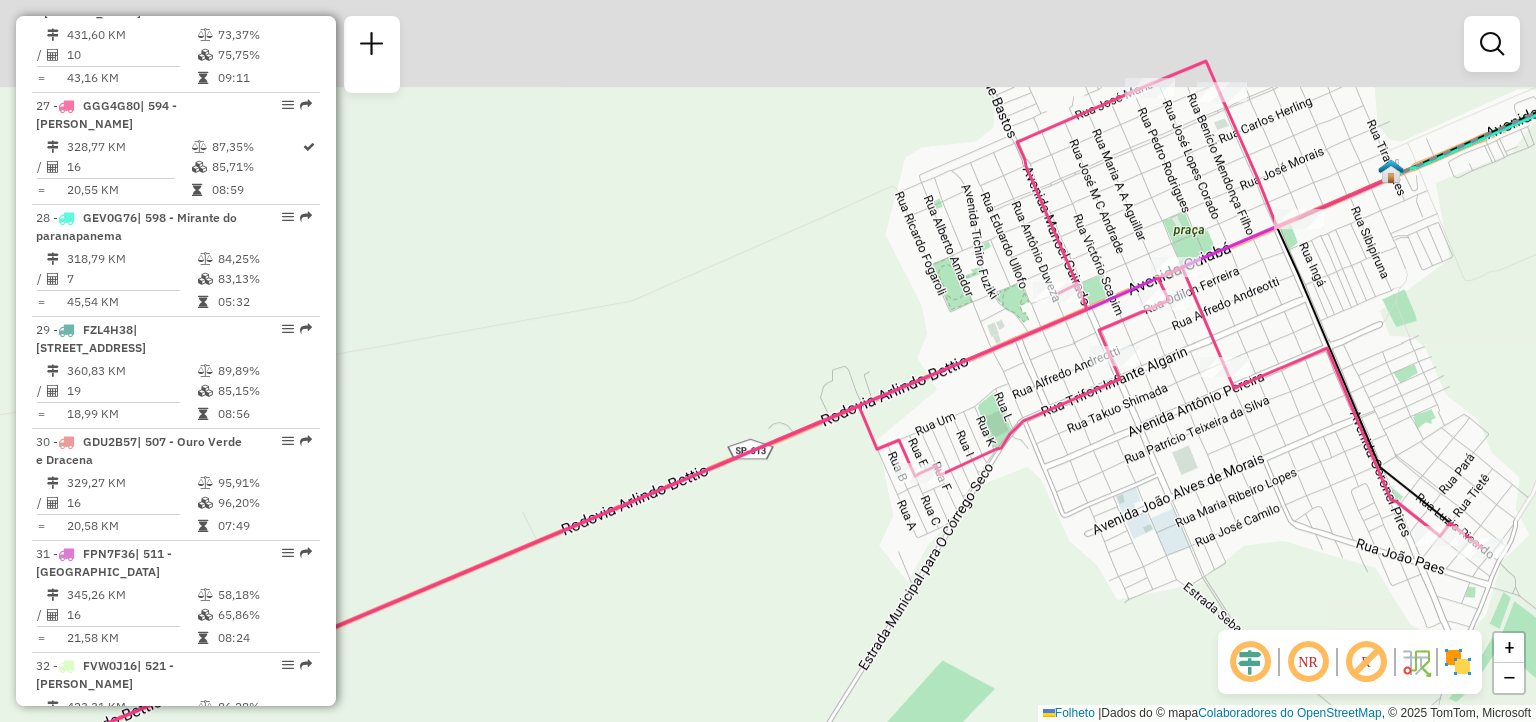 drag, startPoint x: 1140, startPoint y: 377, endPoint x: 1051, endPoint y: 477, distance: 133.86934 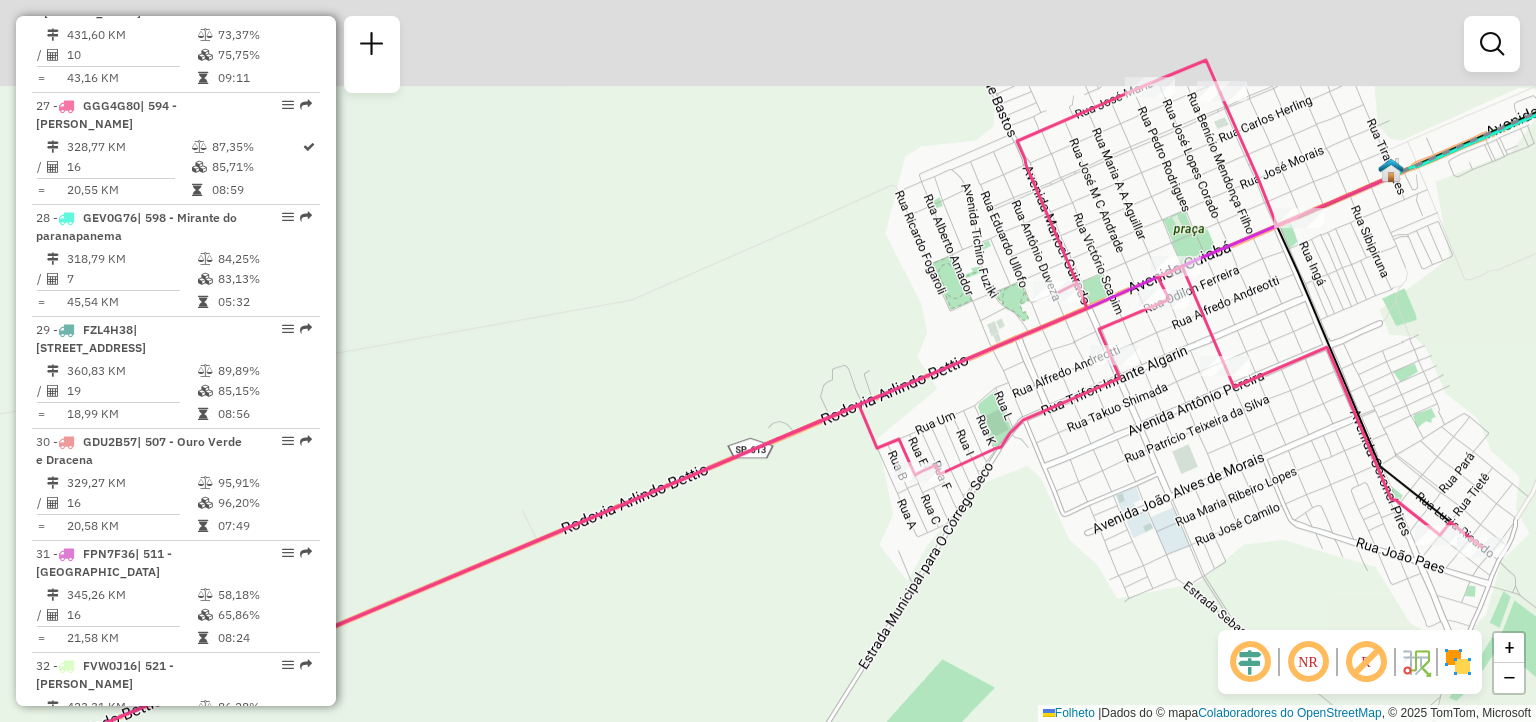 click on "Janela de atendimento Grade de atendimento Capacidade Transportadoras Veículos Cliente Pedidos  Rotas Selecione os dias de semana para filtrar as janelas de atendimento  Seg   Ter   Qua   Qui   Sex   Sáb   Dom  Informe o período da janela de atendimento: De: Até:  Filtrar exatamente a janela do cliente  Considerar janela de atendimento padrão  Selecione os dias de semana para filtrar as grades de atendimento  Seg   Ter   Qua   Qui   Sex   Sáb   Dom   Considerar clientes sem dia de atendimento cadastrado  Clientes fora do dia de atendimento selecionado Filtrar as atividades entre os valores definidos abaixo:  Peso mínimo:   Peso máximo:   Cubagem mínima:   Cubagem máxima:   De:   Até:  Filtrar as atividades entre o tempo de atendimento definido abaixo:  De:   Até:   Considerar capacidade total dos clientes não roteirizados Transportadora: Selecione um ou mais itens Tipo de veículo: Selecione um ou mais itens Veículo: Selecione um ou mais itens Motorista: Selecione um ou mais itens Nome: Rótulo:" 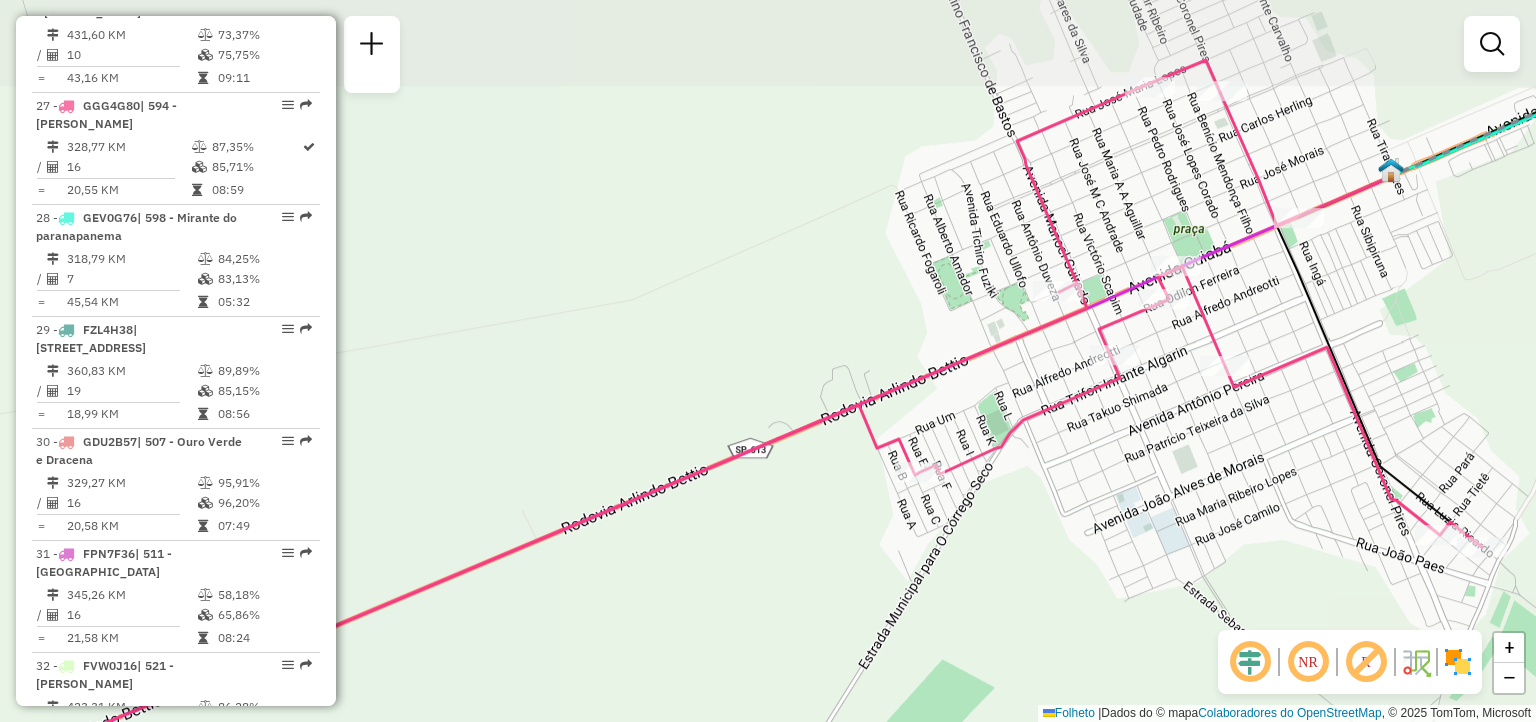 click on "Janela de atendimento Grade de atendimento Capacidade Transportadoras Veículos Cliente Pedidos  Rotas Selecione os dias de semana para filtrar as janelas de atendimento  Seg   Ter   Qua   Qui   Sex   Sáb   Dom  Informe o período da janela de atendimento: De: Até:  Filtrar exatamente a janela do cliente  Considerar janela de atendimento padrão  Selecione os dias de semana para filtrar as grades de atendimento  Seg   Ter   Qua   Qui   Sex   Sáb   Dom   Considerar clientes sem dia de atendimento cadastrado  Clientes fora do dia de atendimento selecionado Filtrar as atividades entre os valores definidos abaixo:  Peso mínimo:   Peso máximo:   Cubagem mínima:   Cubagem máxima:   De:   Até:  Filtrar as atividades entre o tempo de atendimento definido abaixo:  De:   Até:   Considerar capacidade total dos clientes não roteirizados Transportadora: Selecione um ou mais itens Tipo de veículo: Selecione um ou mais itens Veículo: Selecione um ou mais itens Motorista: Selecione um ou mais itens Nome: Rótulo:" 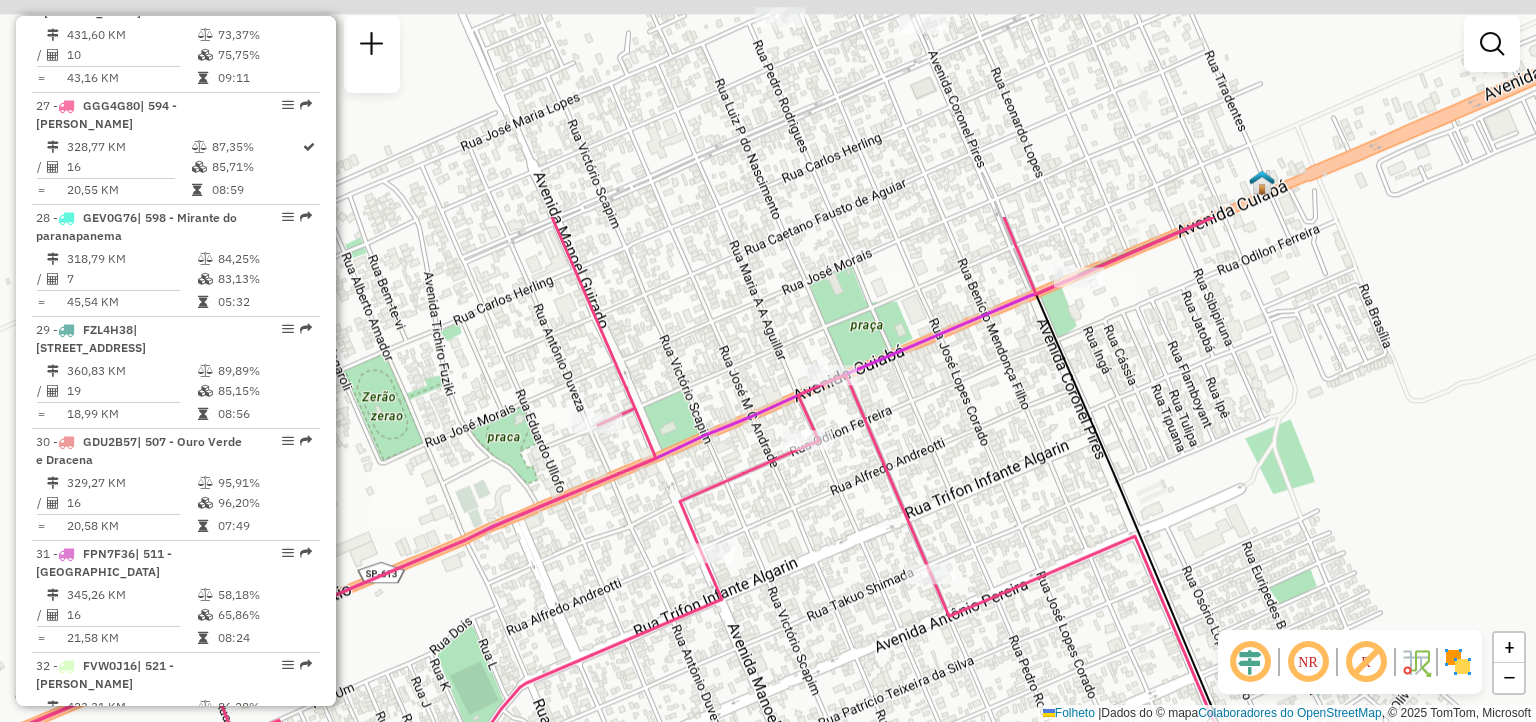 drag, startPoint x: 1167, startPoint y: 398, endPoint x: 764, endPoint y: 687, distance: 495.9133 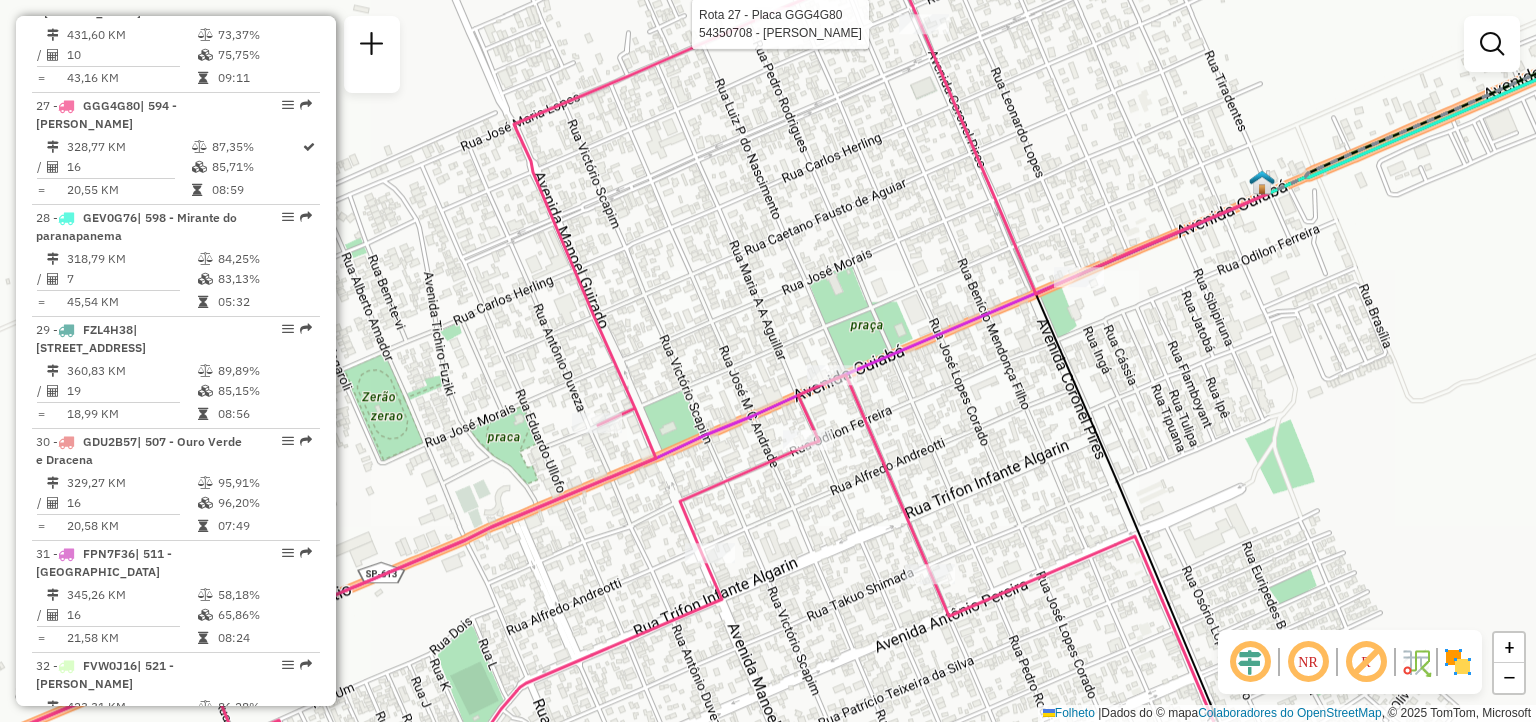select on "**********" 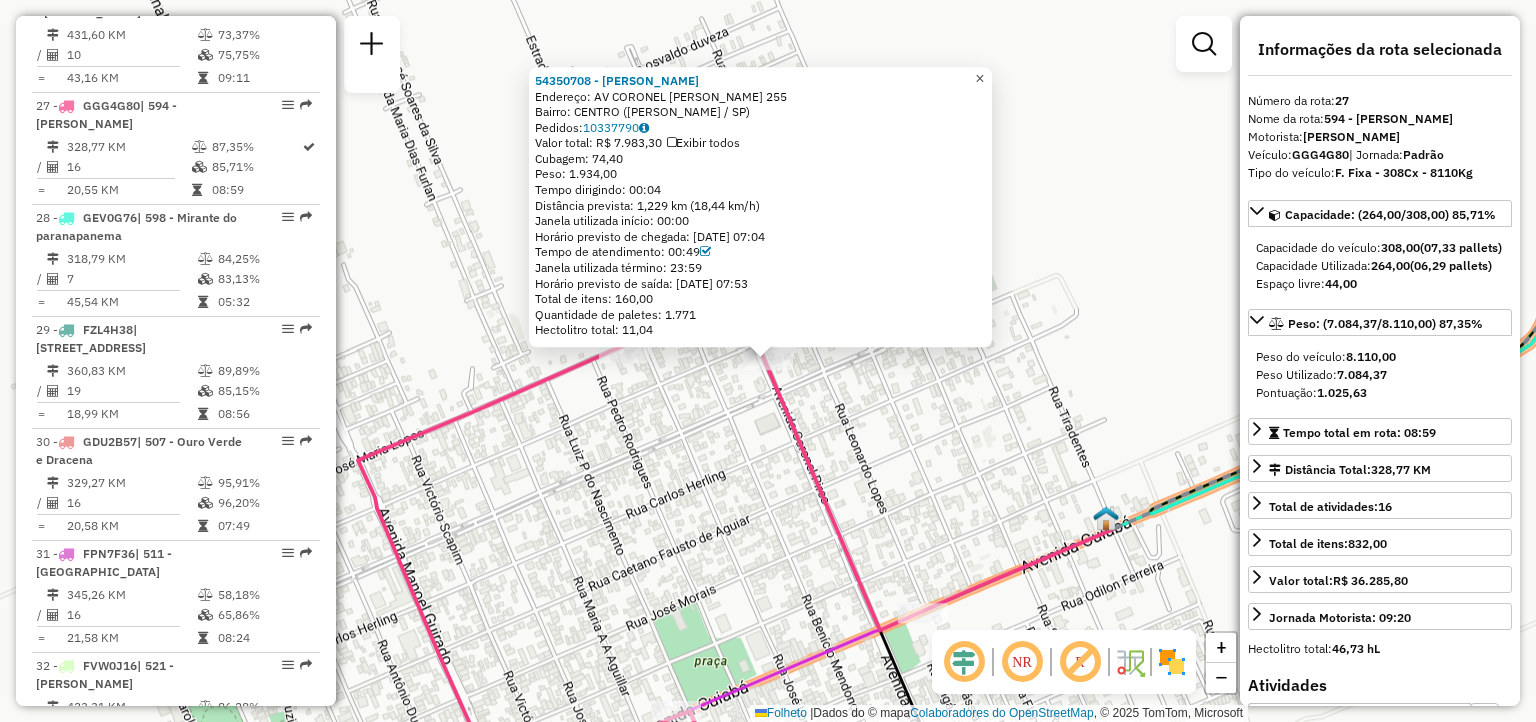 click on "×" 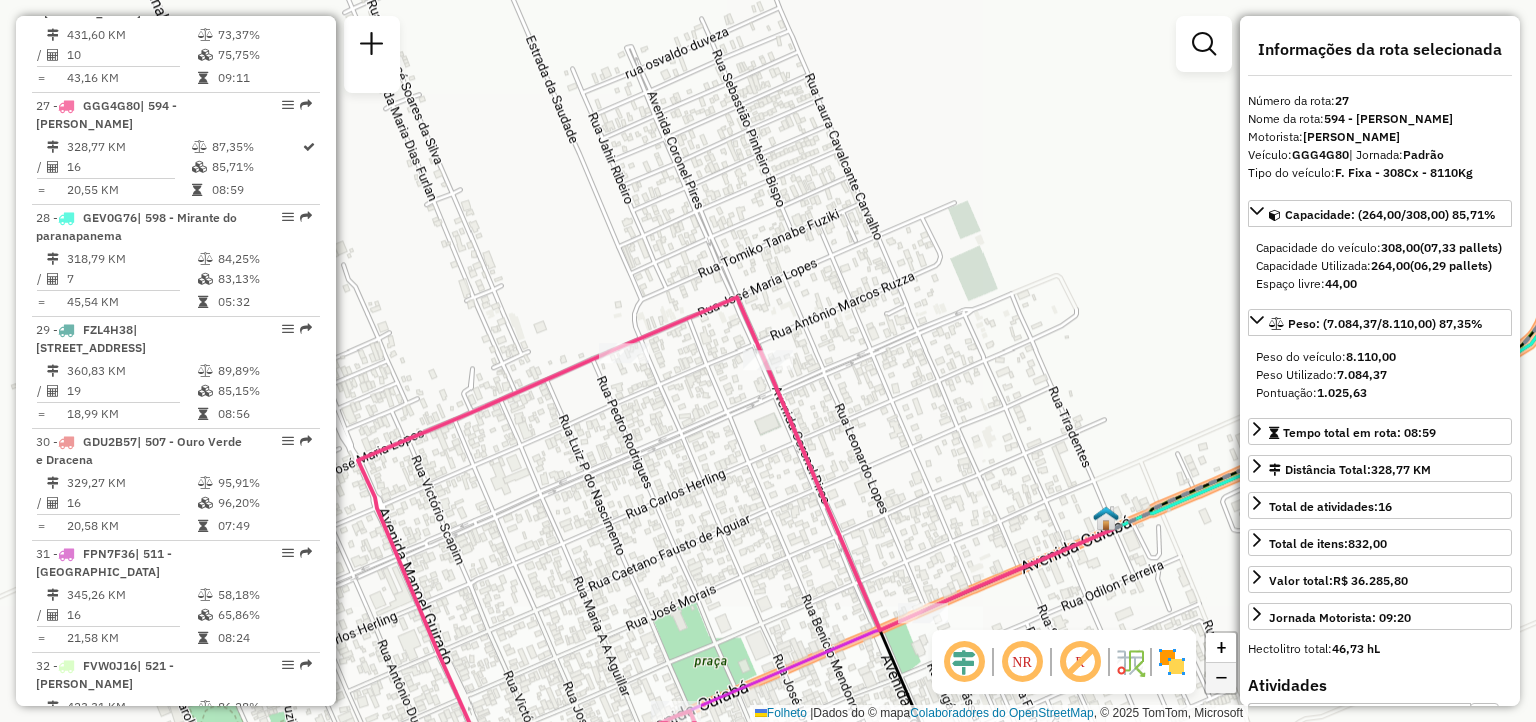 click on "−" 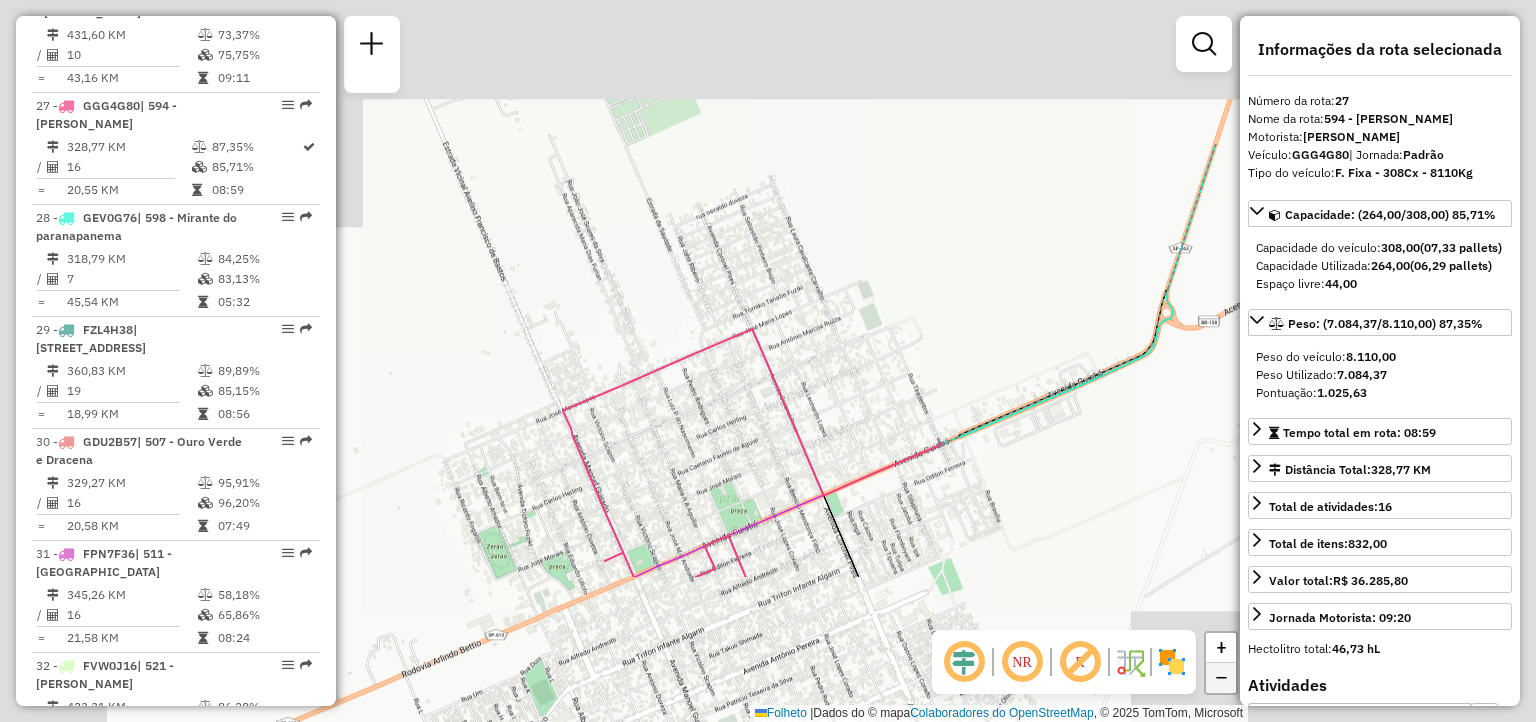 click on "−" 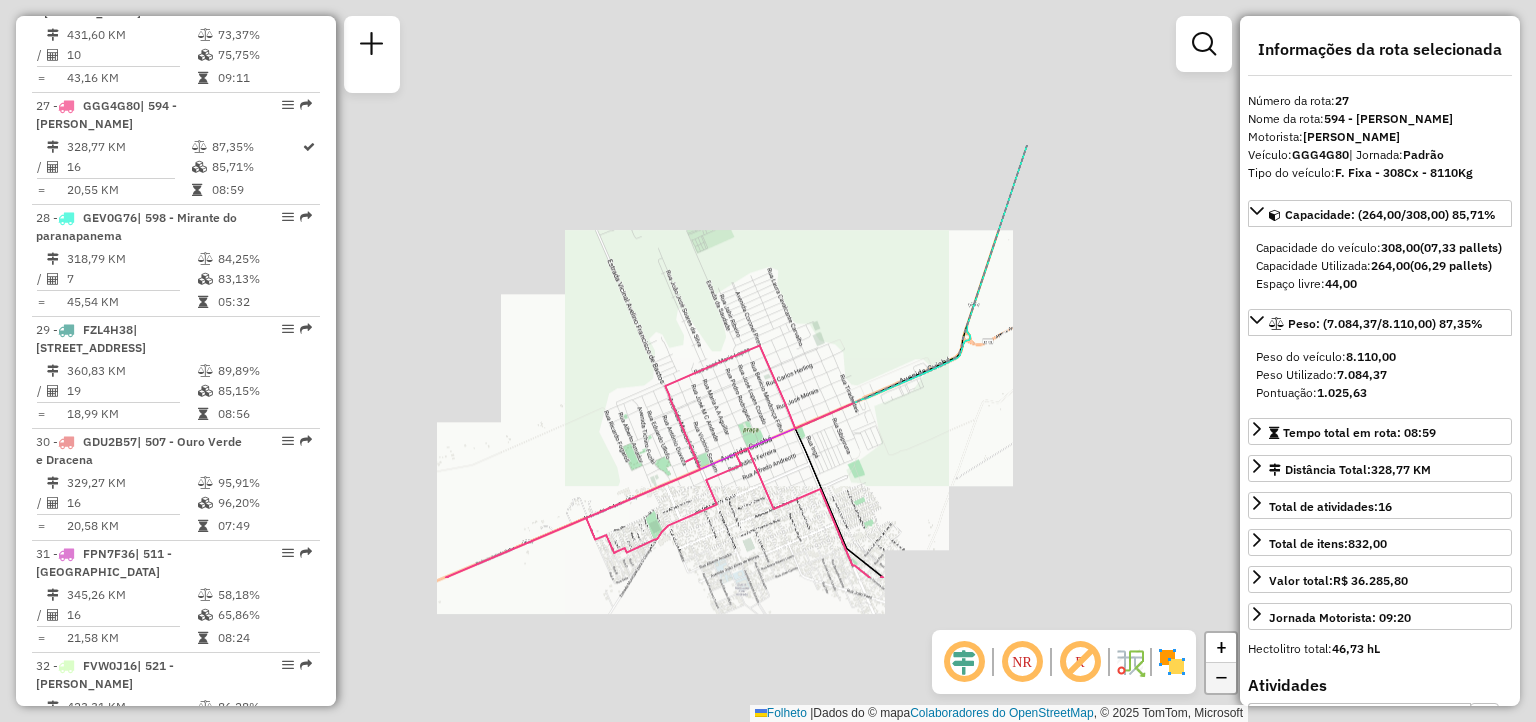 click on "−" 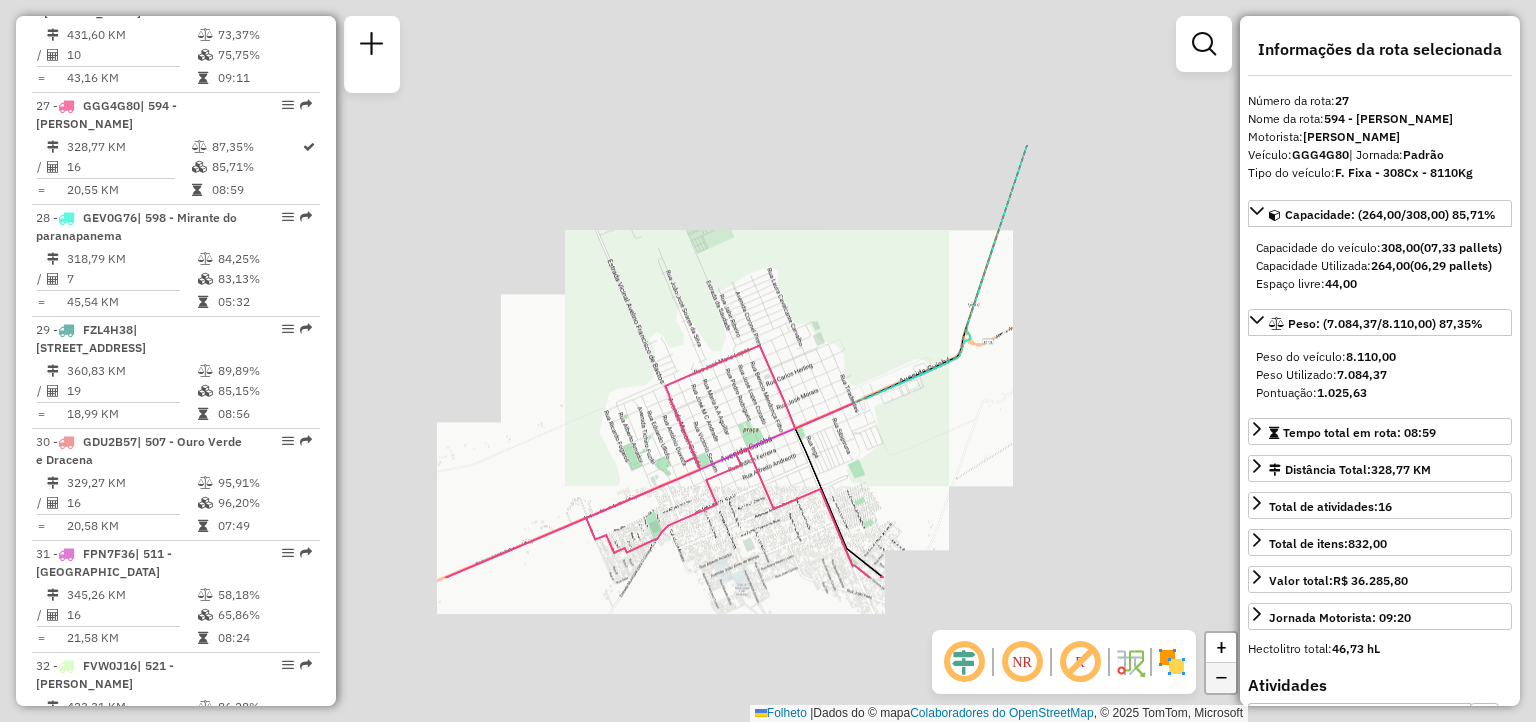 click on "−" 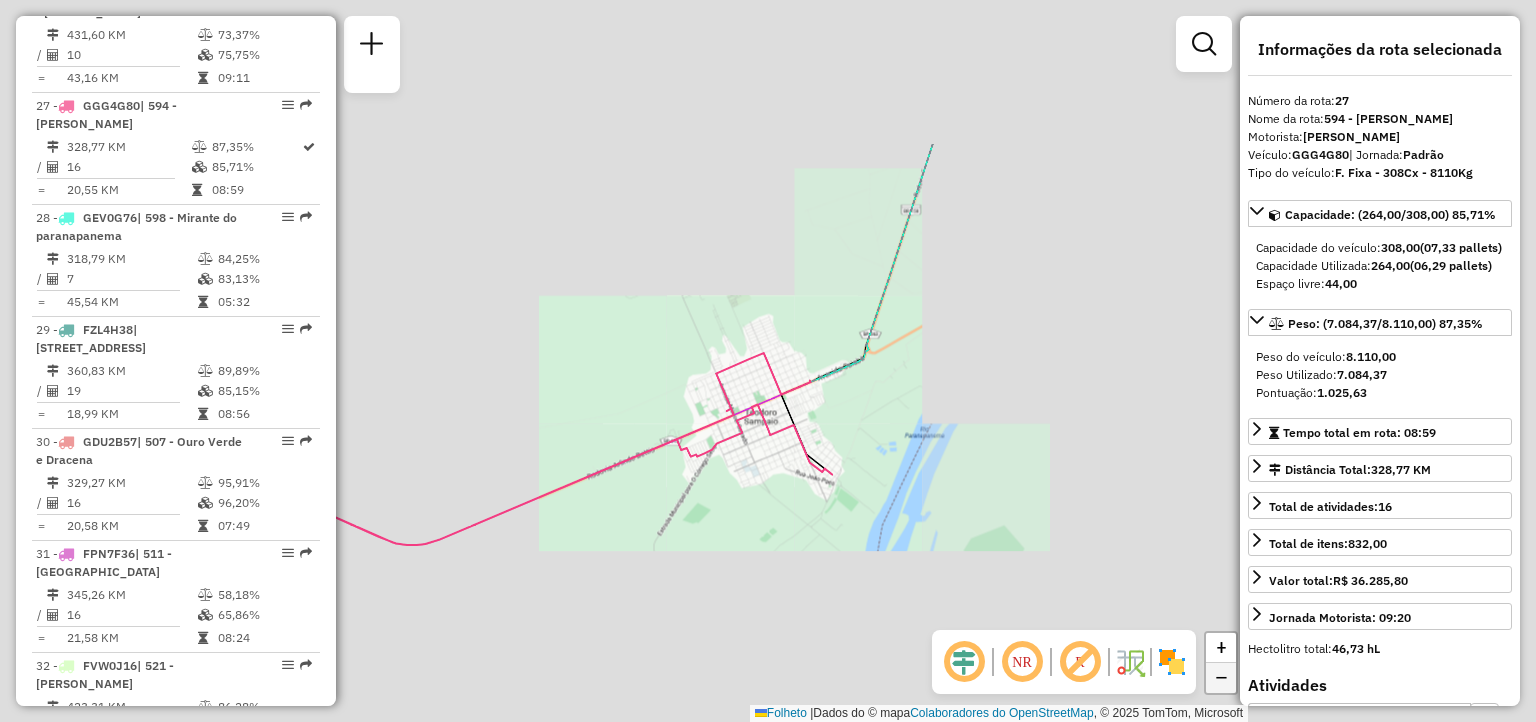 click on "−" 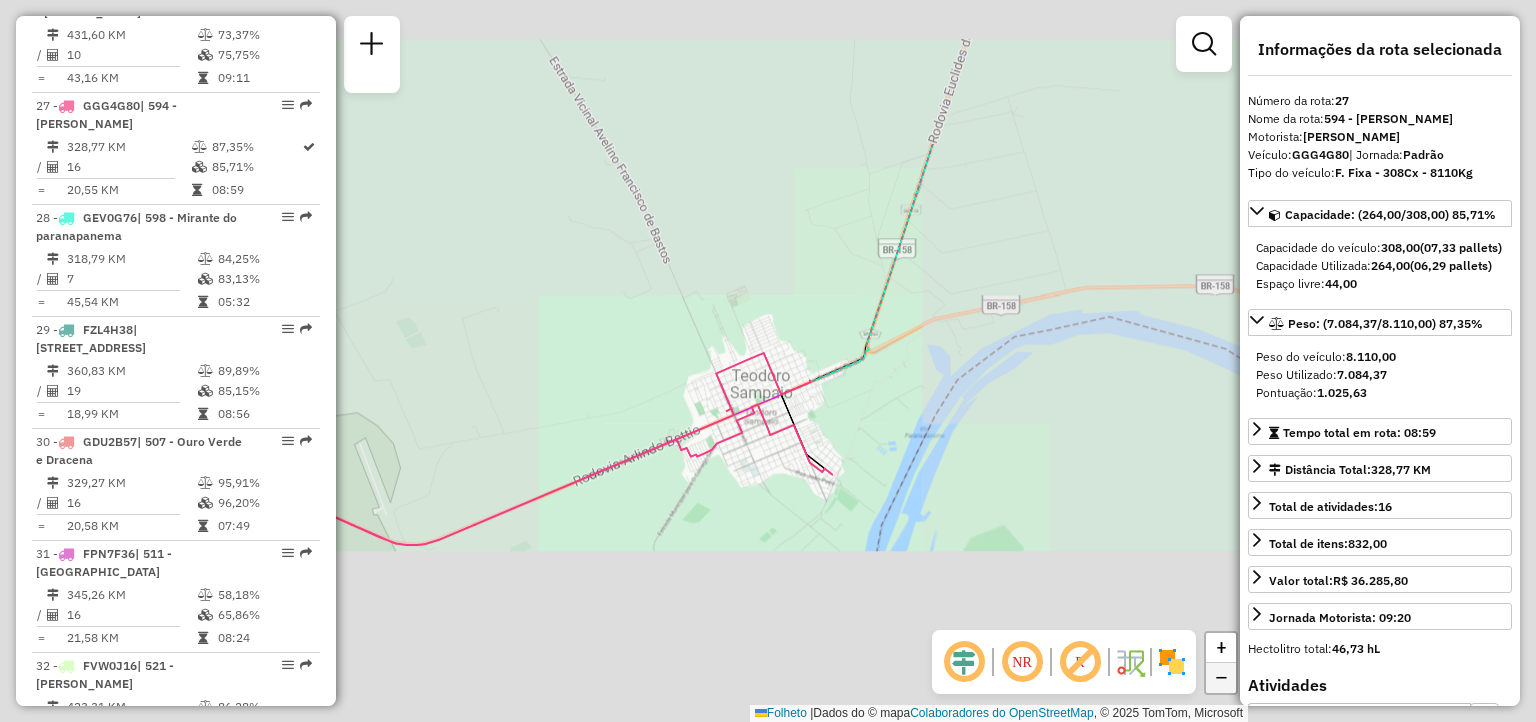 click on "−" 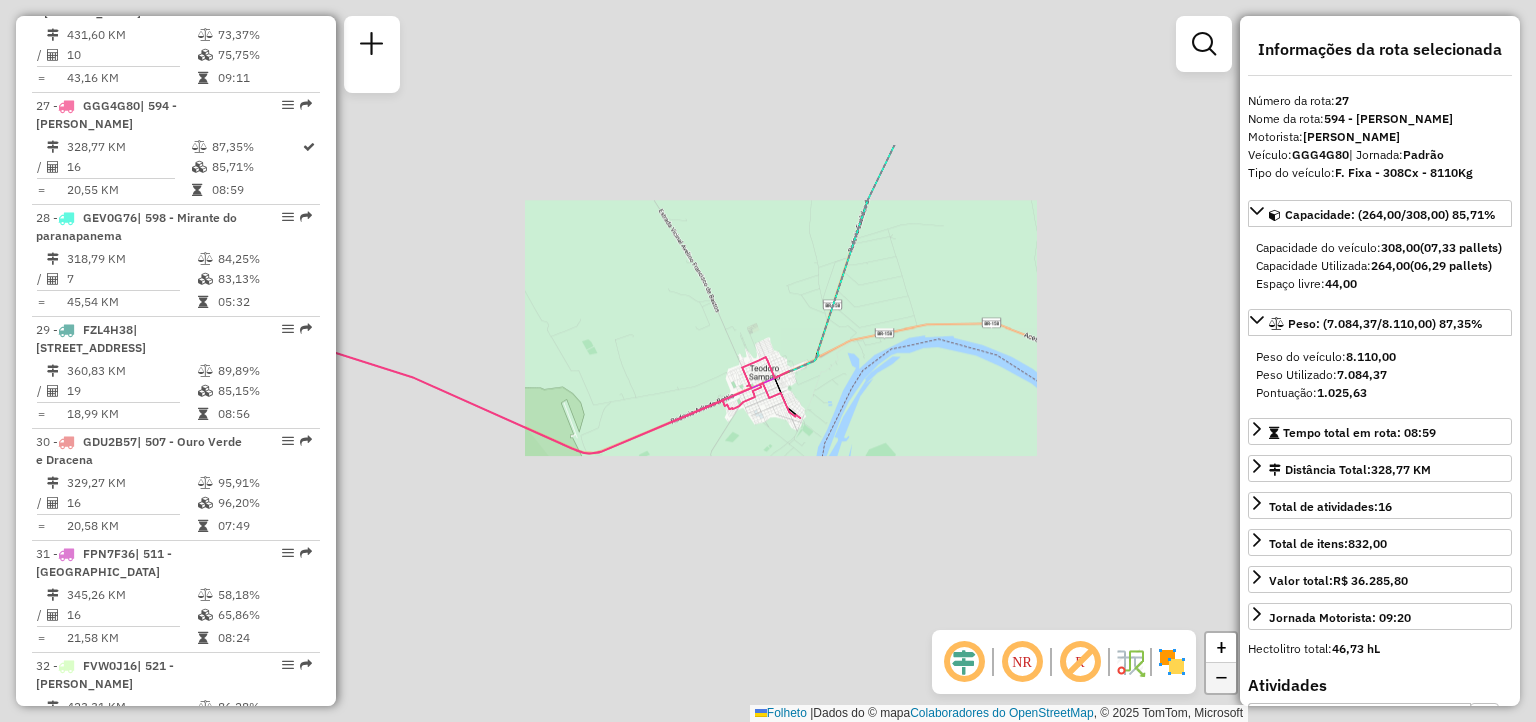click on "−" 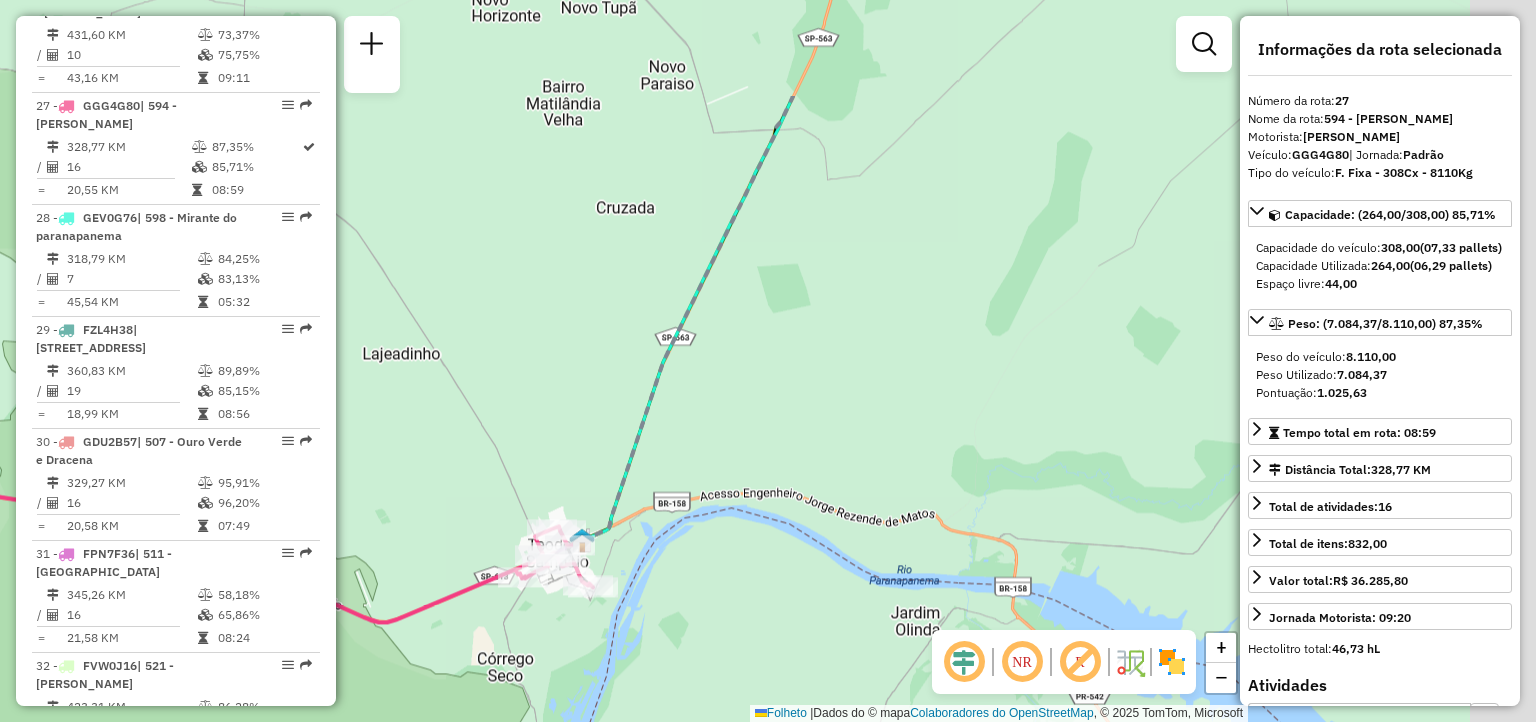 drag, startPoint x: 1100, startPoint y: 194, endPoint x: 744, endPoint y: 535, distance: 492.96756 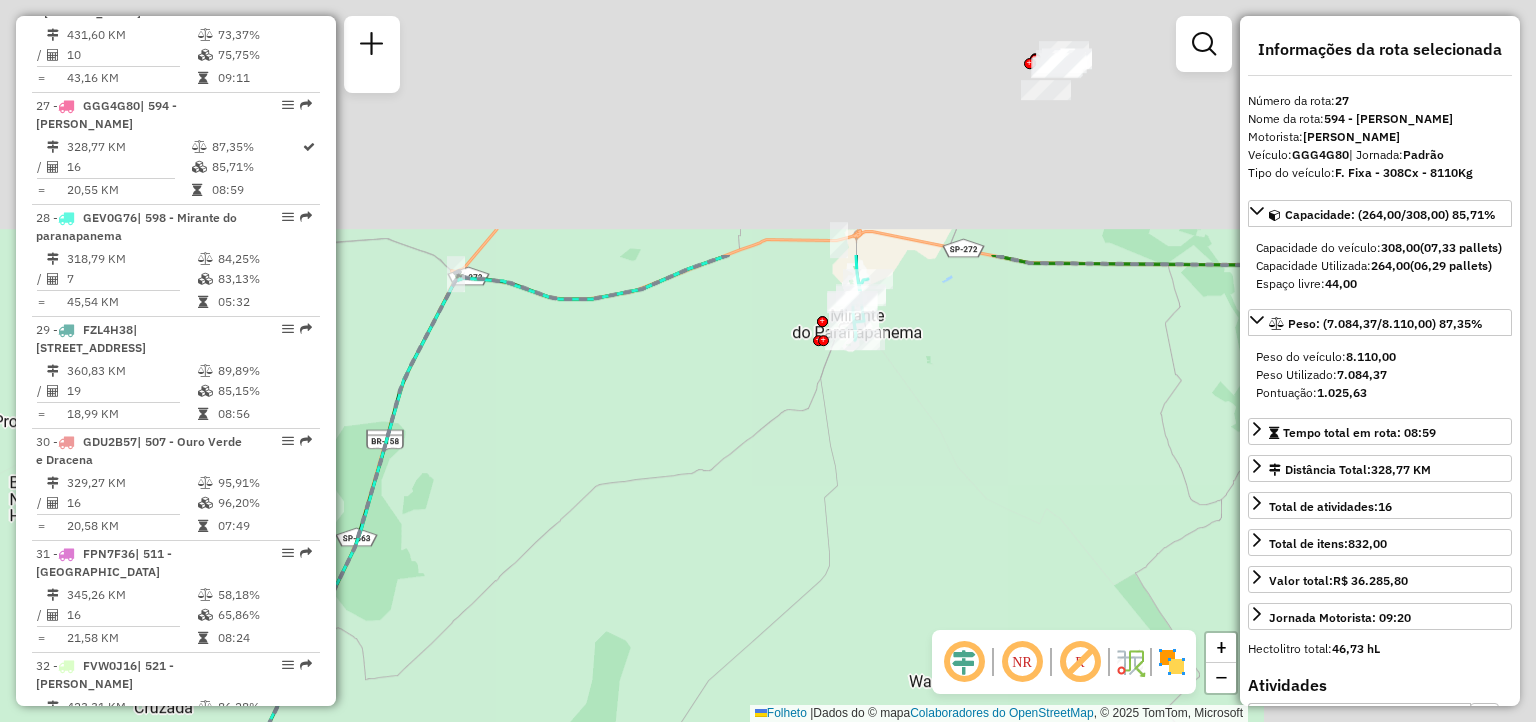 drag, startPoint x: 977, startPoint y: 214, endPoint x: 662, endPoint y: 546, distance: 457.65598 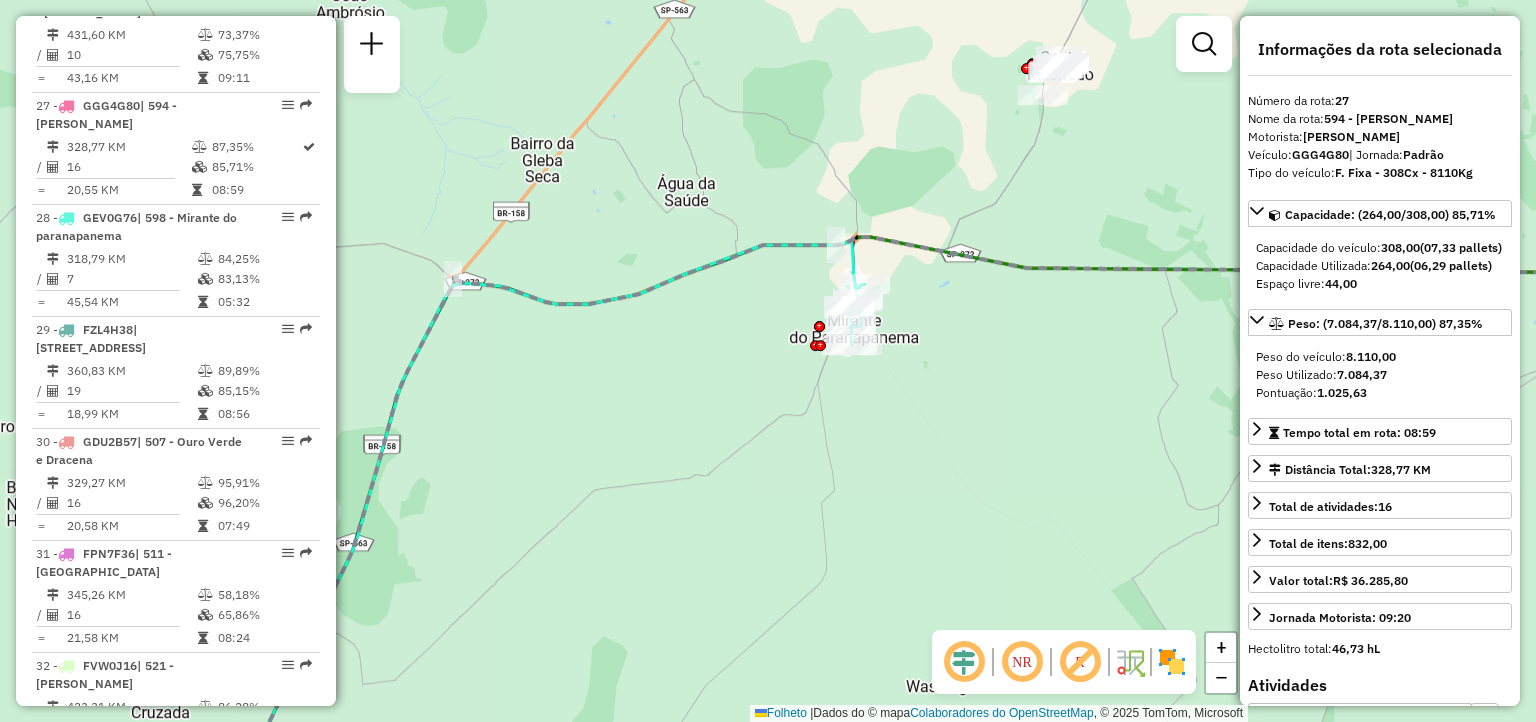 click on "Janela de atendimento Grade de atendimento Capacidade Transportadoras Veículos Cliente Pedidos  Rotas Selecione os dias de semana para filtrar as janelas de atendimento  Seg   Ter   Qua   Qui   Sex   Sáb   Dom  Informe o período da janela de atendimento: De: Até:  Filtrar exatamente a janela do cliente  Considerar janela de atendimento padrão  Selecione os dias de semana para filtrar as grades de atendimento  Seg   Ter   Qua   Qui   Sex   Sáb   Dom   Considerar clientes sem dia de atendimento cadastrado  Clientes fora do dia de atendimento selecionado Filtrar as atividades entre os valores definidos abaixo:  Peso mínimo:   Peso máximo:   Cubagem mínima:   Cubagem máxima:   De:   Até:  Filtrar as atividades entre o tempo de atendimento definido abaixo:  De:   Até:   Considerar capacidade total dos clientes não roteirizados Transportadora: Selecione um ou mais itens Tipo de veículo: Selecione um ou mais itens Veículo: Selecione um ou mais itens Motorista: Selecione um ou mais itens Nome: Rótulo:" 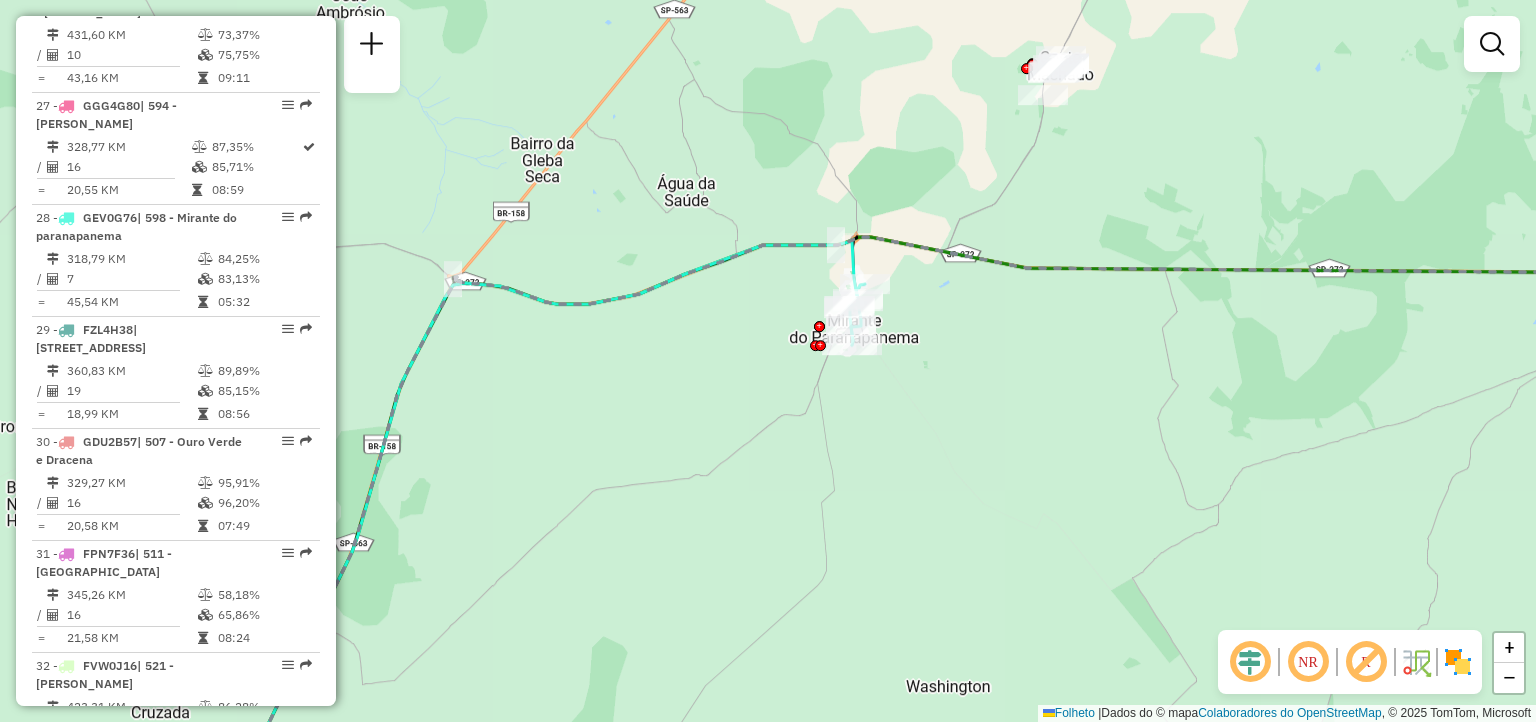 click on "Janela de atendimento Grade de atendimento Capacidade Transportadoras Veículos Cliente Pedidos  Rotas Selecione os dias de semana para filtrar as janelas de atendimento  Seg   Ter   Qua   Qui   Sex   Sáb   Dom  Informe o período da janela de atendimento: De: Até:  Filtrar exatamente a janela do cliente  Considerar janela de atendimento padrão  Selecione os dias de semana para filtrar as grades de atendimento  Seg   Ter   Qua   Qui   Sex   Sáb   Dom   Considerar clientes sem dia de atendimento cadastrado  Clientes fora do dia de atendimento selecionado Filtrar as atividades entre os valores definidos abaixo:  Peso mínimo:   Peso máximo:   Cubagem mínima:   Cubagem máxima:   De:   Até:  Filtrar as atividades entre o tempo de atendimento definido abaixo:  De:   Até:   Considerar capacidade total dos clientes não roteirizados Transportadora: Selecione um ou mais itens Tipo de veículo: Selecione um ou mais itens Veículo: Selecione um ou mais itens Motorista: Selecione um ou mais itens Nome: Rótulo:" 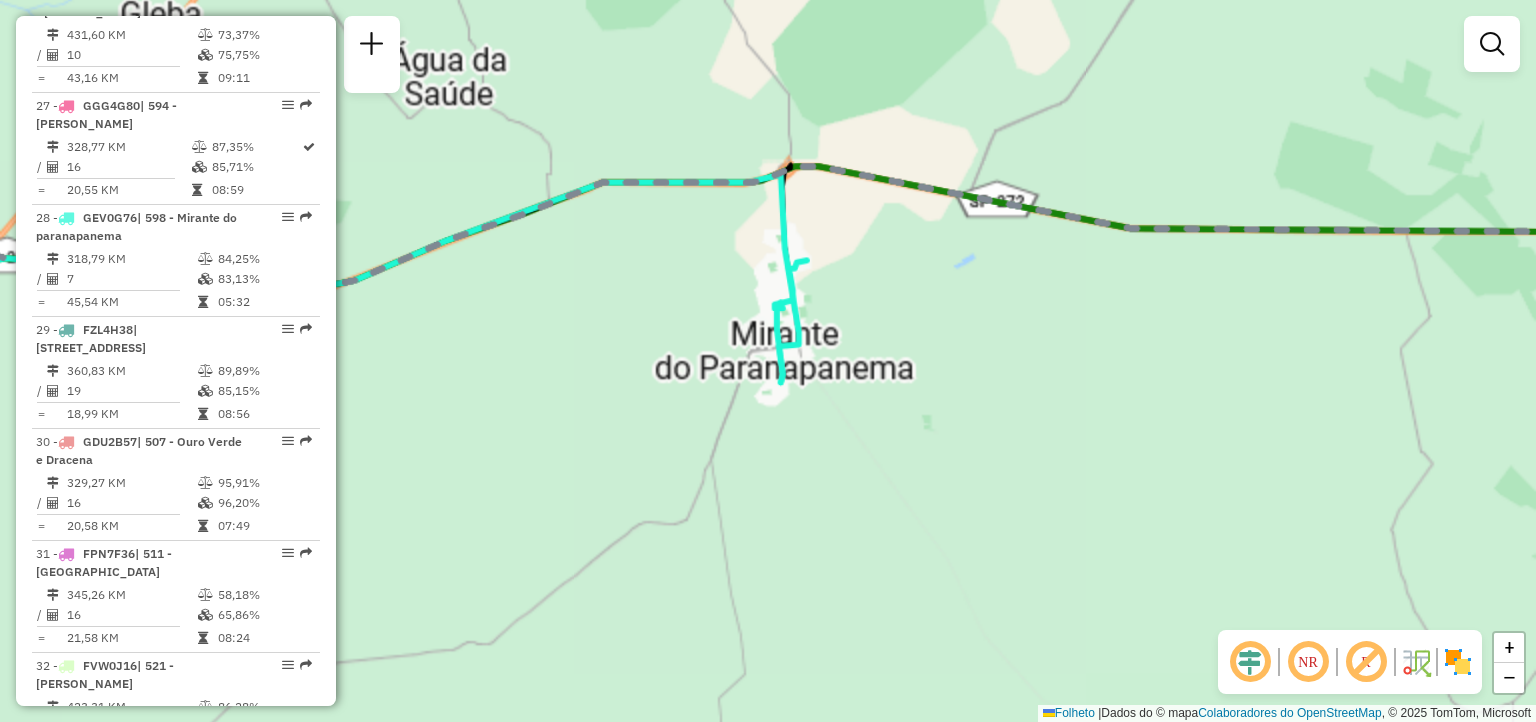 click on "Janela de atendimento Grade de atendimento Capacidade Transportadoras Veículos Cliente Pedidos  Rotas Selecione os dias de semana para filtrar as janelas de atendimento  Seg   Ter   Qua   Qui   Sex   Sáb   Dom  Informe o período da janela de atendimento: De: Até:  Filtrar exatamente a janela do cliente  Considerar janela de atendimento padrão  Selecione os dias de semana para filtrar as grades de atendimento  Seg   Ter   Qua   Qui   Sex   Sáb   Dom   Considerar clientes sem dia de atendimento cadastrado  Clientes fora do dia de atendimento selecionado Filtrar as atividades entre os valores definidos abaixo:  Peso mínimo:   Peso máximo:   Cubagem mínima:   Cubagem máxima:   De:   Até:  Filtrar as atividades entre o tempo de atendimento definido abaixo:  De:   Até:   Considerar capacidade total dos clientes não roteirizados Transportadora: Selecione um ou mais itens Tipo de veículo: Selecione um ou mais itens Veículo: Selecione um ou mais itens Motorista: Selecione um ou mais itens Nome: Rótulo:" 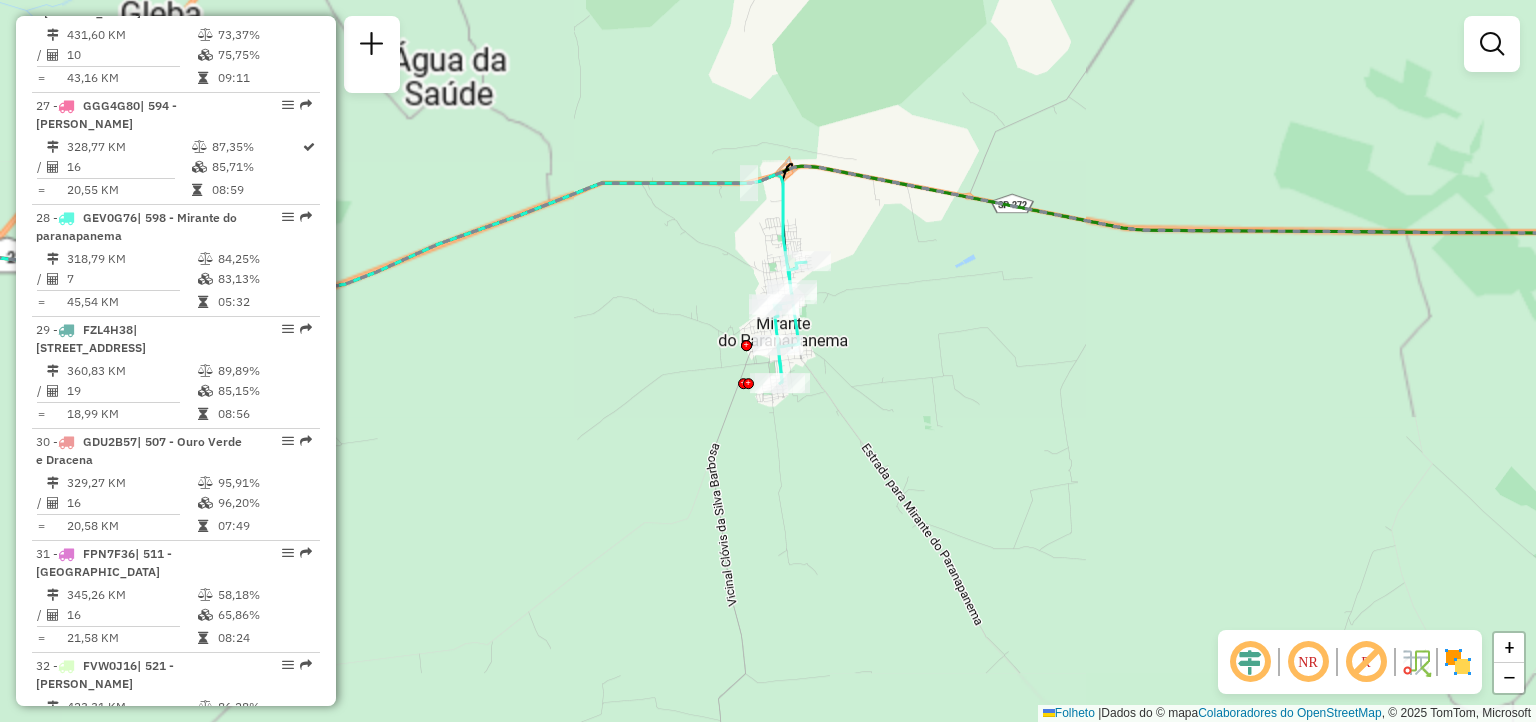 click on "Janela de atendimento Grade de atendimento Capacidade Transportadoras Veículos Cliente Pedidos  Rotas Selecione os dias de semana para filtrar as janelas de atendimento  Seg   Ter   Qua   Qui   Sex   Sáb   Dom  Informe o período da janela de atendimento: De: Até:  Filtrar exatamente a janela do cliente  Considerar janela de atendimento padrão  Selecione os dias de semana para filtrar as grades de atendimento  Seg   Ter   Qua   Qui   Sex   Sáb   Dom   Considerar clientes sem dia de atendimento cadastrado  Clientes fora do dia de atendimento selecionado Filtrar as atividades entre os valores definidos abaixo:  Peso mínimo:   Peso máximo:   Cubagem mínima:   Cubagem máxima:   De:   Até:  Filtrar as atividades entre o tempo de atendimento definido abaixo:  De:   Até:   Considerar capacidade total dos clientes não roteirizados Transportadora: Selecione um ou mais itens Tipo de veículo: Selecione um ou mais itens Veículo: Selecione um ou mais itens Motorista: Selecione um ou mais itens Nome: Rótulo:" 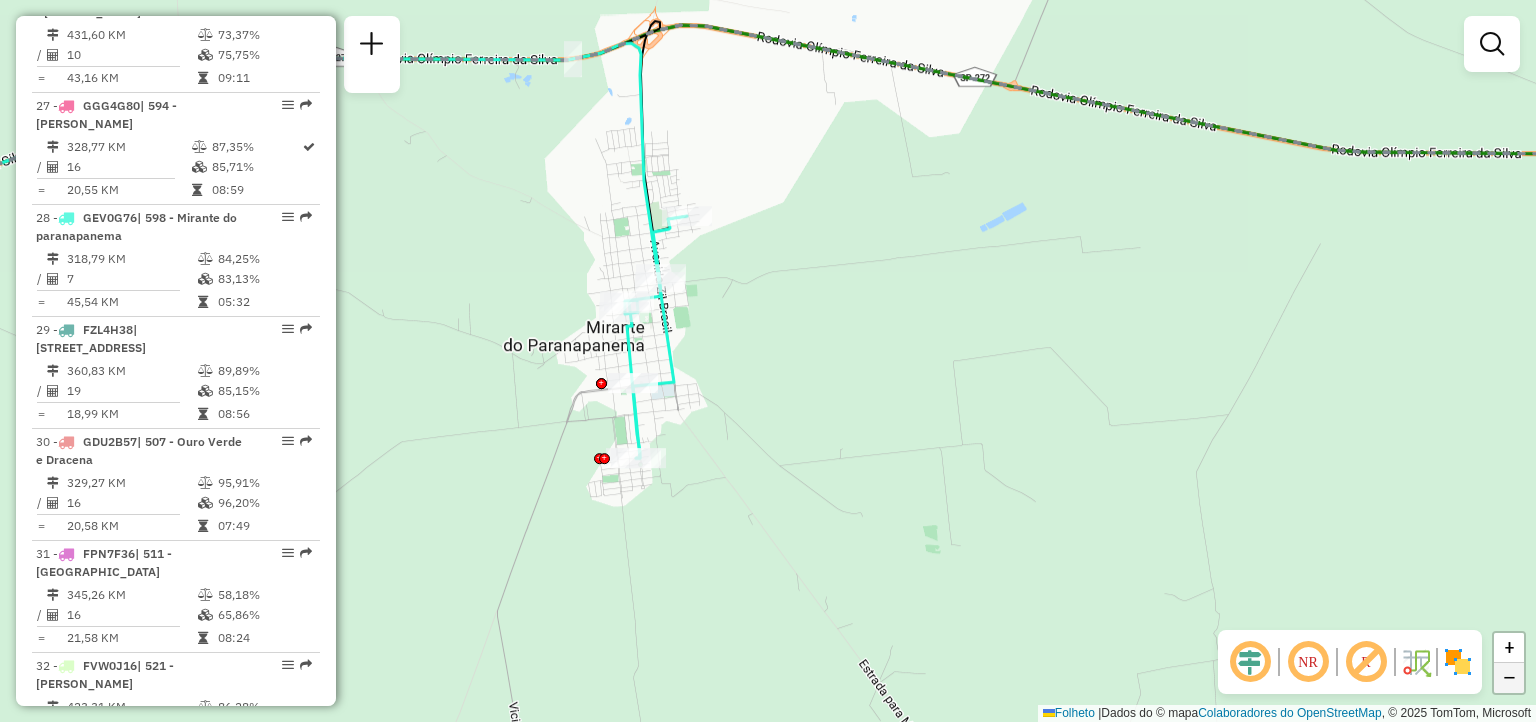 click on "−" 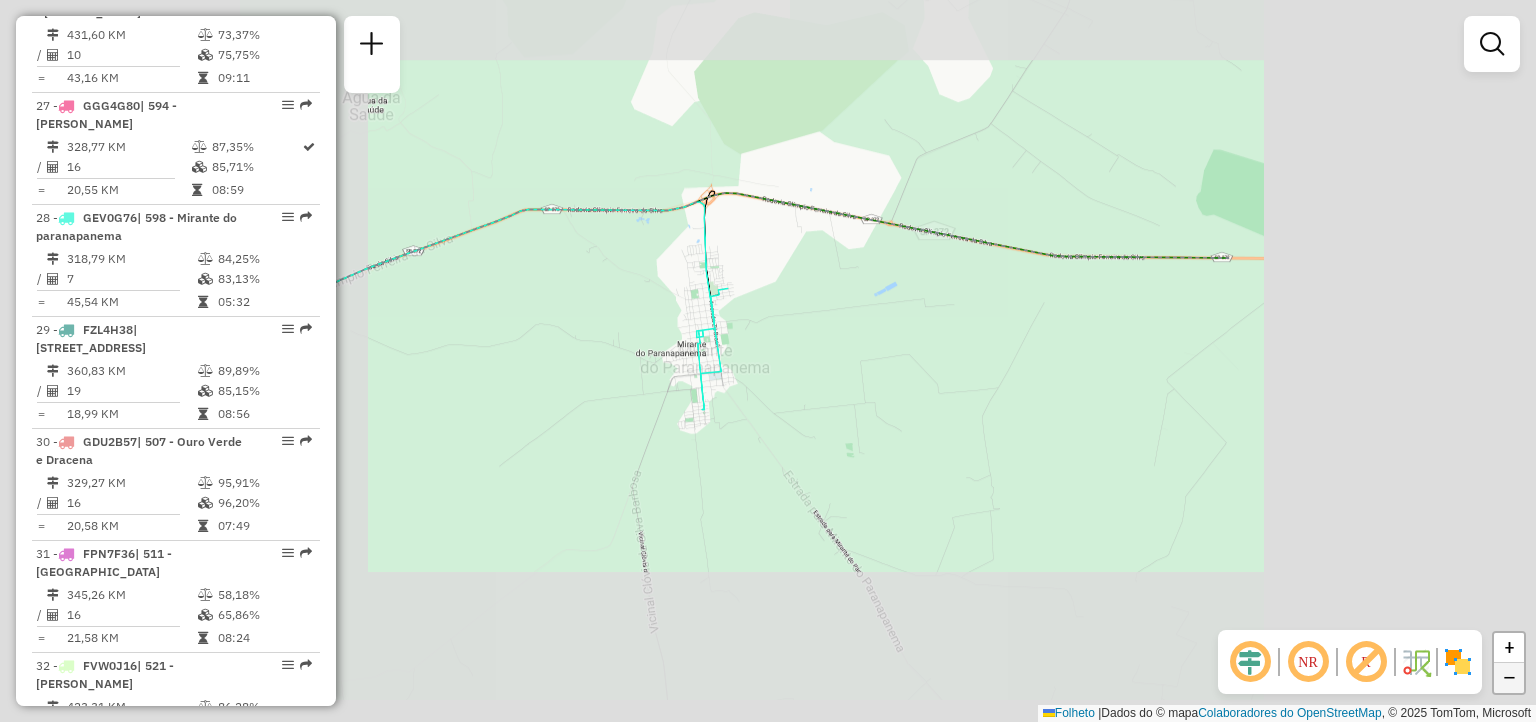 click on "−" 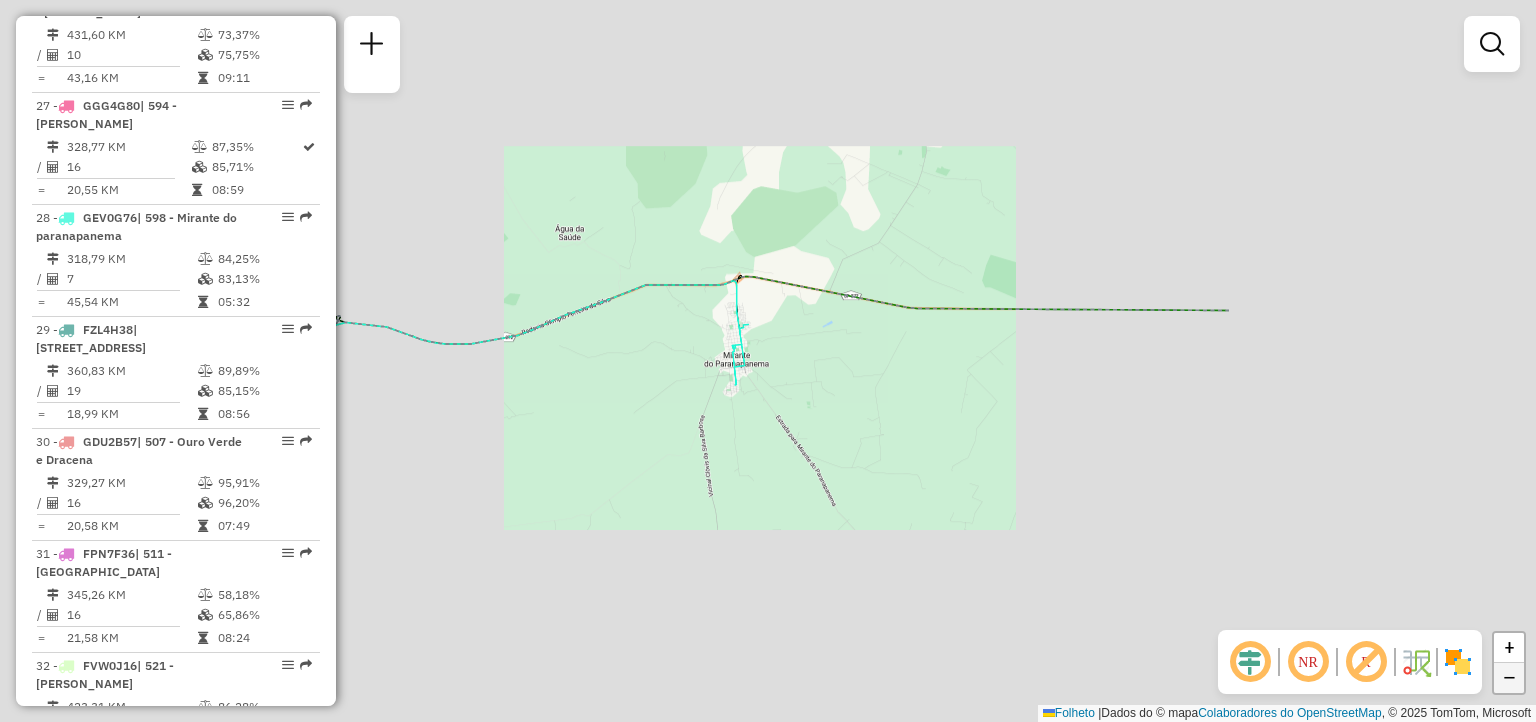 click on "−" 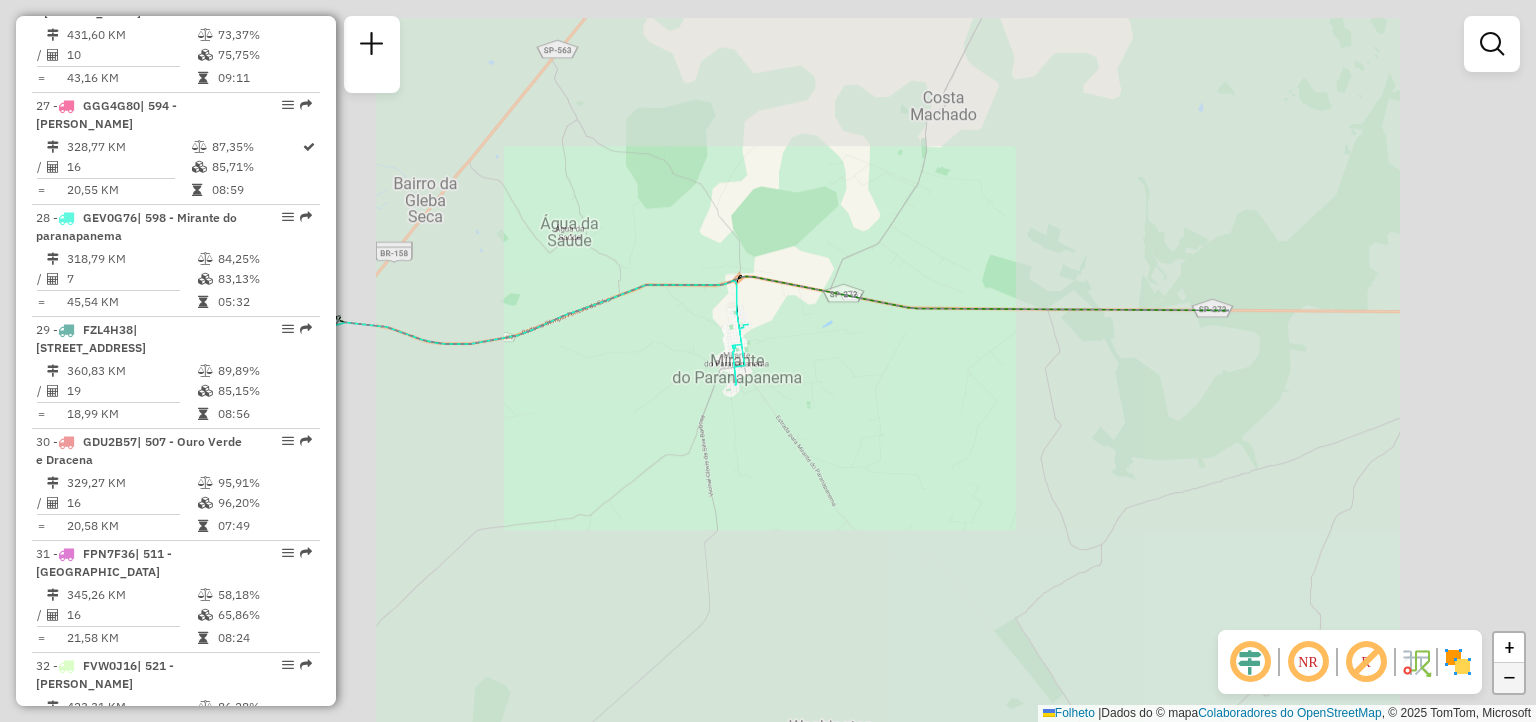 click on "−" 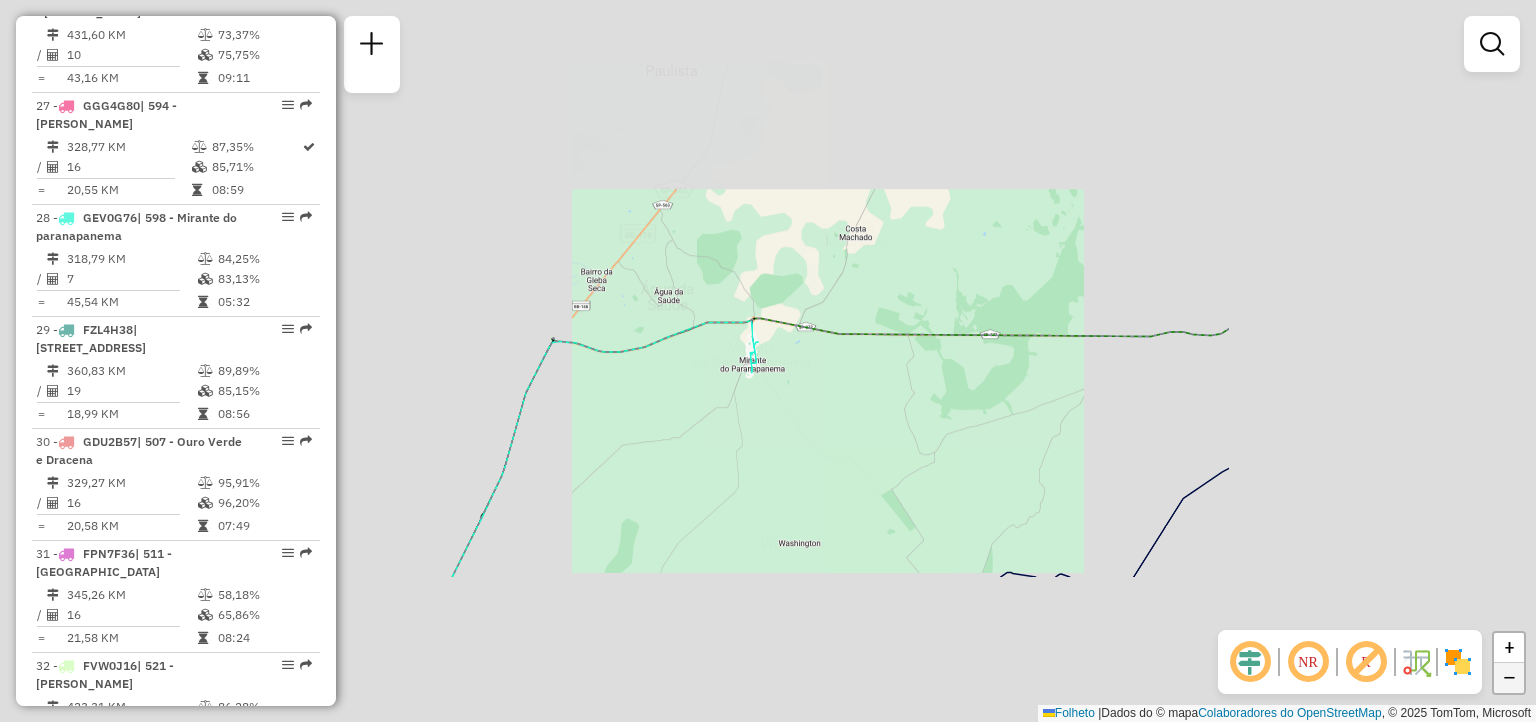 click on "−" 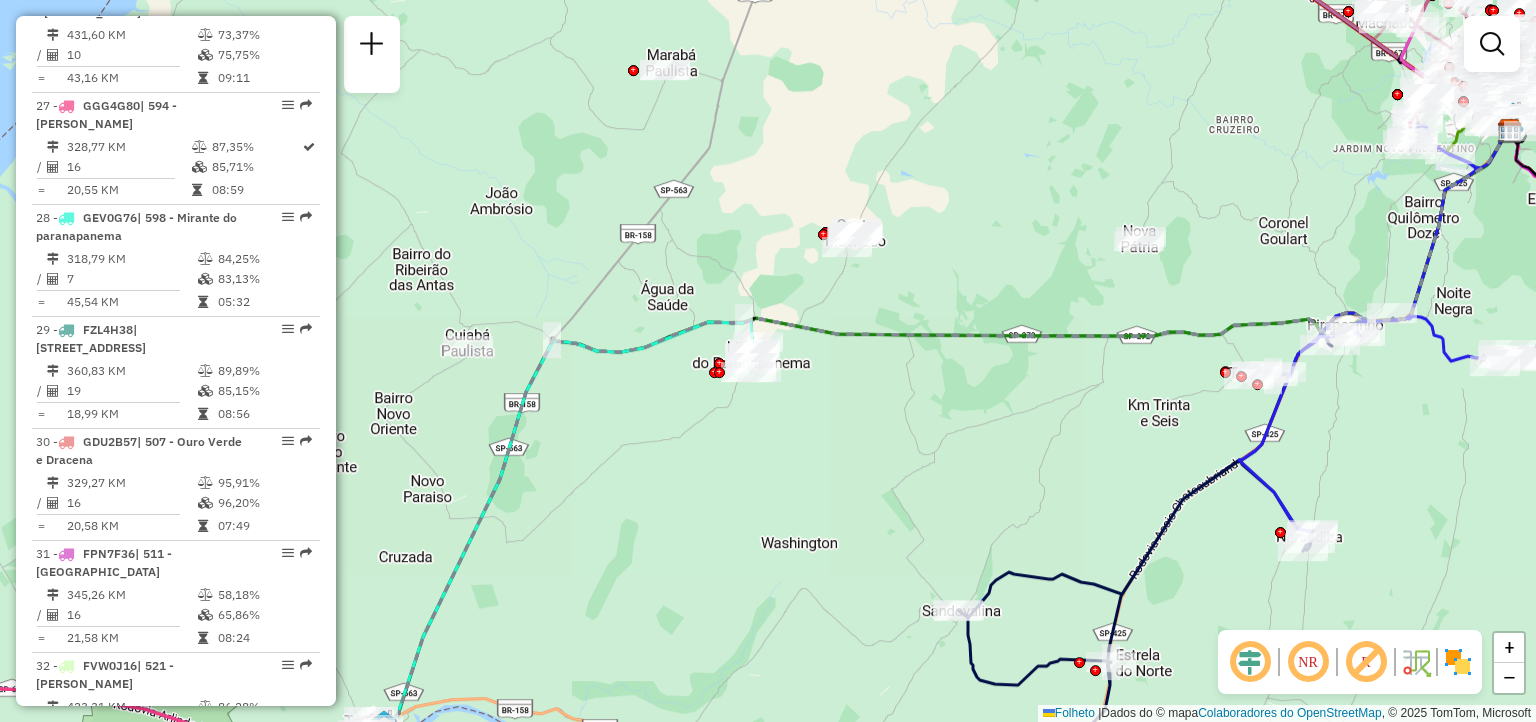 click on "Janela de atendimento Grade de atendimento Capacidade Transportadoras Veículos Cliente Pedidos  Rotas Selecione os dias de semana para filtrar as janelas de atendimento  Seg   Ter   Qua   Qui   Sex   Sáb   Dom  Informe o período da janela de atendimento: De: Até:  Filtrar exatamente a janela do cliente  Considerar janela de atendimento padrão  Selecione os dias de semana para filtrar as grades de atendimento  Seg   Ter   Qua   Qui   Sex   Sáb   Dom   Considerar clientes sem dia de atendimento cadastrado  Clientes fora do dia de atendimento selecionado Filtrar as atividades entre os valores definidos abaixo:  Peso mínimo:   Peso máximo:   Cubagem mínima:   Cubagem máxima:   De:   Até:  Filtrar as atividades entre o tempo de atendimento definido abaixo:  De:   Até:   Considerar capacidade total dos clientes não roteirizados Transportadora: Selecione um ou mais itens Tipo de veículo: Selecione um ou mais itens Veículo: Selecione um ou mais itens Motorista: Selecione um ou mais itens Nome: Rótulo:" 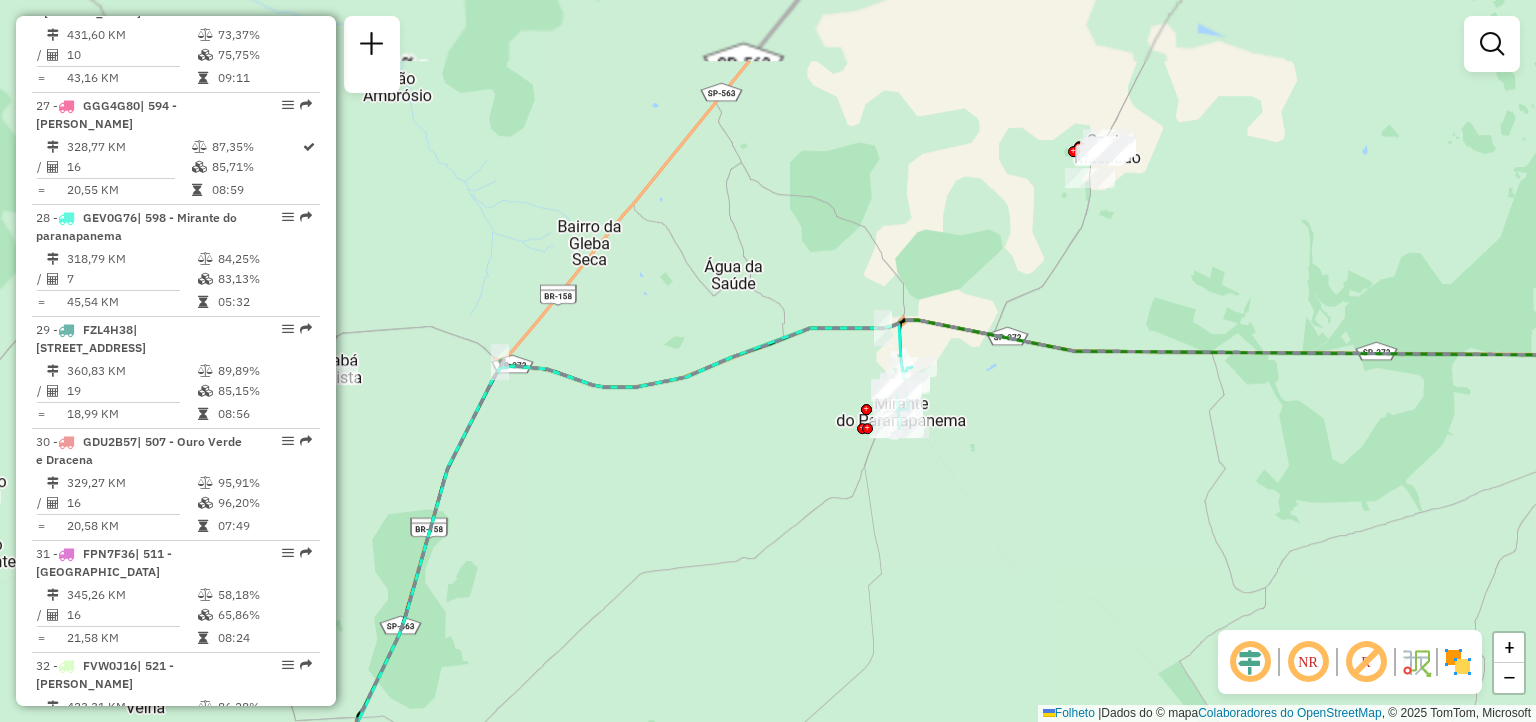 drag, startPoint x: 604, startPoint y: 317, endPoint x: 961, endPoint y: 325, distance: 357.08963 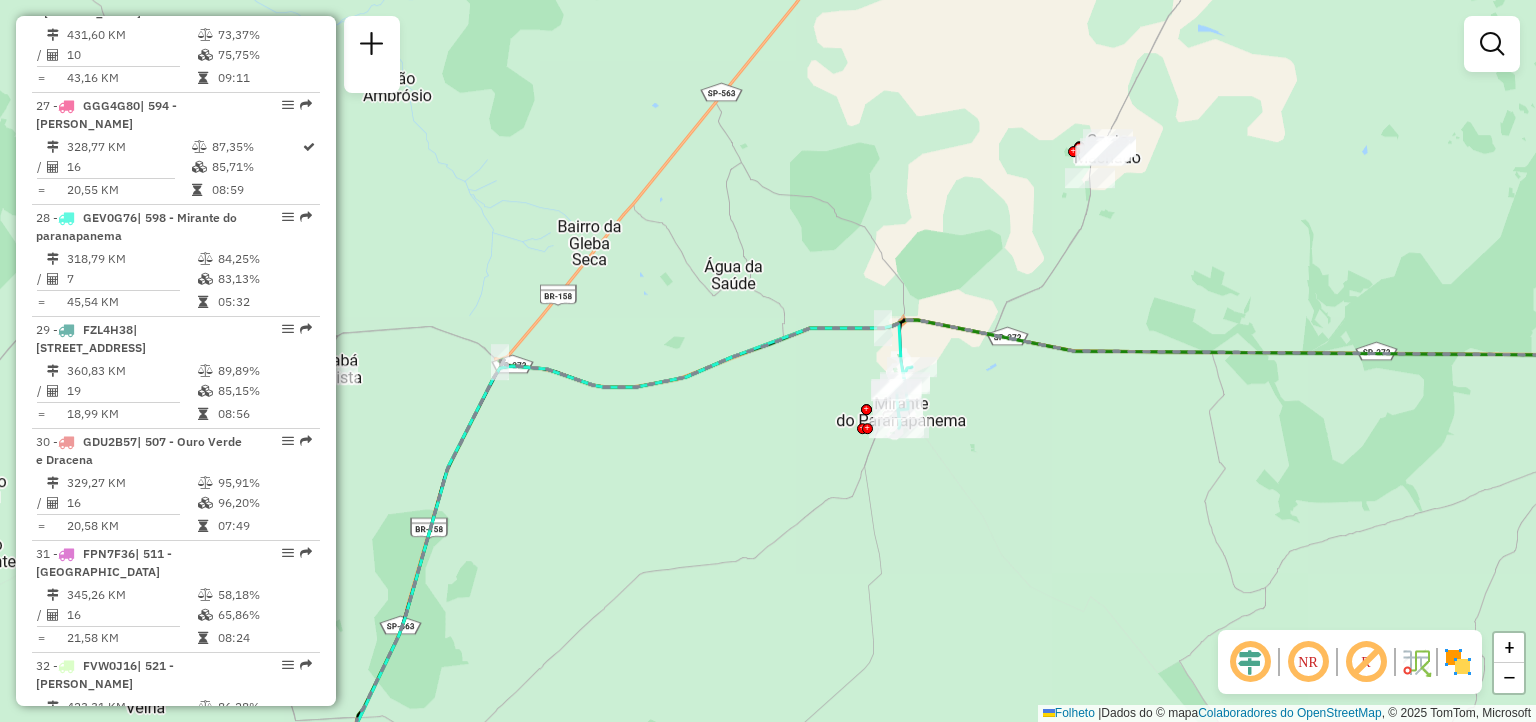 click 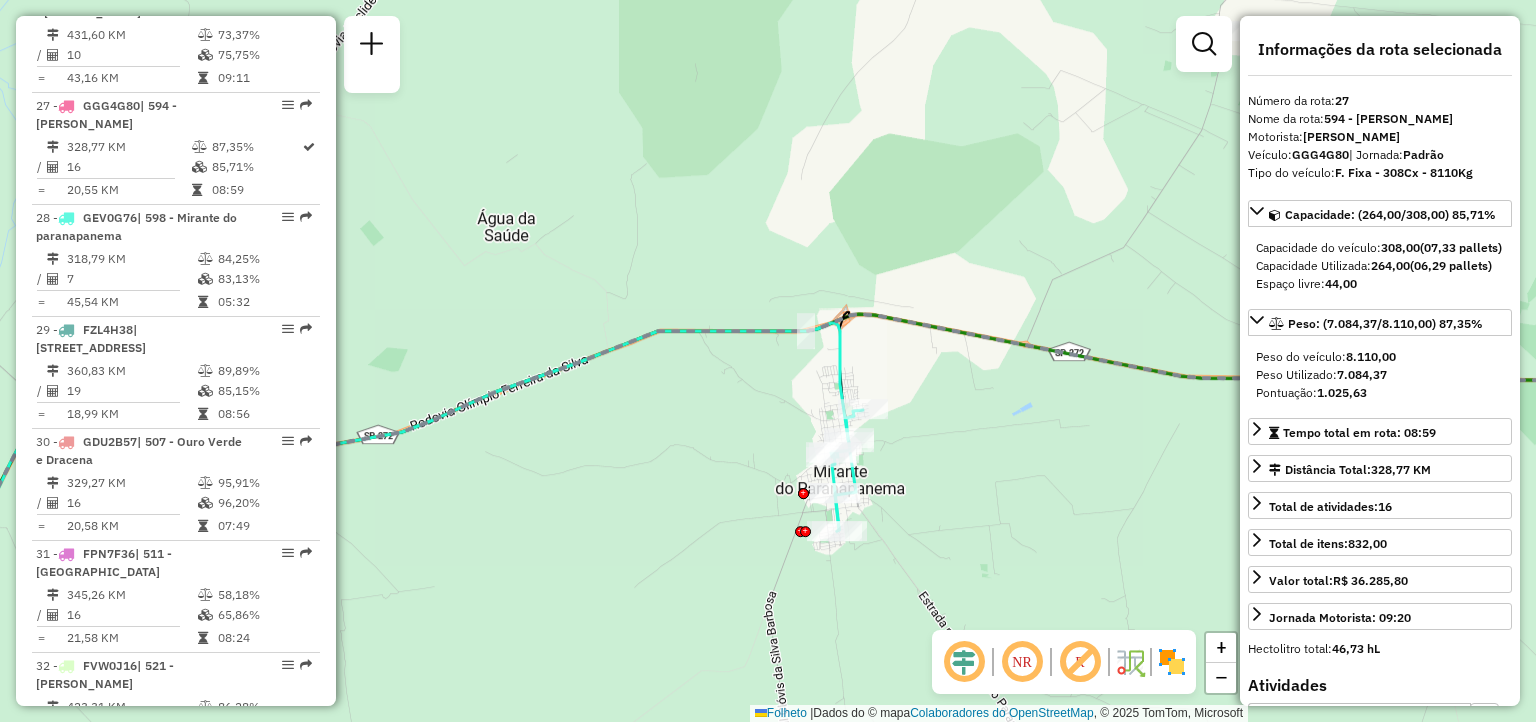 click on "Janela de atendimento Grade de atendimento Capacidade Transportadoras Veículos Cliente Pedidos  Rotas Selecione os dias de semana para filtrar as janelas de atendimento  Seg   Ter   Qua   Qui   Sex   Sáb   Dom  Informe o período da janela de atendimento: De: Até:  Filtrar exatamente a janela do cliente  Considerar janela de atendimento padrão  Selecione os dias de semana para filtrar as grades de atendimento  Seg   Ter   Qua   Qui   Sex   Sáb   Dom   Considerar clientes sem dia de atendimento cadastrado  Clientes fora do dia de atendimento selecionado Filtrar as atividades entre os valores definidos abaixo:  Peso mínimo:   Peso máximo:   Cubagem mínima:   Cubagem máxima:   De:   Até:  Filtrar as atividades entre o tempo de atendimento definido abaixo:  De:   Até:   Considerar capacidade total dos clientes não roteirizados Transportadora: Selecione um ou mais itens Tipo de veículo: Selecione um ou mais itens Veículo: Selecione um ou mais itens Motorista: Selecione um ou mais itens Nome: Rótulo:" 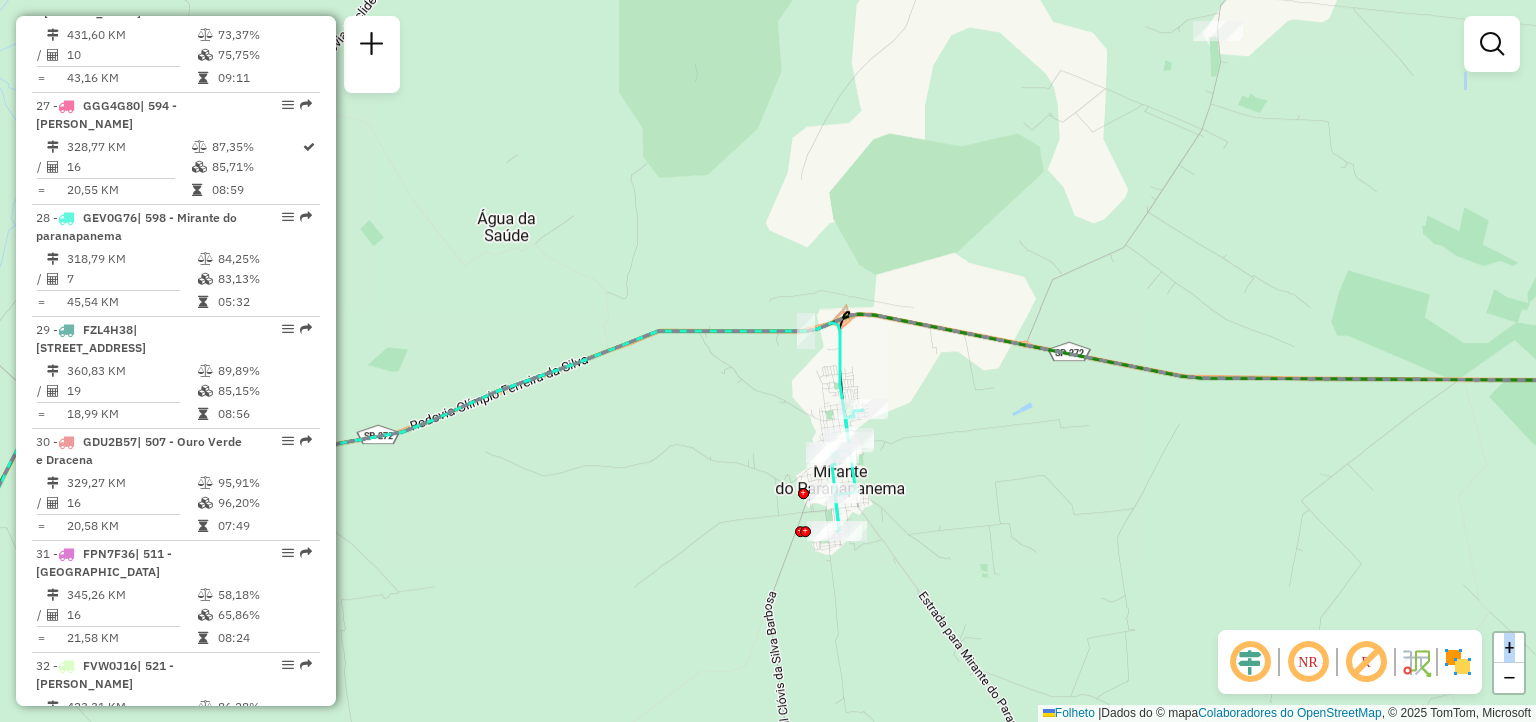 click on "Janela de atendimento Grade de atendimento Capacidade Transportadoras Veículos Cliente Pedidos  Rotas Selecione os dias de semana para filtrar as janelas de atendimento  Seg   Ter   Qua   Qui   Sex   Sáb   Dom  Informe o período da janela de atendimento: De: Até:  Filtrar exatamente a janela do cliente  Considerar janela de atendimento padrão  Selecione os dias de semana para filtrar as grades de atendimento  Seg   Ter   Qua   Qui   Sex   Sáb   Dom   Considerar clientes sem dia de atendimento cadastrado  Clientes fora do dia de atendimento selecionado Filtrar as atividades entre os valores definidos abaixo:  Peso mínimo:   Peso máximo:   Cubagem mínima:   Cubagem máxima:   De:   Até:  Filtrar as atividades entre o tempo de atendimento definido abaixo:  De:   Até:   Considerar capacidade total dos clientes não roteirizados Transportadora: Selecione um ou mais itens Tipo de veículo: Selecione um ou mais itens Veículo: Selecione um ou mais itens Motorista: Selecione um ou mais itens Nome: Rótulo:" 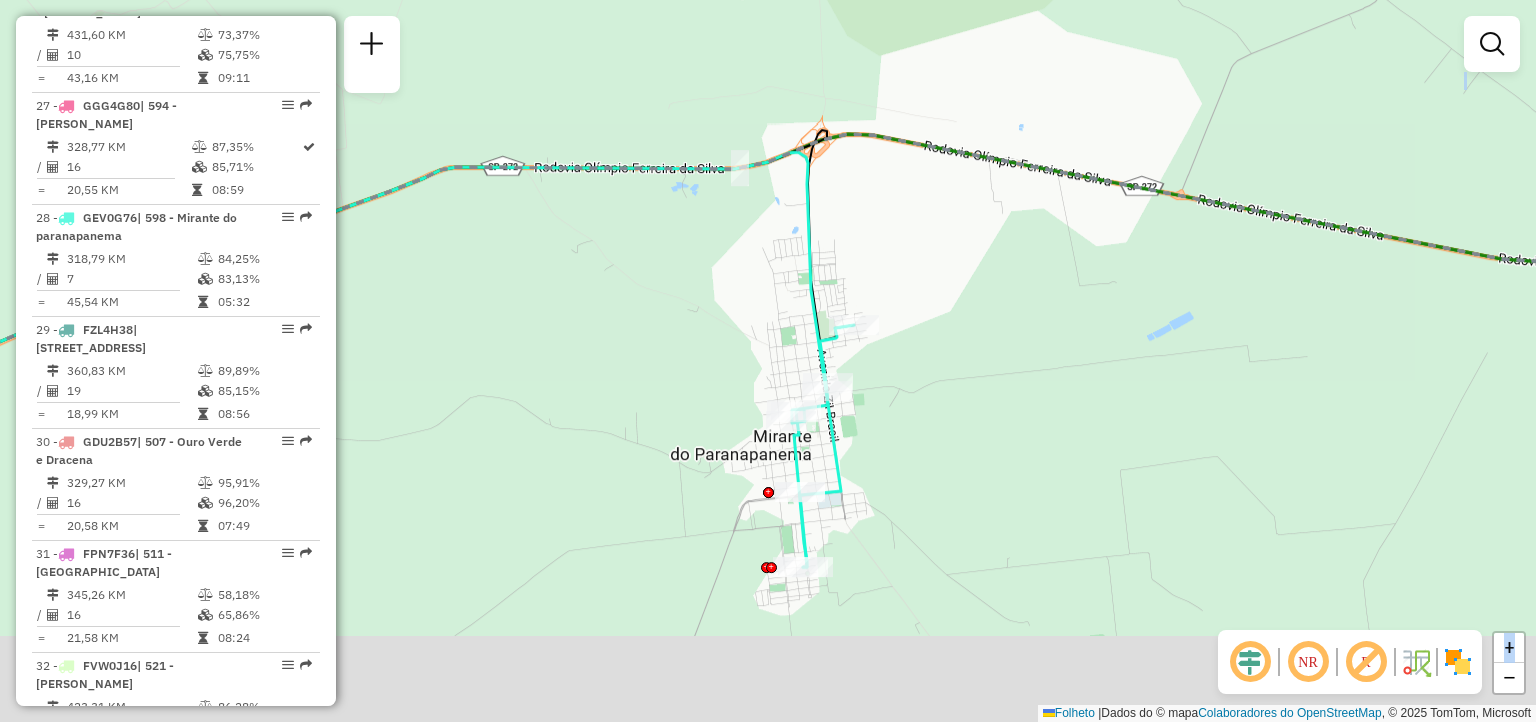 drag, startPoint x: 900, startPoint y: 489, endPoint x: 1018, endPoint y: 390, distance: 154.02922 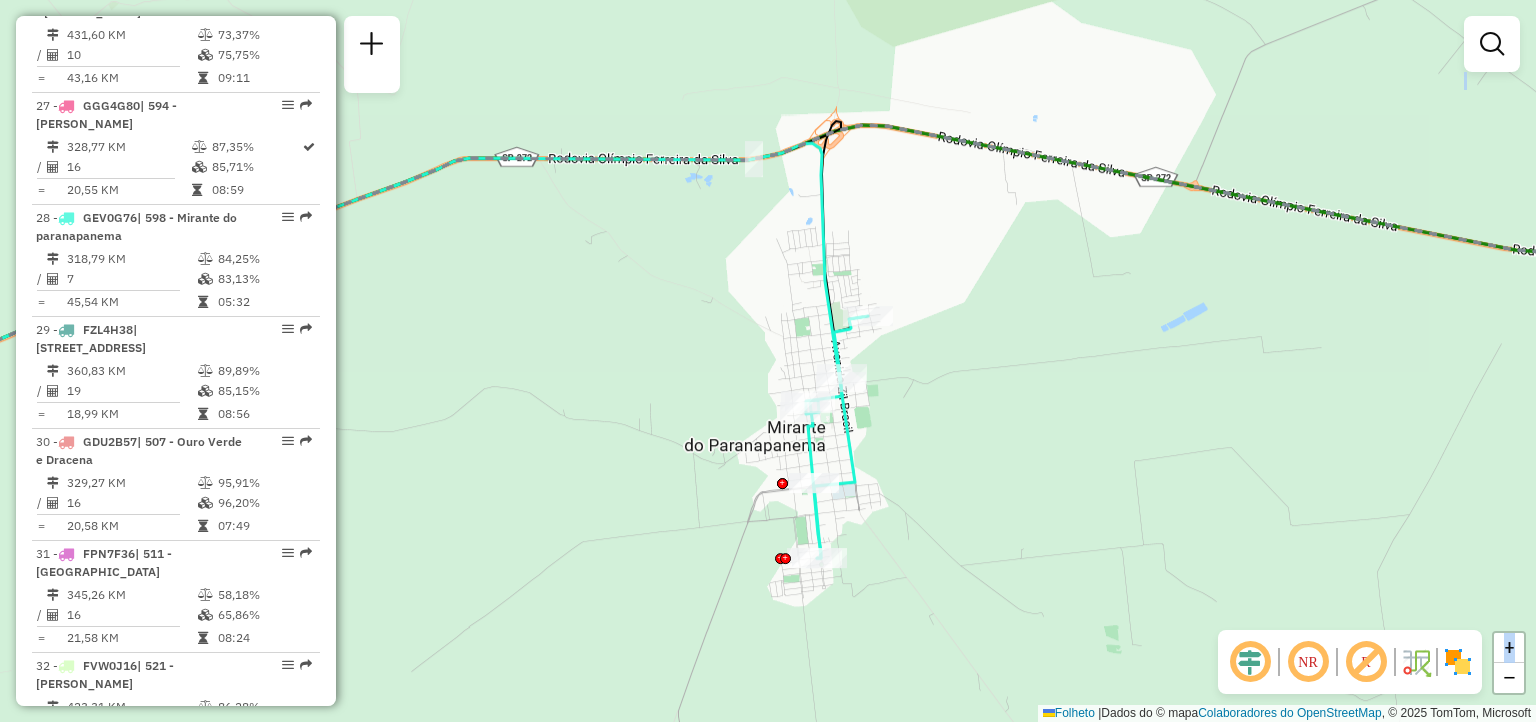 click on "Janela de atendimento Grade de atendimento Capacidade Transportadoras Veículos Cliente Pedidos  Rotas Selecione os dias de semana para filtrar as janelas de atendimento  Seg   Ter   Qua   Qui   Sex   Sáb   Dom  Informe o período da janela de atendimento: De: Até:  Filtrar exatamente a janela do cliente  Considerar janela de atendimento padrão  Selecione os dias de semana para filtrar as grades de atendimento  Seg   Ter   Qua   Qui   Sex   Sáb   Dom   Considerar clientes sem dia de atendimento cadastrado  Clientes fora do dia de atendimento selecionado Filtrar as atividades entre os valores definidos abaixo:  Peso mínimo:   Peso máximo:   Cubagem mínima:   Cubagem máxima:   De:   Até:  Filtrar as atividades entre o tempo de atendimento definido abaixo:  De:   Até:   Considerar capacidade total dos clientes não roteirizados Transportadora: Selecione um ou mais itens Tipo de veículo: Selecione um ou mais itens Veículo: Selecione um ou mais itens Motorista: Selecione um ou mais itens Nome: Rótulo:" 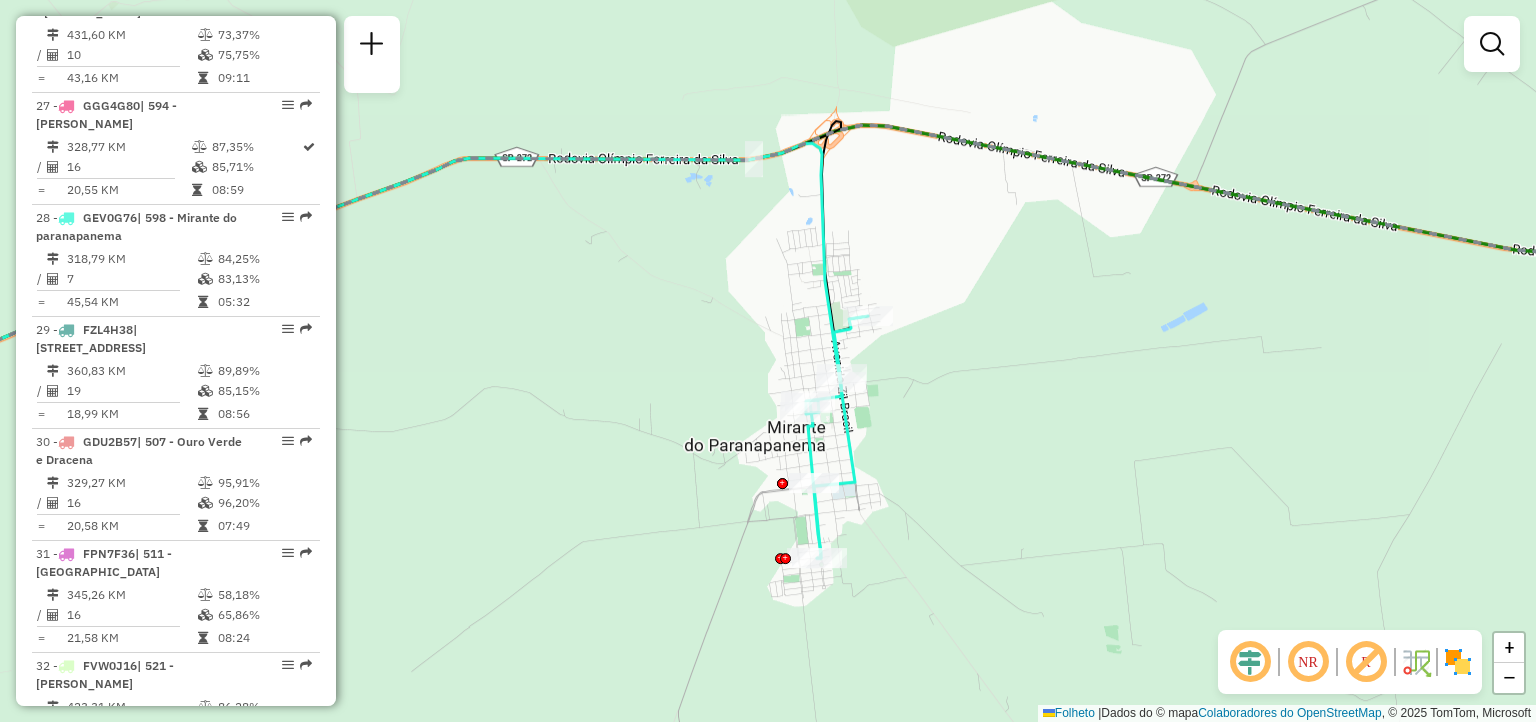 click on "Janela de atendimento Grade de atendimento Capacidade Transportadoras Veículos Cliente Pedidos  Rotas Selecione os dias de semana para filtrar as janelas de atendimento  Seg   Ter   Qua   Qui   Sex   Sáb   Dom  Informe o período da janela de atendimento: De: Até:  Filtrar exatamente a janela do cliente  Considerar janela de atendimento padrão  Selecione os dias de semana para filtrar as grades de atendimento  Seg   Ter   Qua   Qui   Sex   Sáb   Dom   Considerar clientes sem dia de atendimento cadastrado  Clientes fora do dia de atendimento selecionado Filtrar as atividades entre os valores definidos abaixo:  Peso mínimo:   Peso máximo:   Cubagem mínima:   Cubagem máxima:   De:   Até:  Filtrar as atividades entre o tempo de atendimento definido abaixo:  De:   Até:   Considerar capacidade total dos clientes não roteirizados Transportadora: Selecione um ou mais itens Tipo de veículo: Selecione um ou mais itens Veículo: Selecione um ou mais itens Motorista: Selecione um ou mais itens Nome: Rótulo:" 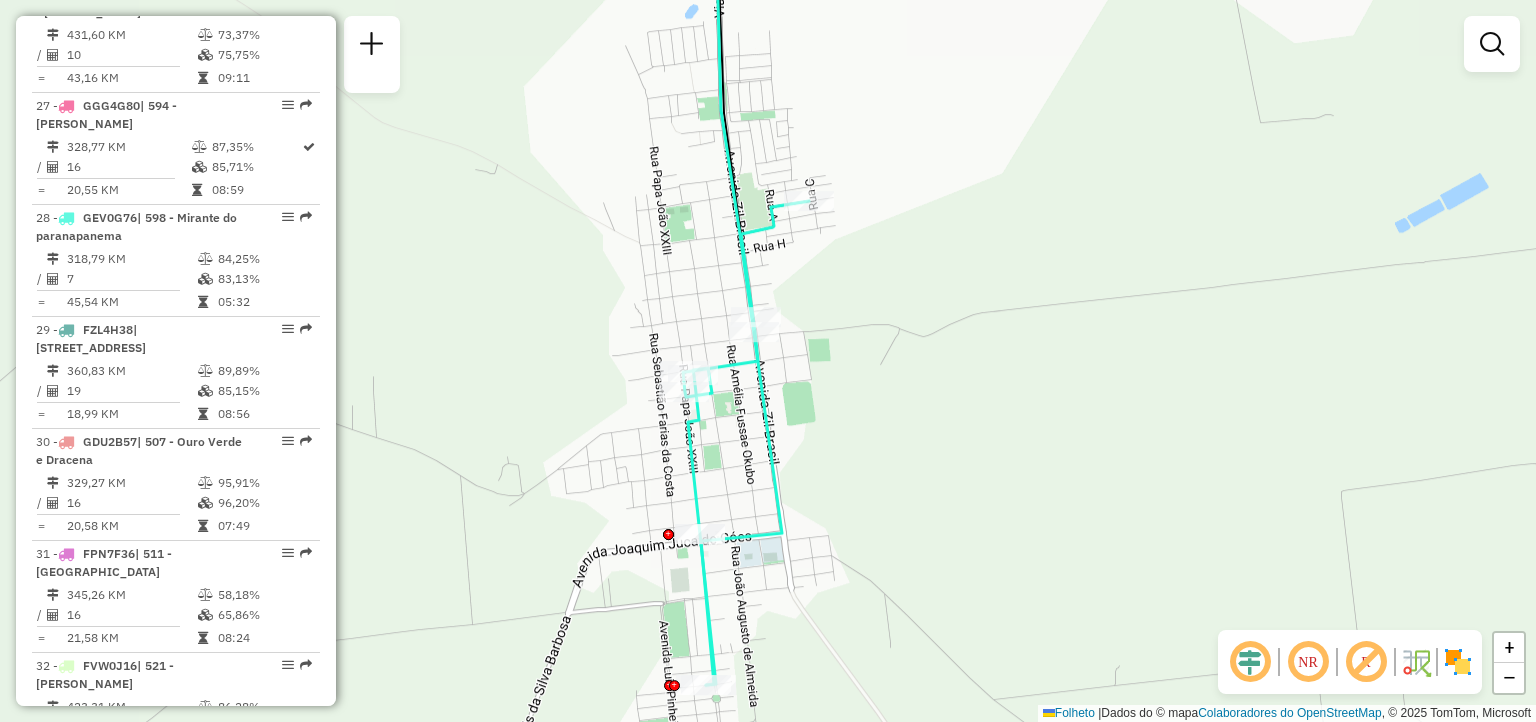click on "Janela de atendimento Grade de atendimento Capacidade Transportadoras Veículos Cliente Pedidos  Rotas Selecione os dias de semana para filtrar as janelas de atendimento  Seg   Ter   Qua   Qui   Sex   Sáb   Dom  Informe o período da janela de atendimento: De: Até:  Filtrar exatamente a janela do cliente  Considerar janela de atendimento padrão  Selecione os dias de semana para filtrar as grades de atendimento  Seg   Ter   Qua   Qui   Sex   Sáb   Dom   Considerar clientes sem dia de atendimento cadastrado  Clientes fora do dia de atendimento selecionado Filtrar as atividades entre os valores definidos abaixo:  Peso mínimo:   Peso máximo:   Cubagem mínima:   Cubagem máxima:   De:   Até:  Filtrar as atividades entre o tempo de atendimento definido abaixo:  De:   Até:   Considerar capacidade total dos clientes não roteirizados Transportadora: Selecione um ou mais itens Tipo de veículo: Selecione um ou mais itens Veículo: Selecione um ou mais itens Motorista: Selecione um ou mais itens Nome: Rótulo:" 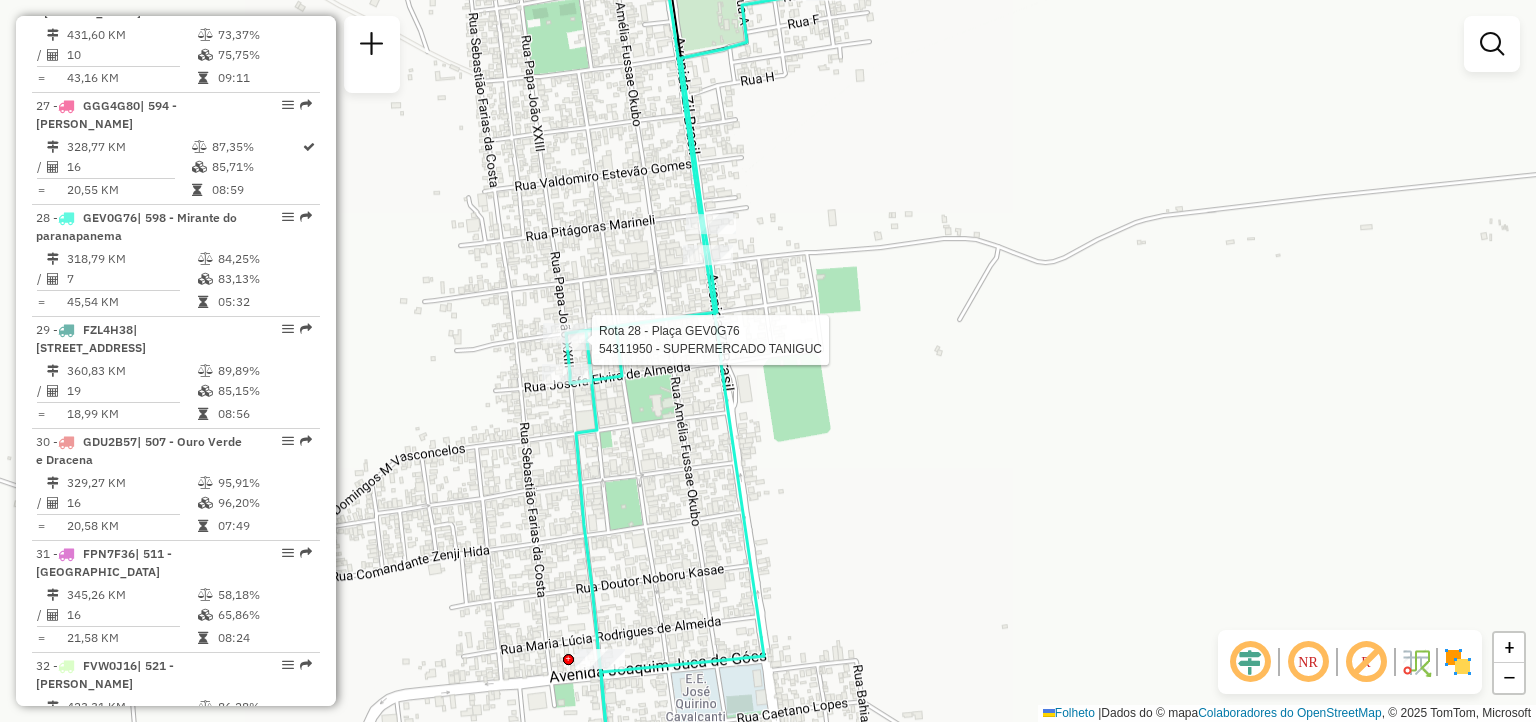 select on "**********" 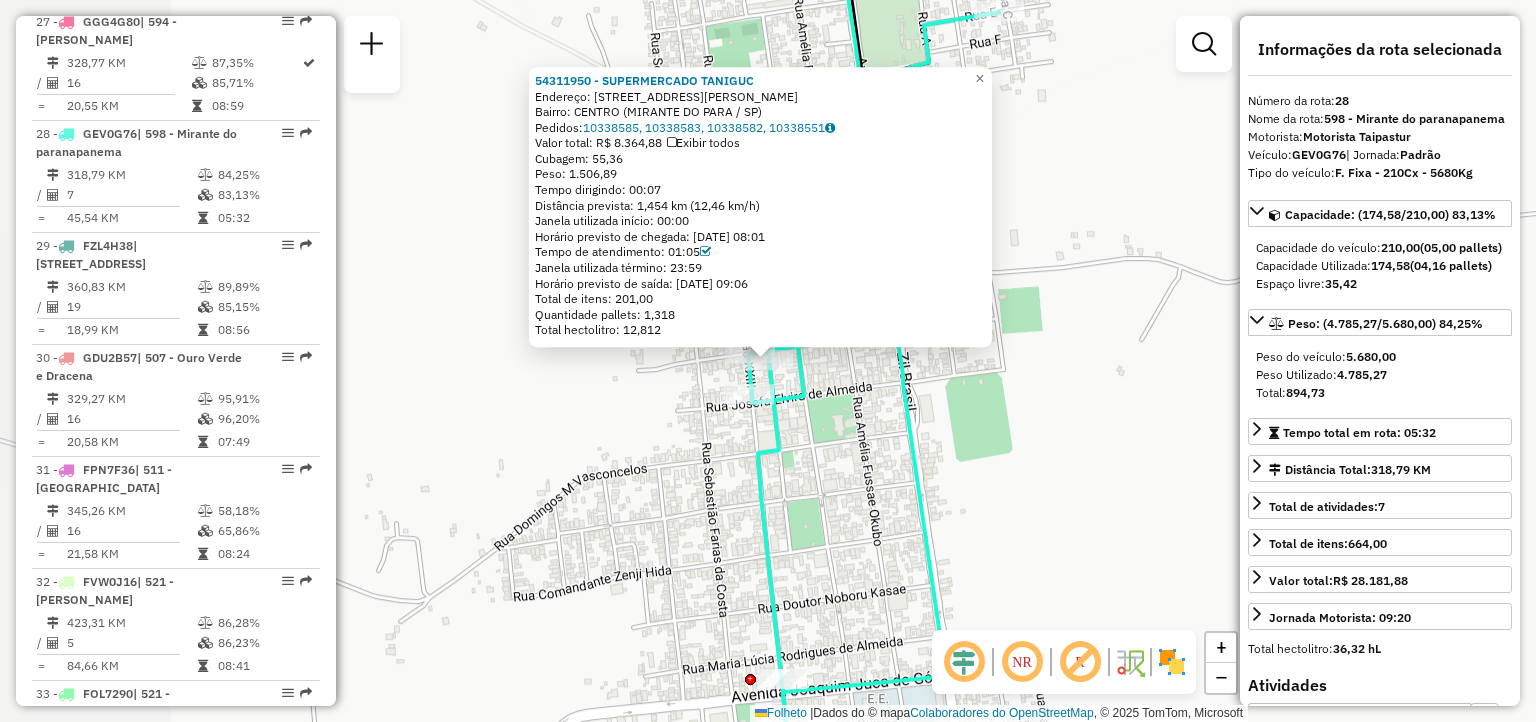 scroll, scrollTop: 3795, scrollLeft: 0, axis: vertical 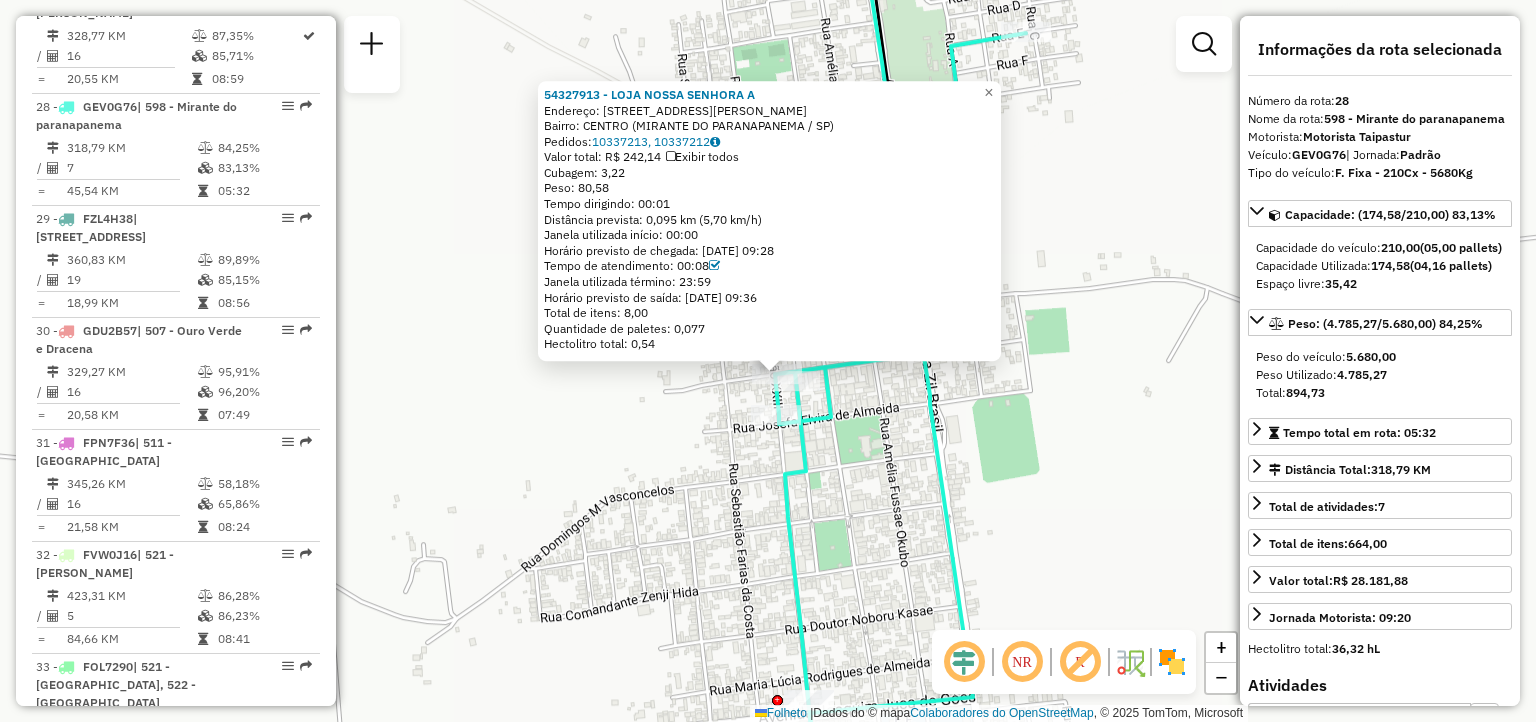 drag, startPoint x: 745, startPoint y: 382, endPoint x: 767, endPoint y: 411, distance: 36.40055 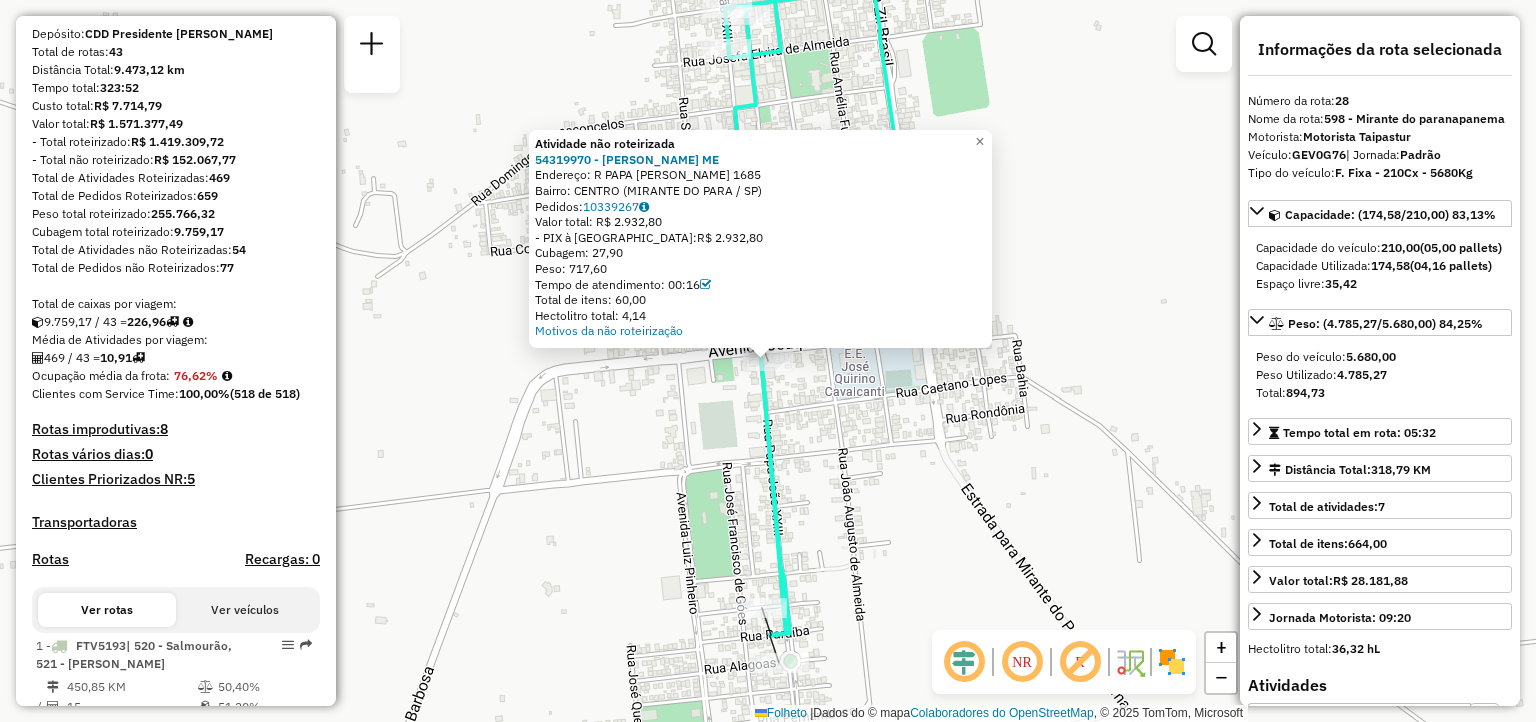 scroll, scrollTop: 28, scrollLeft: 0, axis: vertical 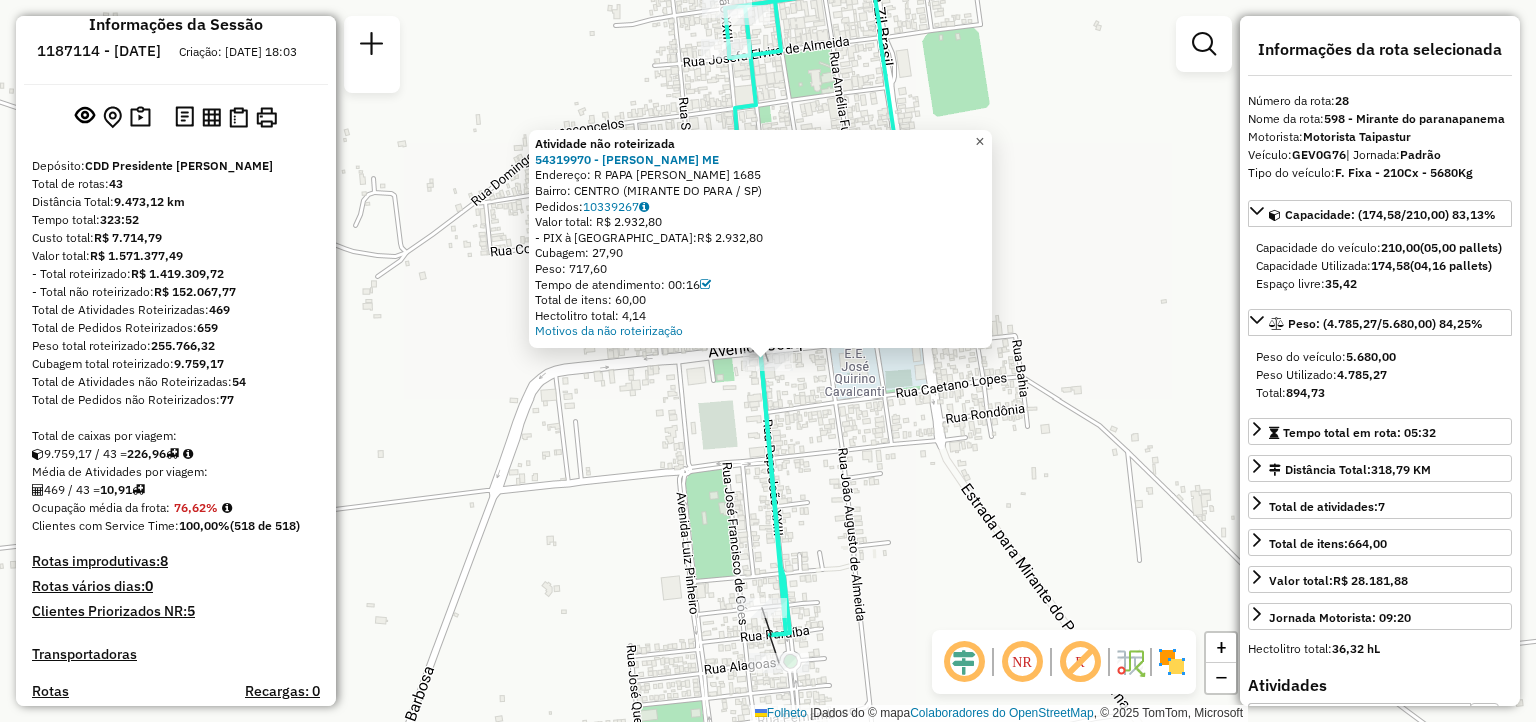 click on "×" 